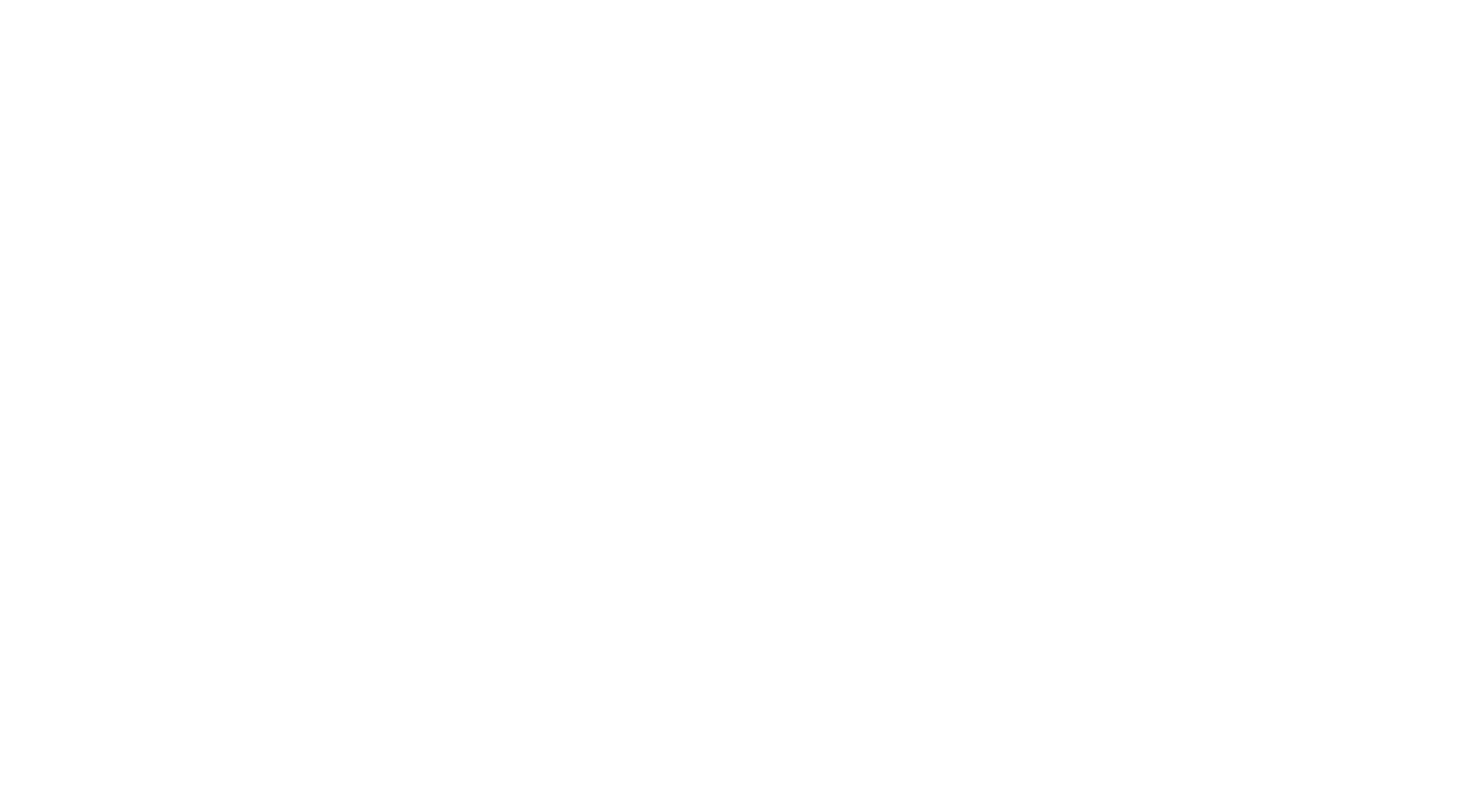 scroll, scrollTop: 0, scrollLeft: 0, axis: both 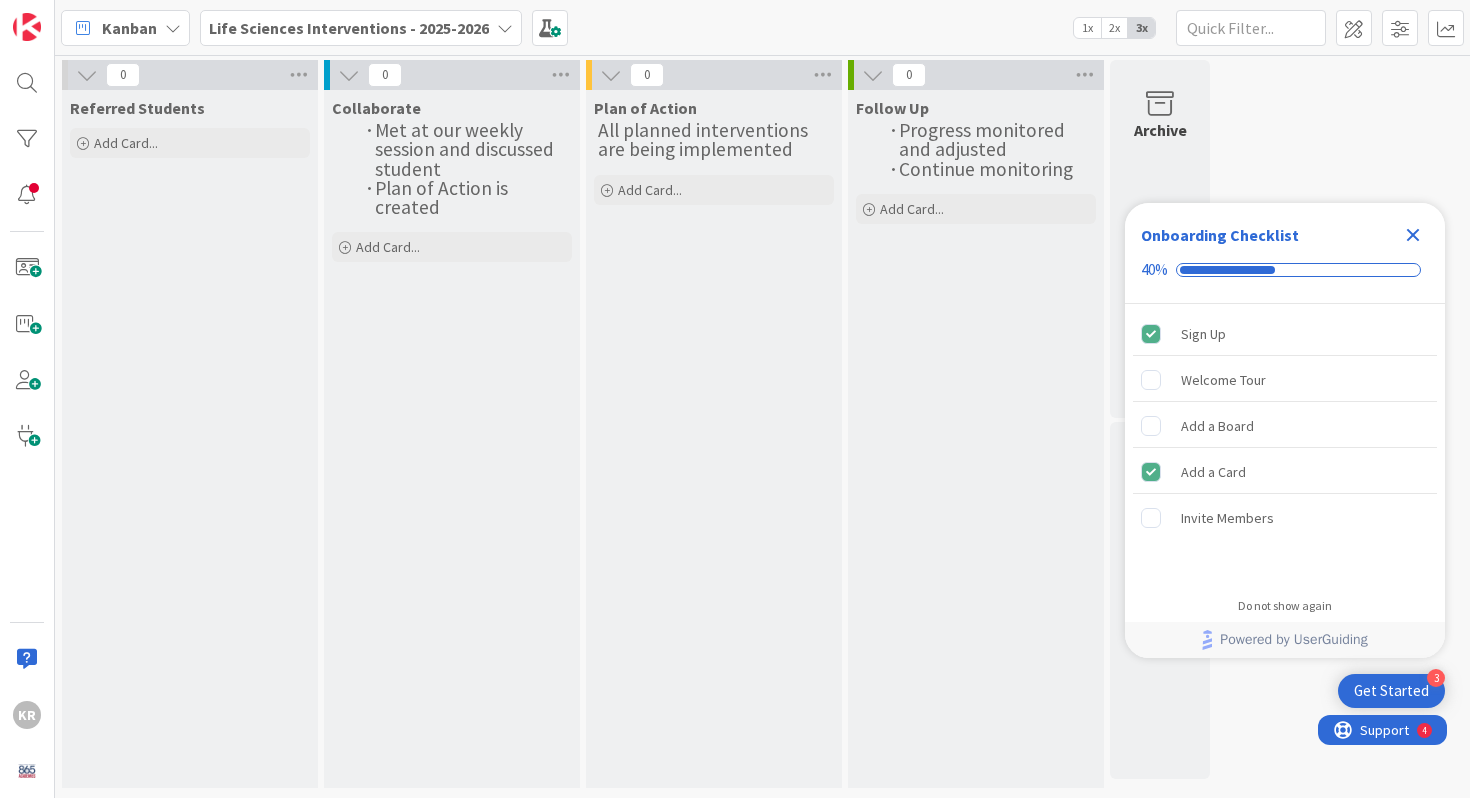 click 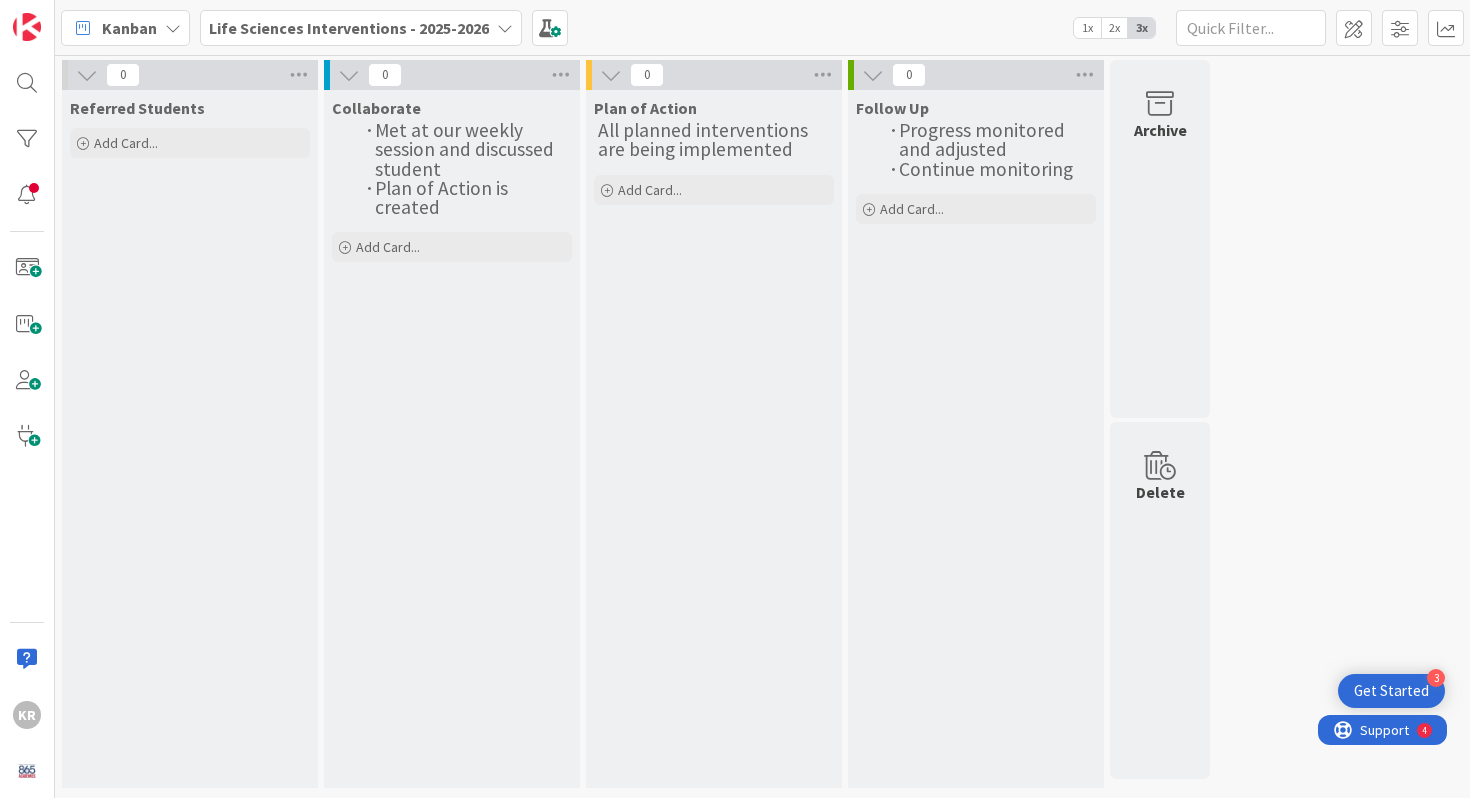 scroll, scrollTop: 0, scrollLeft: 0, axis: both 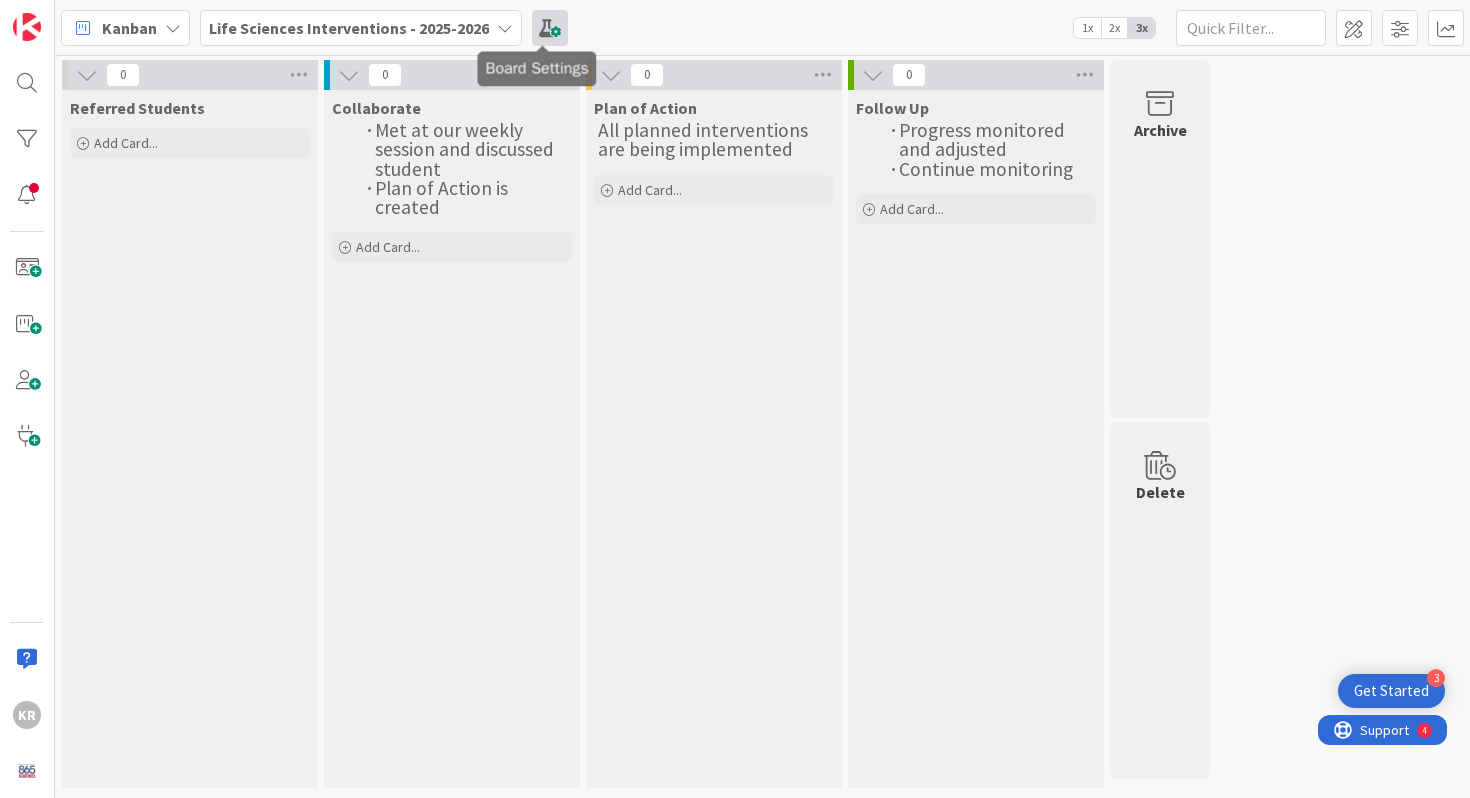 click at bounding box center [550, 28] 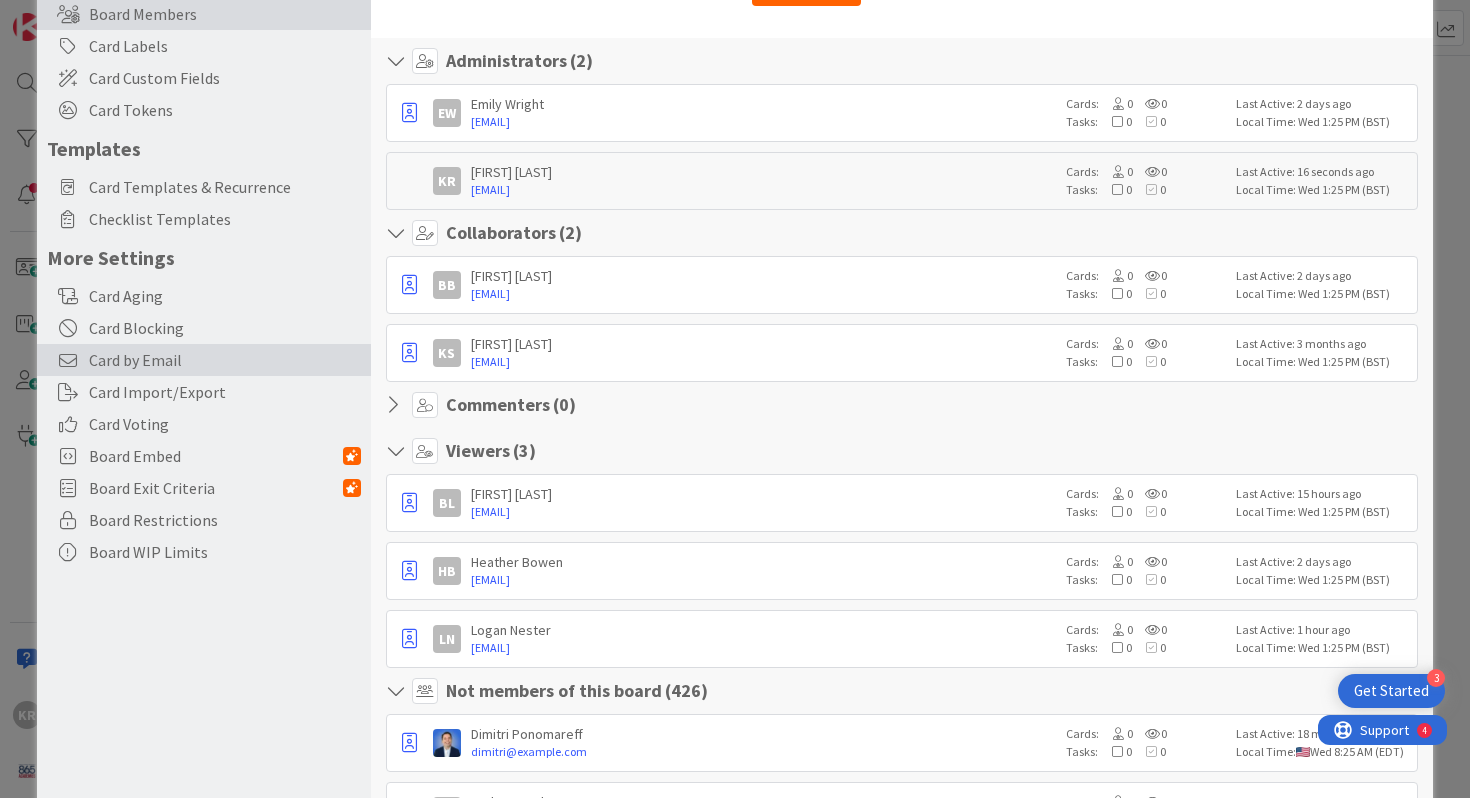 scroll, scrollTop: 202, scrollLeft: 0, axis: vertical 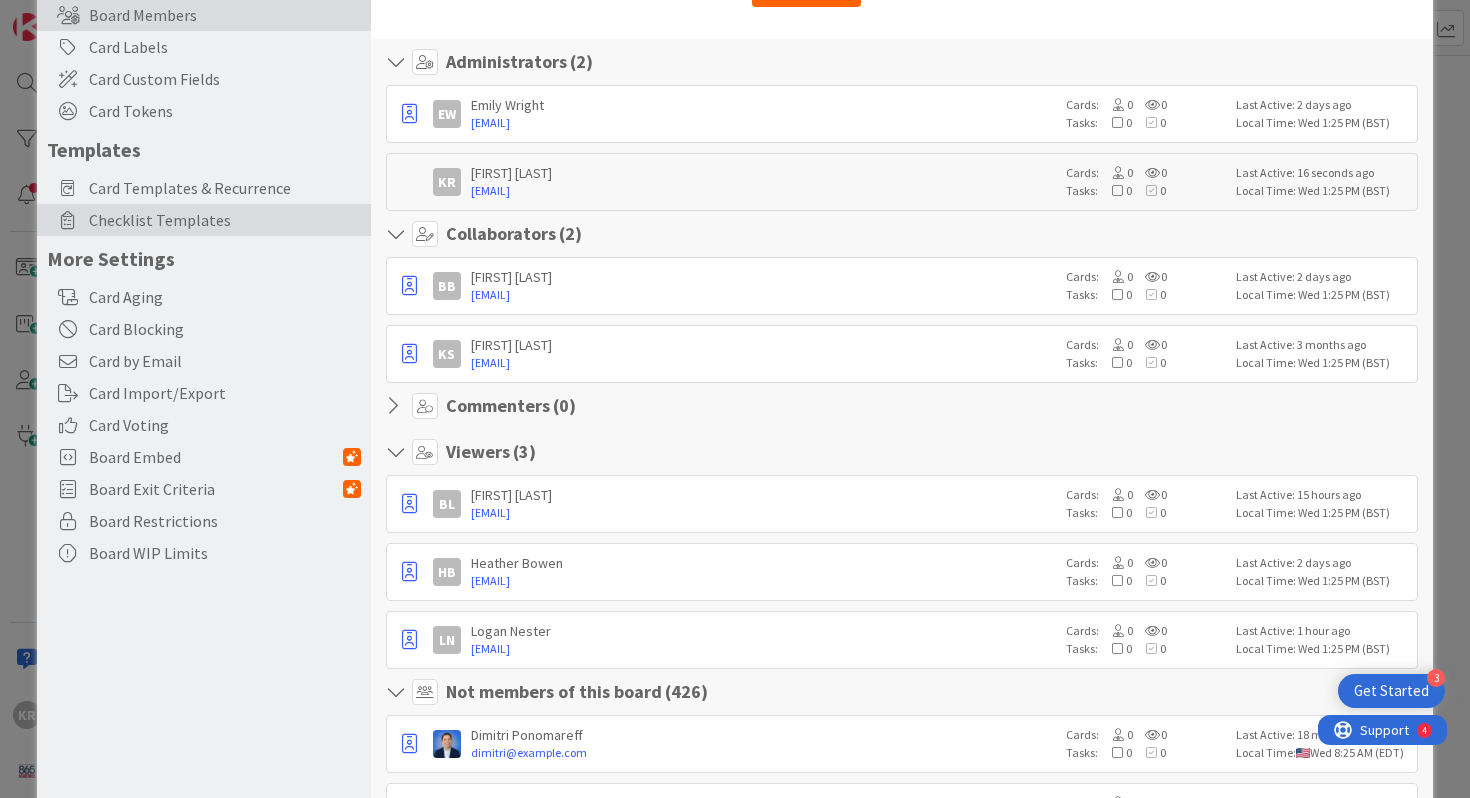 click on "Checklist Templates" at bounding box center (225, 220) 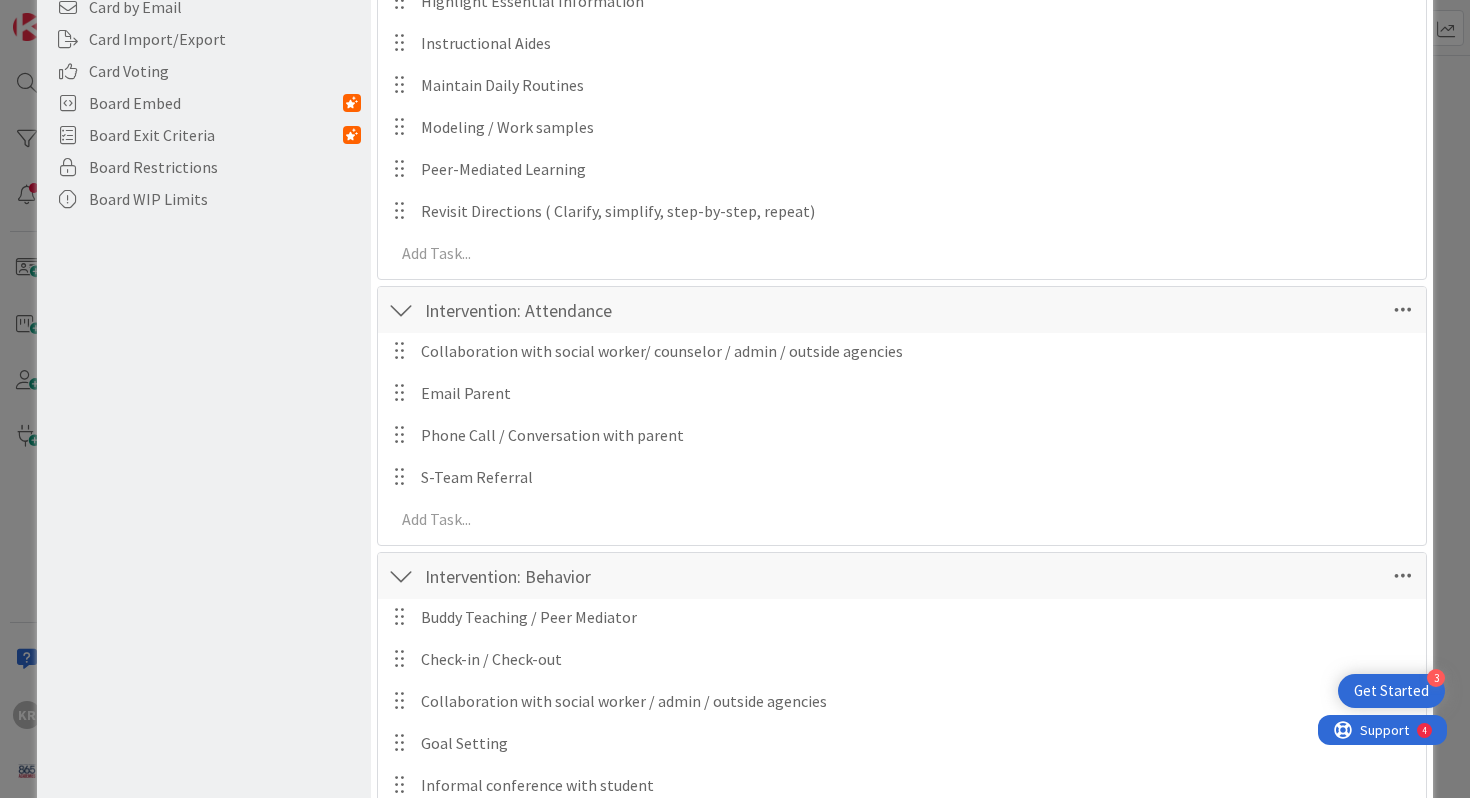 scroll, scrollTop: 0, scrollLeft: 0, axis: both 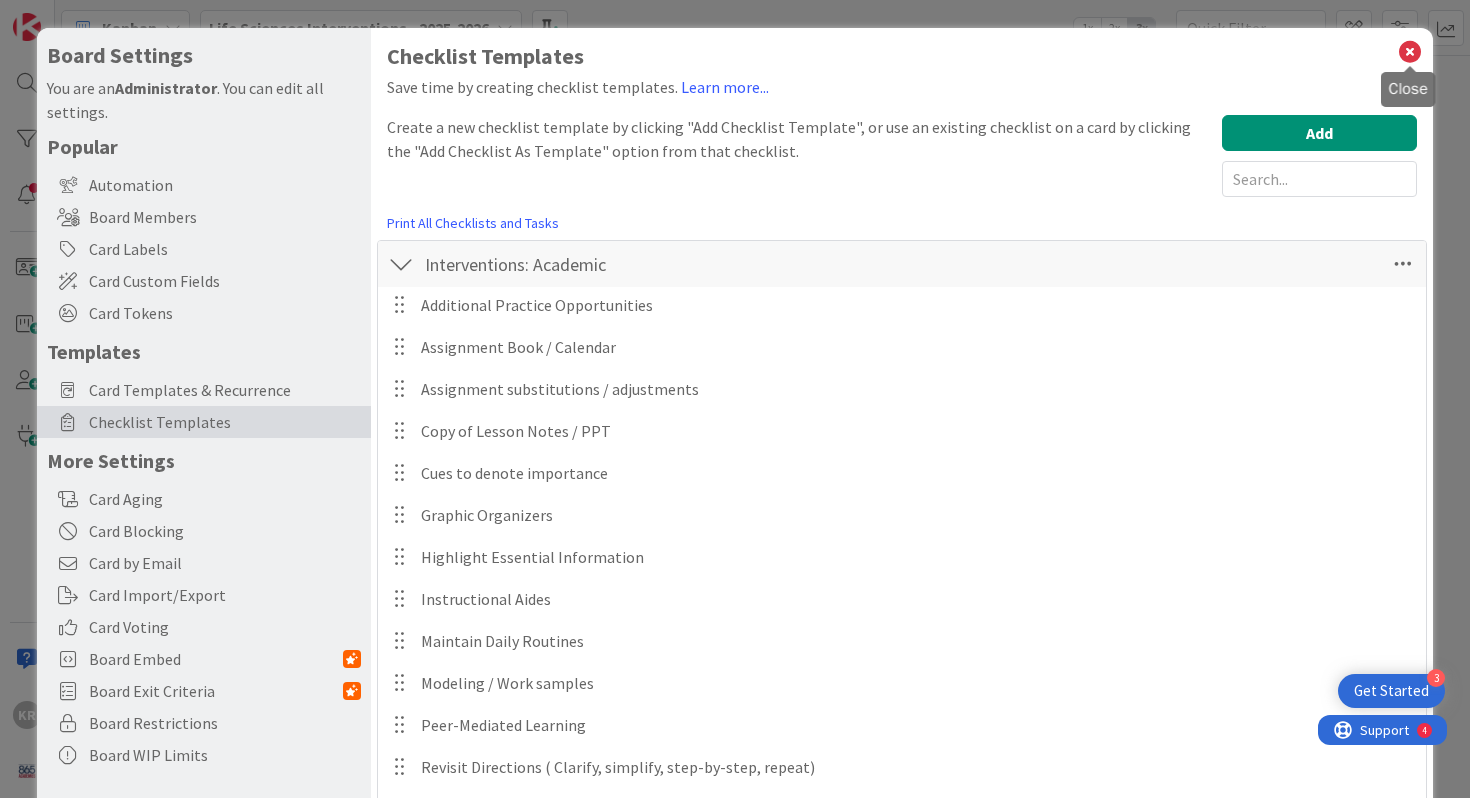 click at bounding box center (1410, 52) 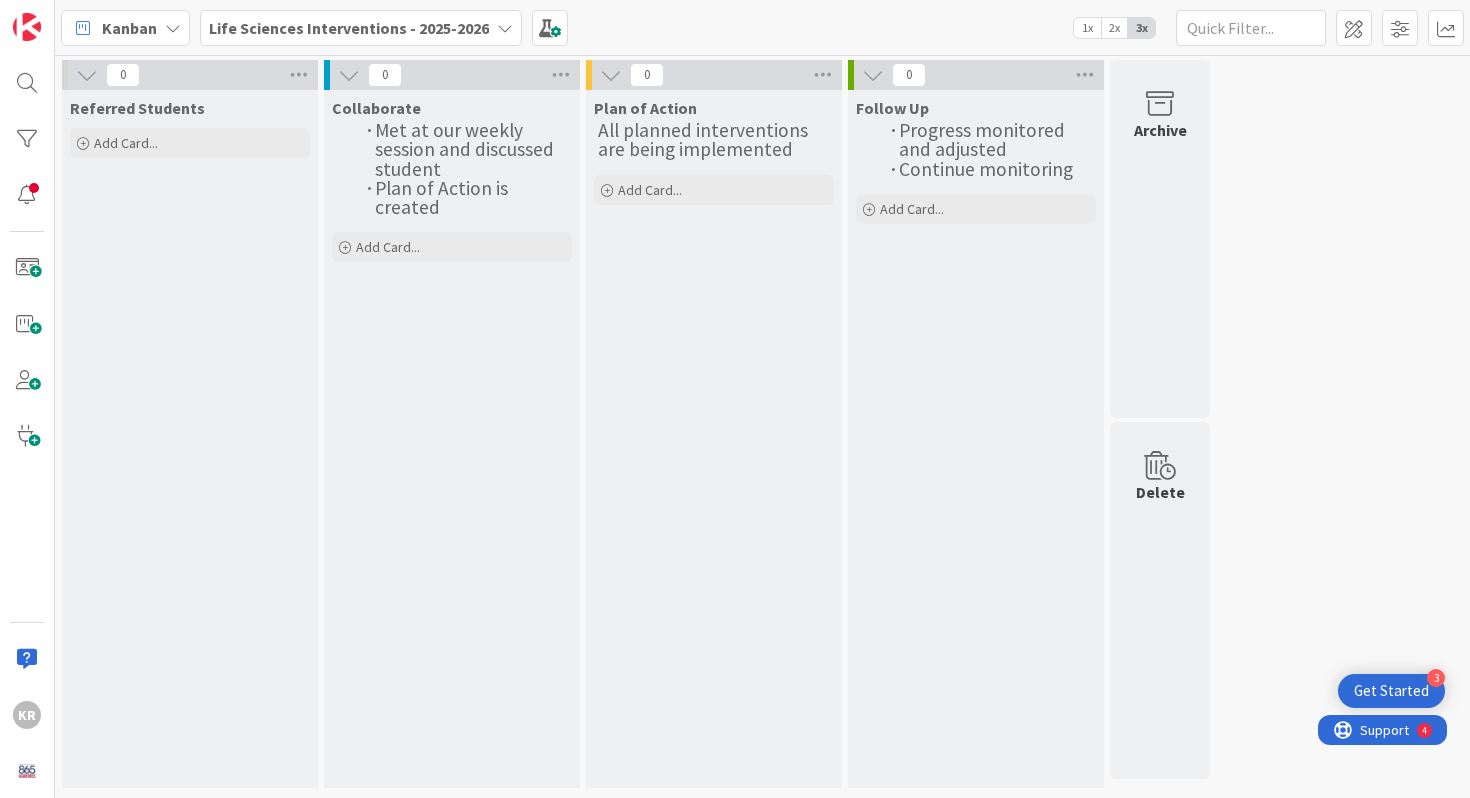 click on "0" at bounding box center [190, 75] 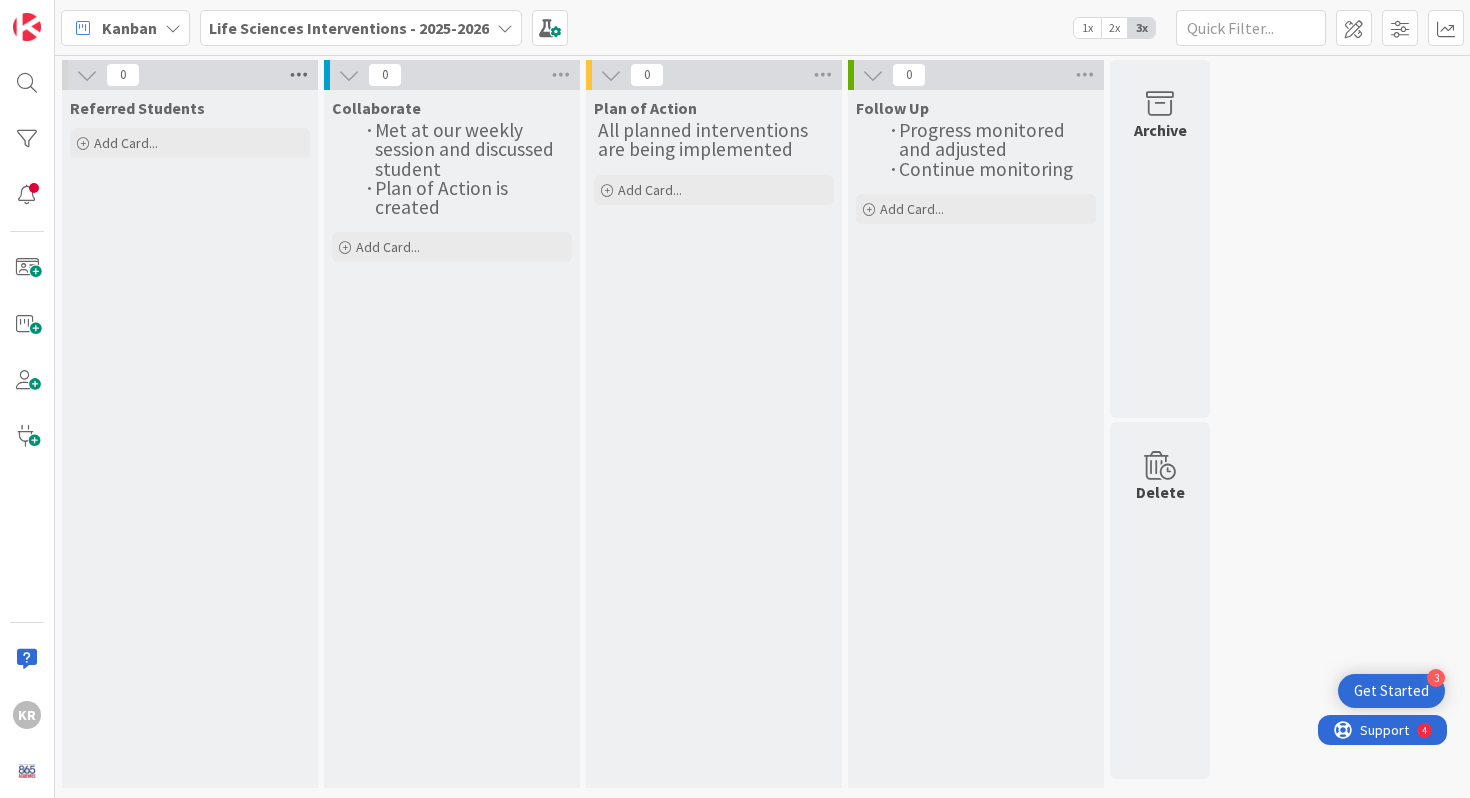 click at bounding box center [299, 75] 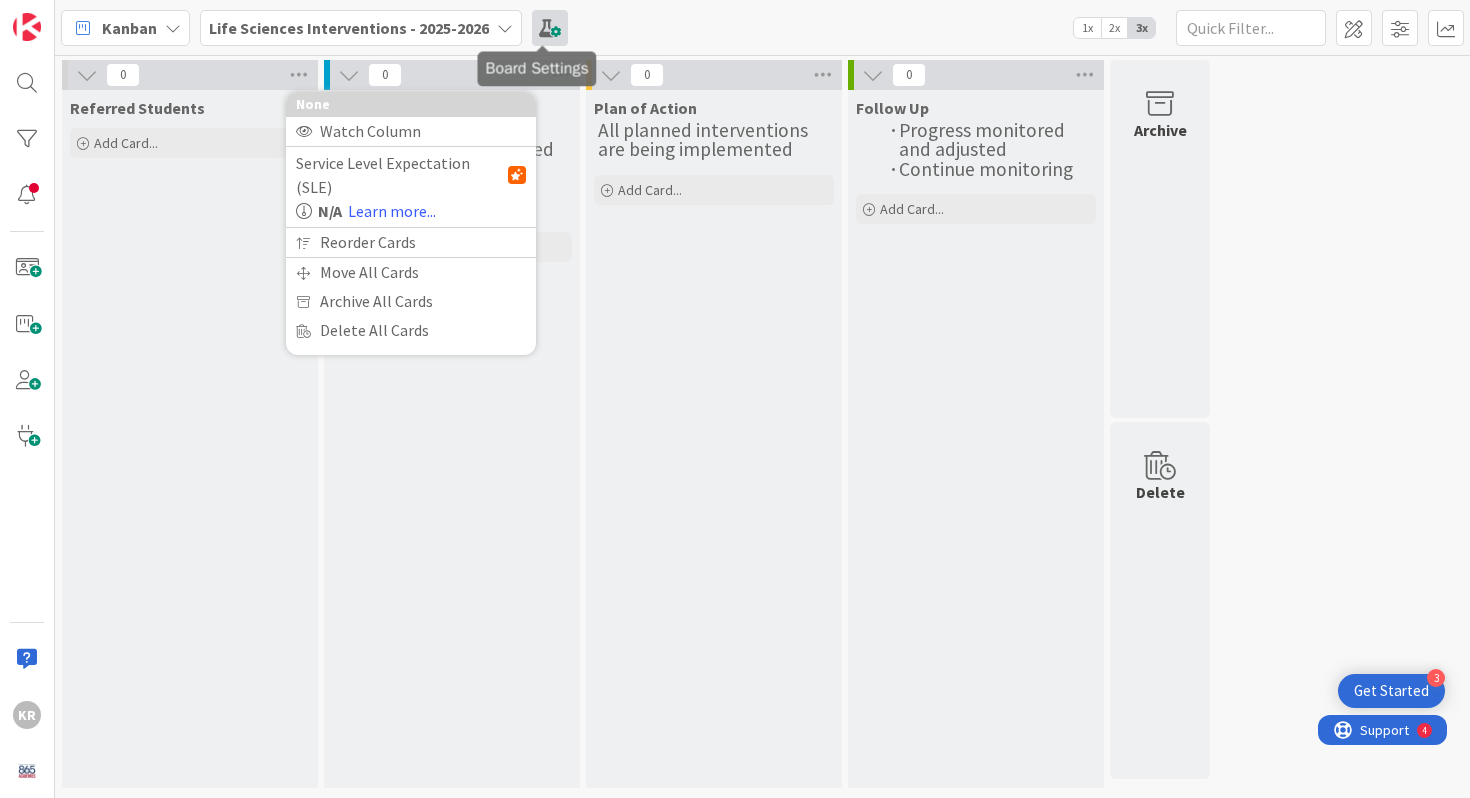 click at bounding box center [550, 28] 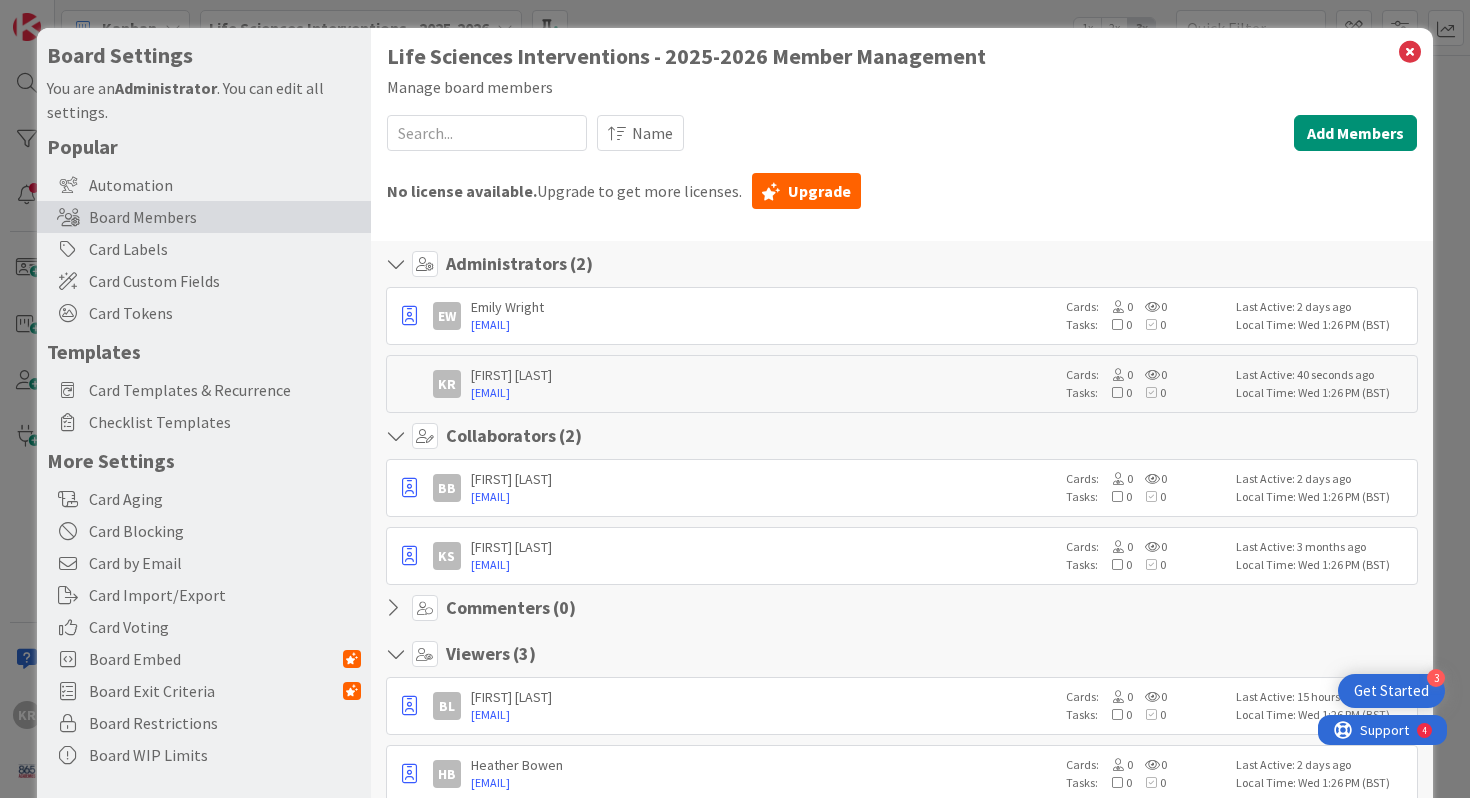 click at bounding box center (1410, 52) 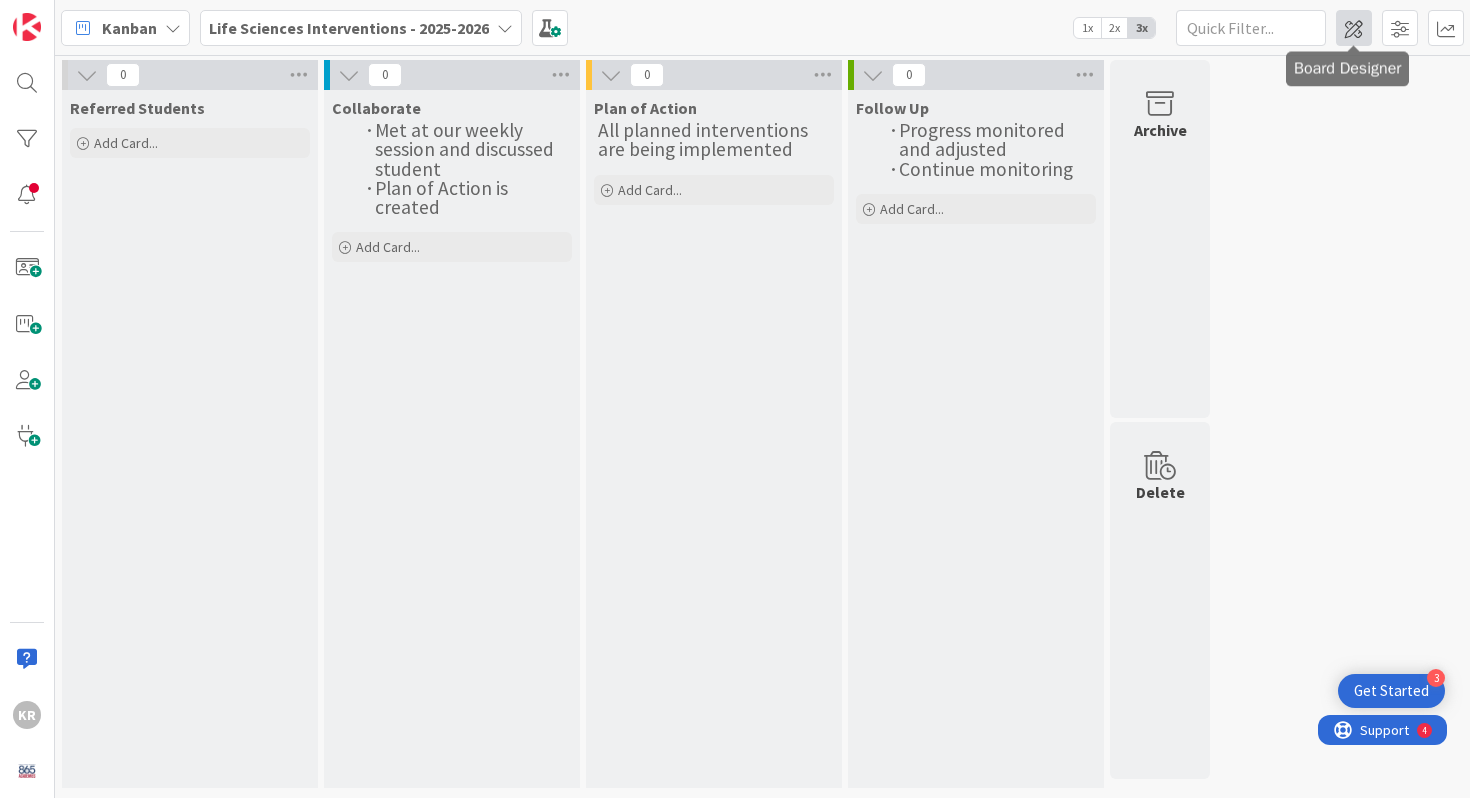 click at bounding box center [1354, 28] 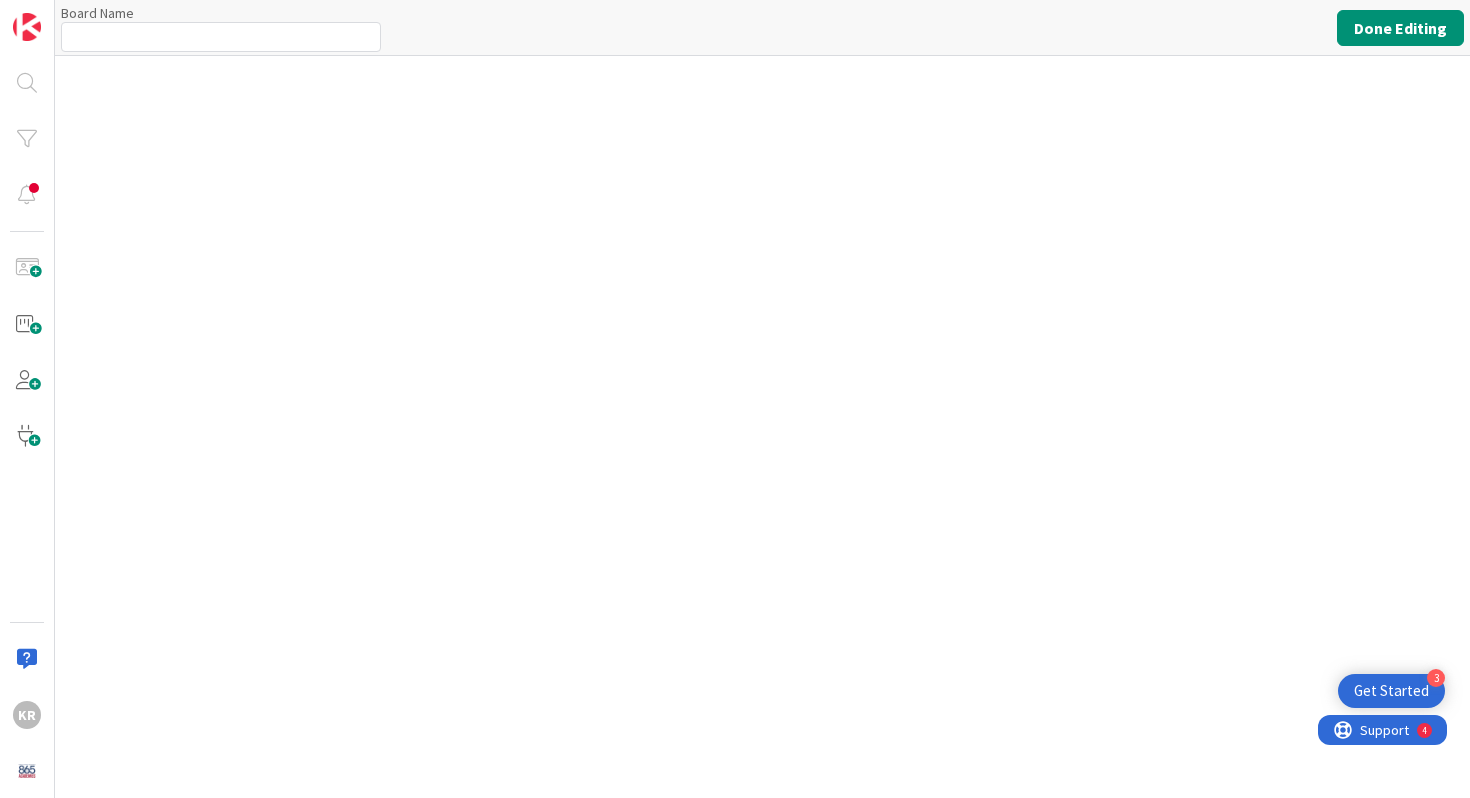 type on "Life Sciences Interventions - 2025-2026" 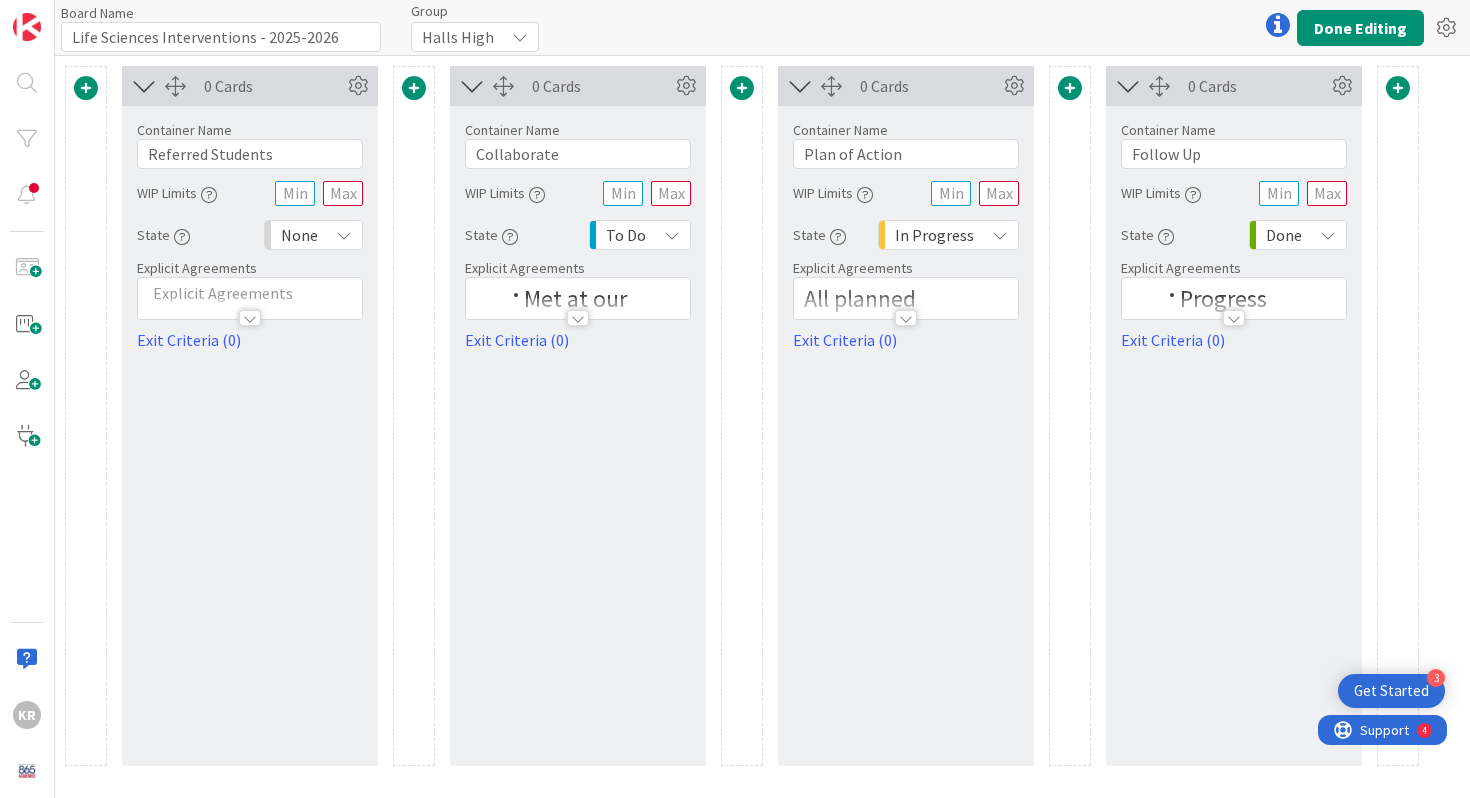 scroll, scrollTop: 0, scrollLeft: 0, axis: both 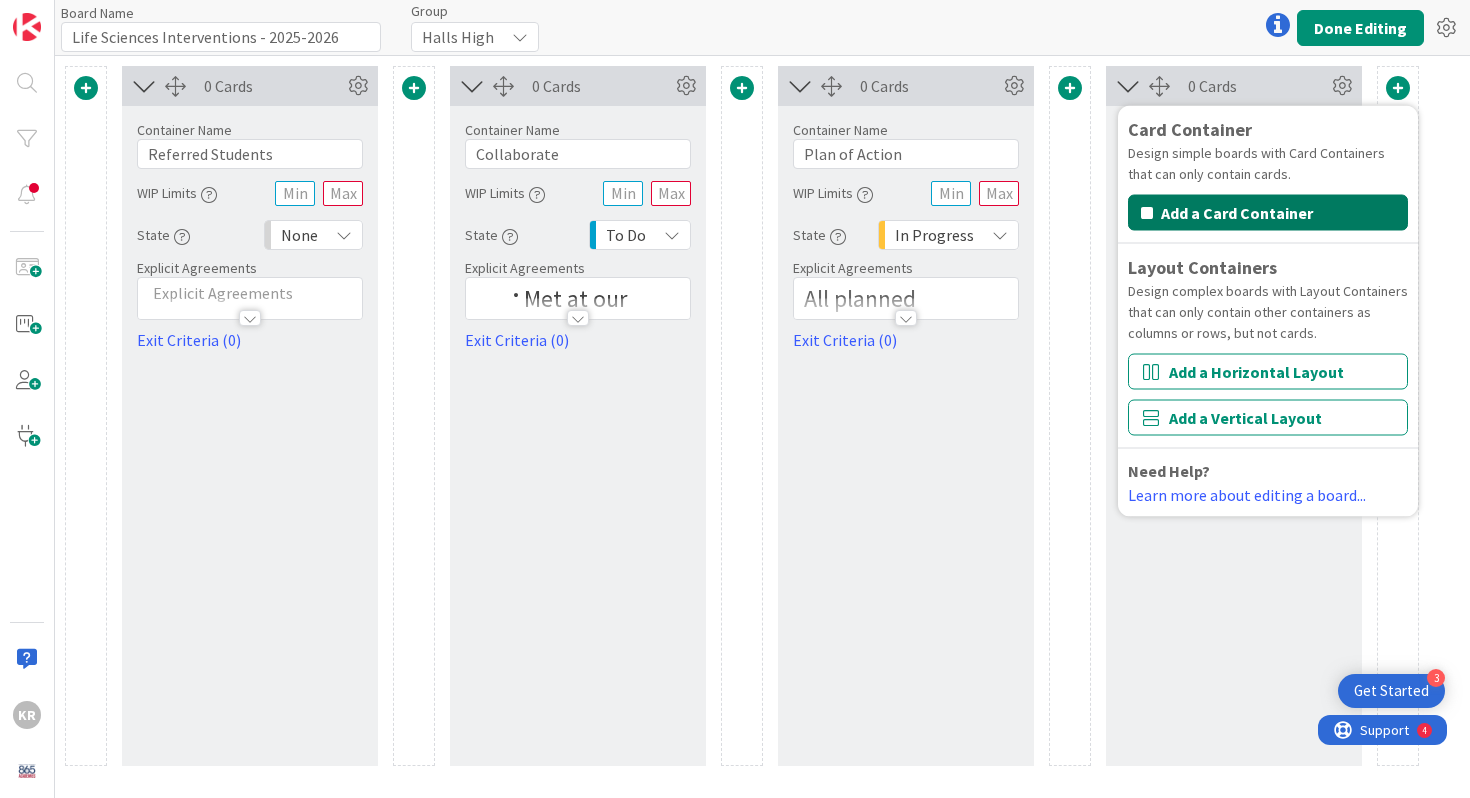 click on "Add a Card Container" at bounding box center (1268, 213) 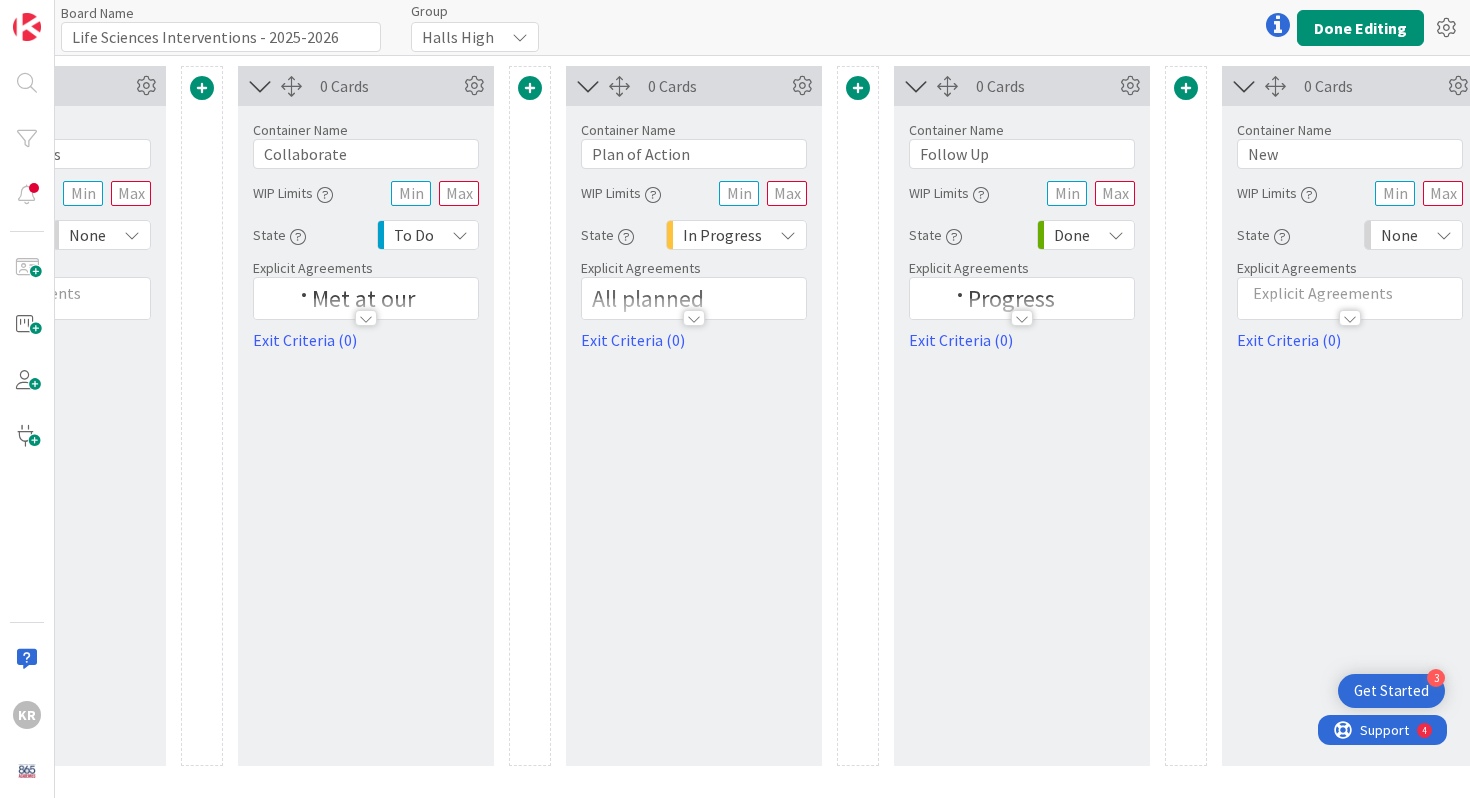 scroll, scrollTop: 0, scrollLeft: 287, axis: horizontal 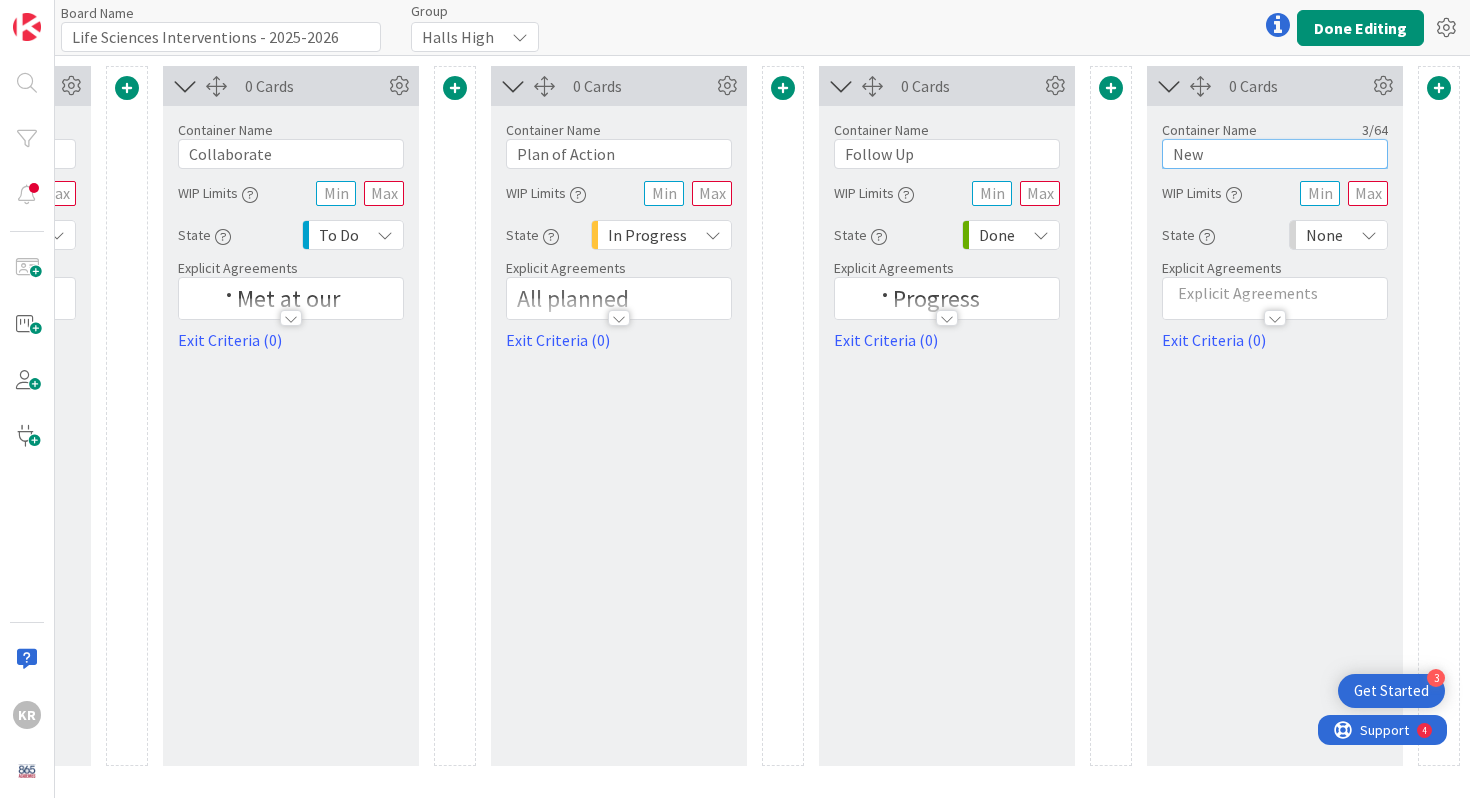 click on "New" at bounding box center (1275, 154) 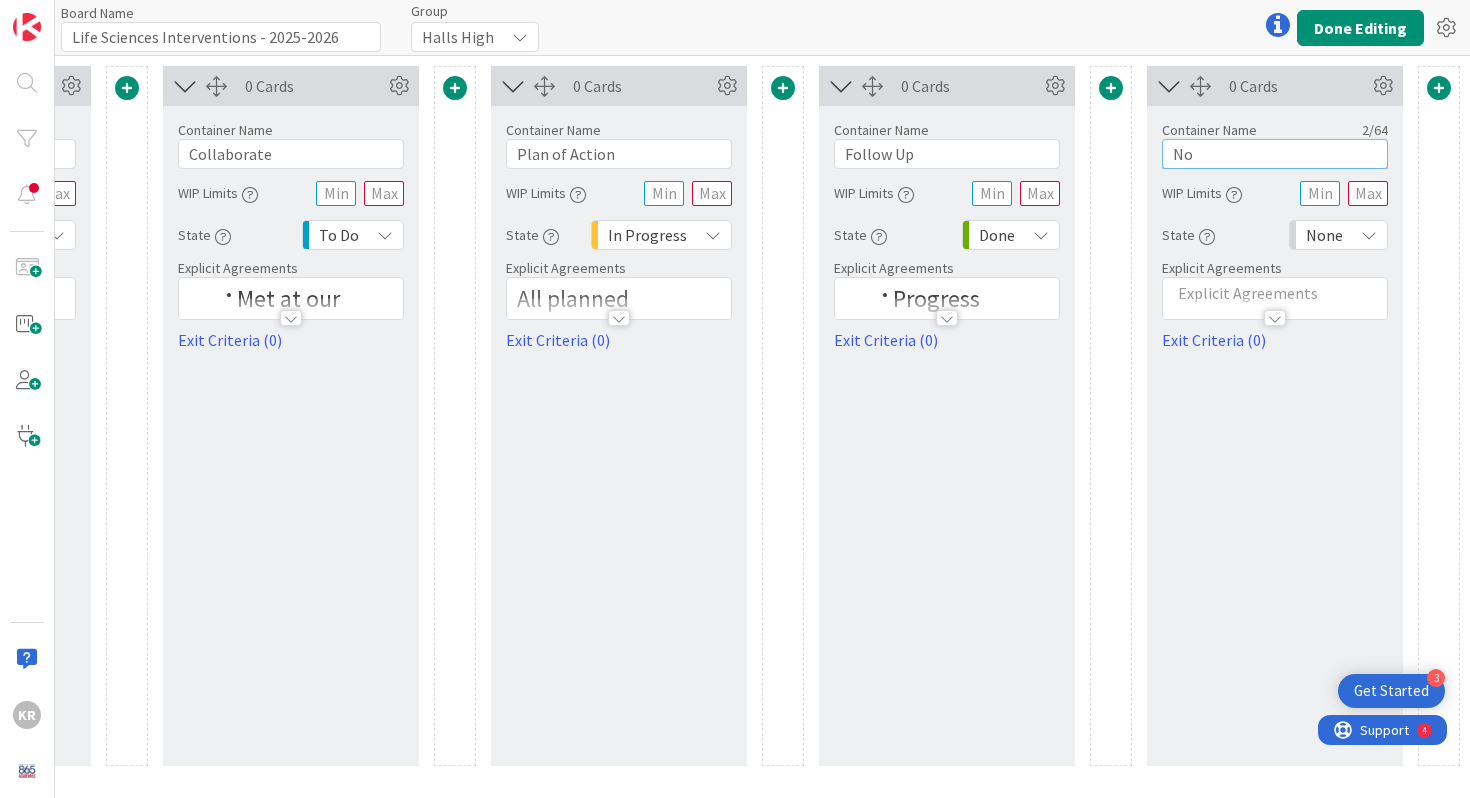 type on "N" 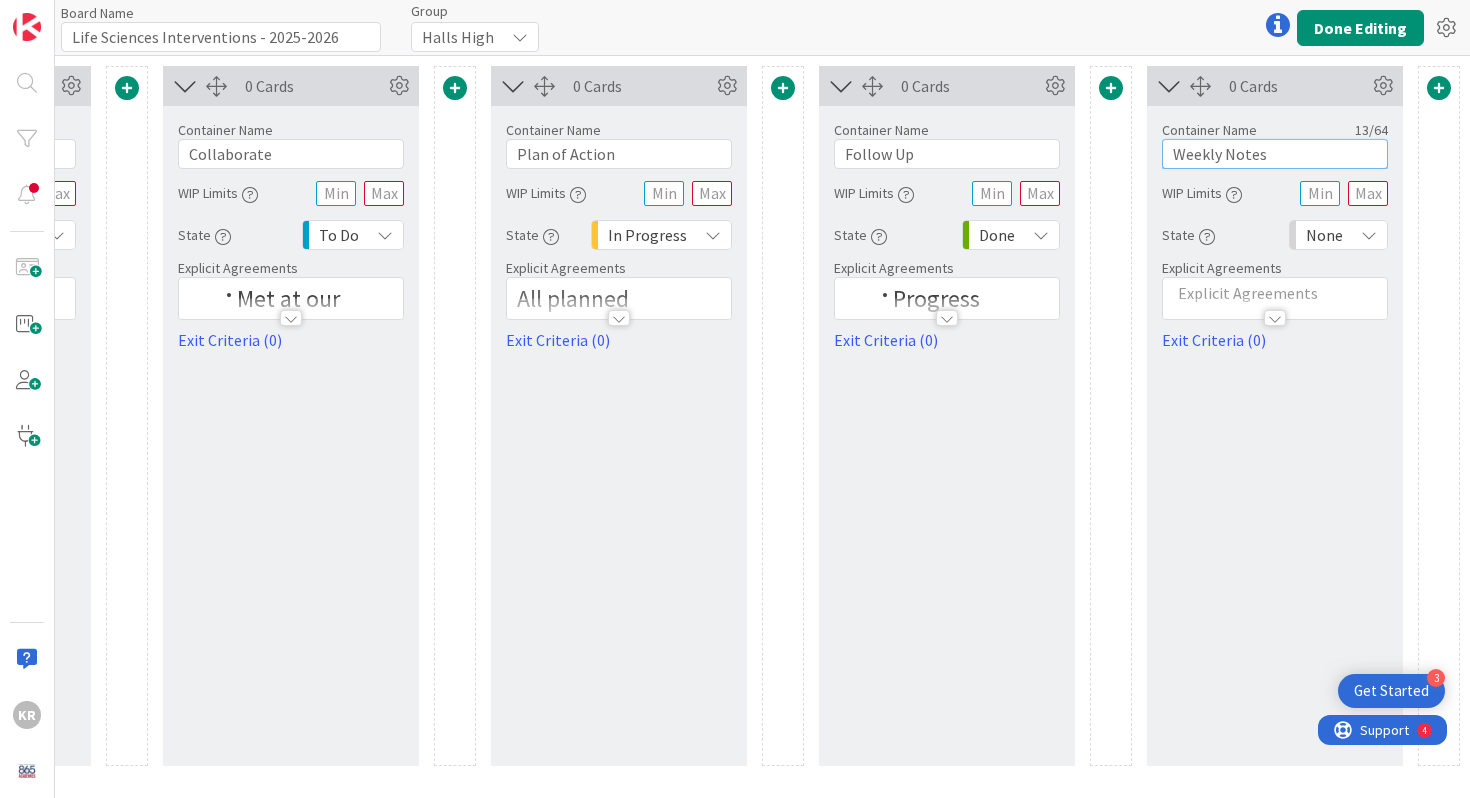 type on "Weekly Notes" 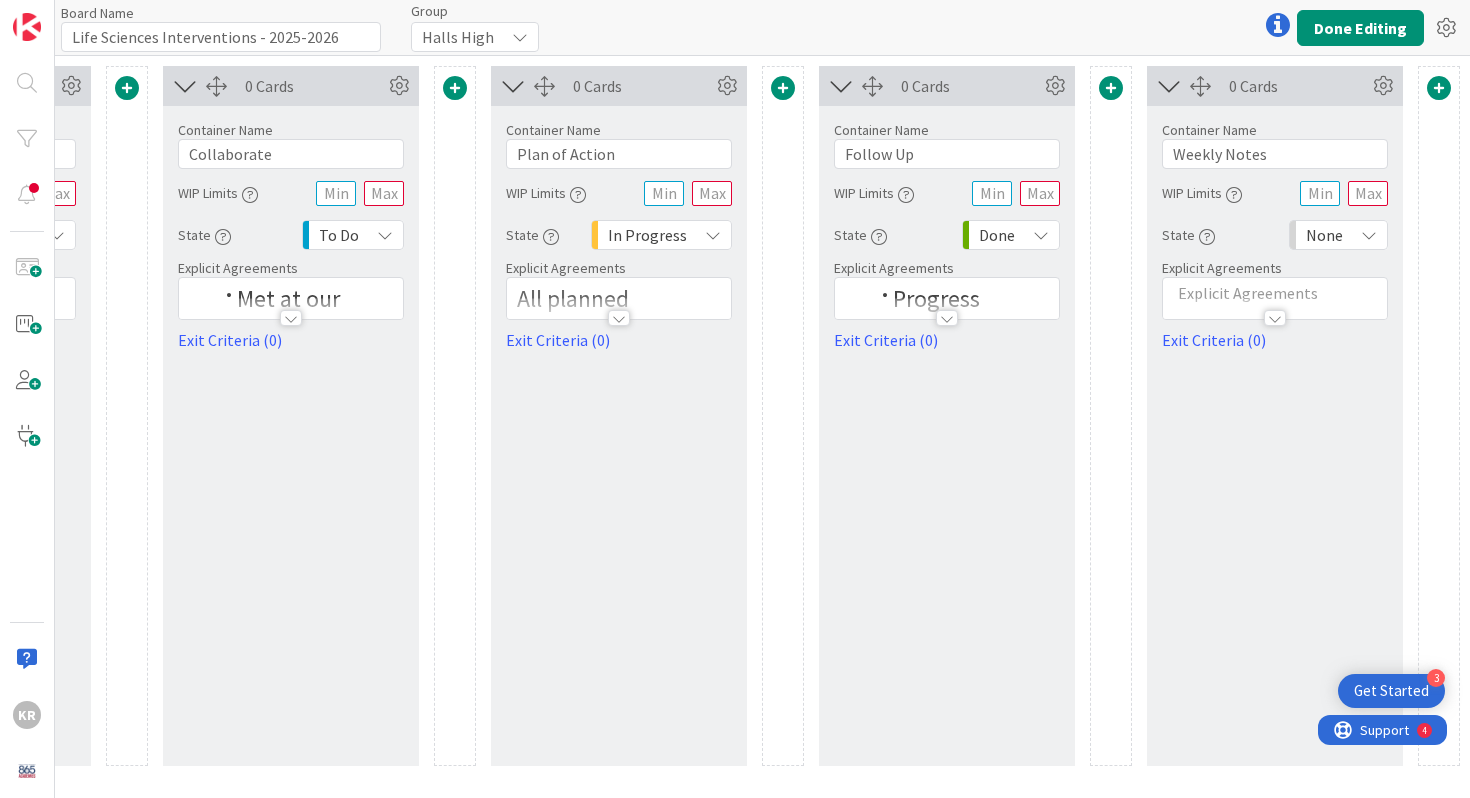 click at bounding box center [1439, 416] 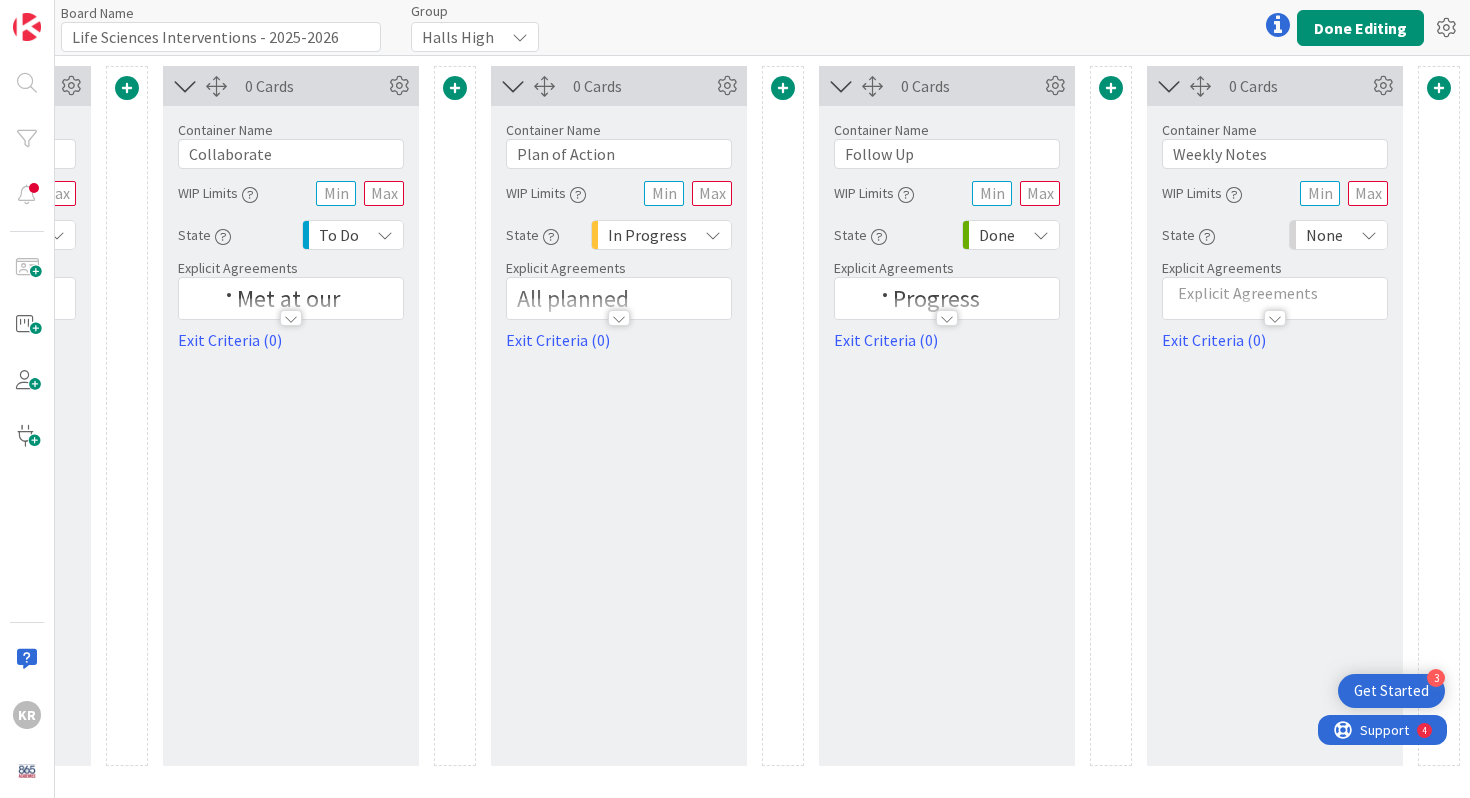 click at bounding box center [1169, 86] 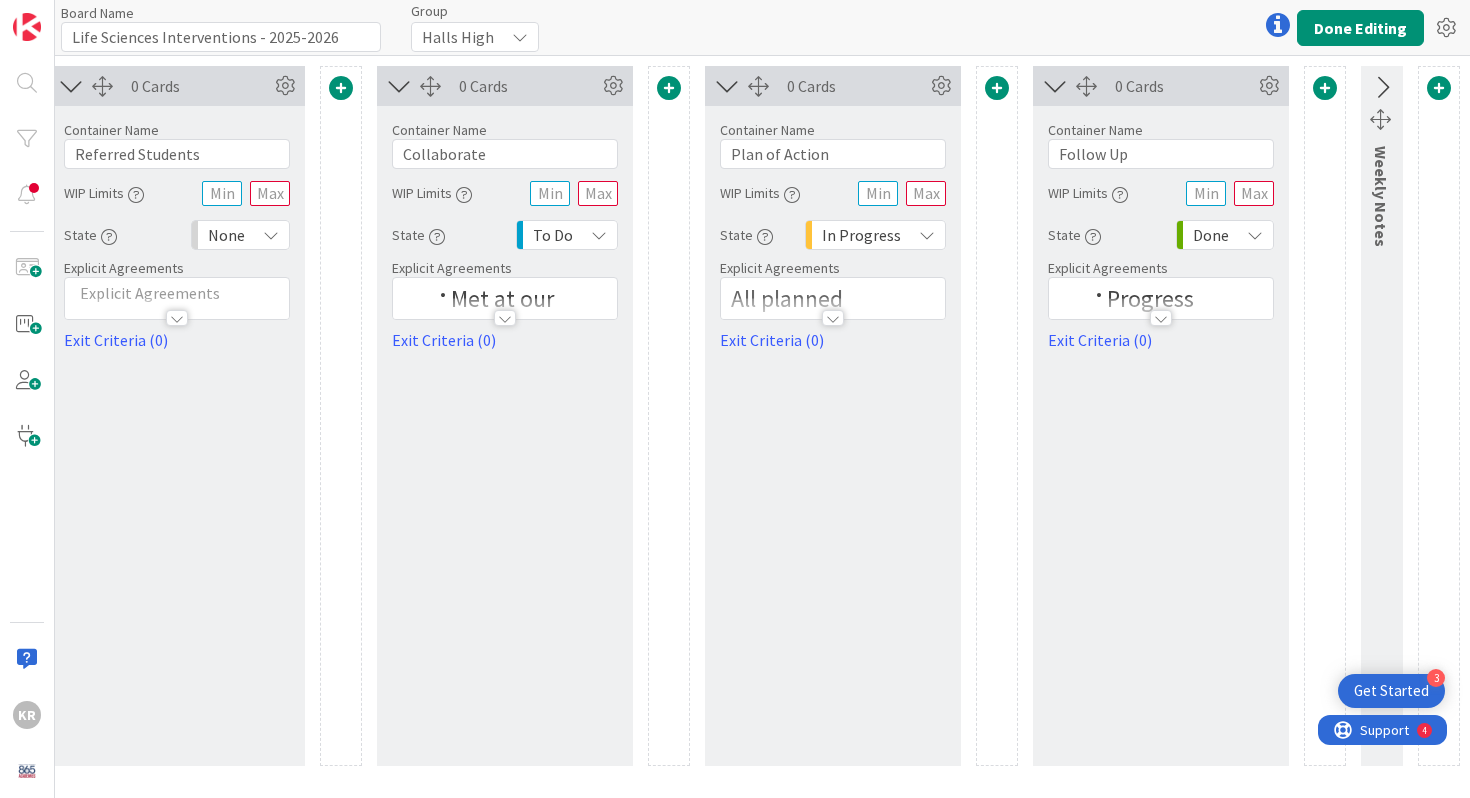 click at bounding box center (1381, 88) 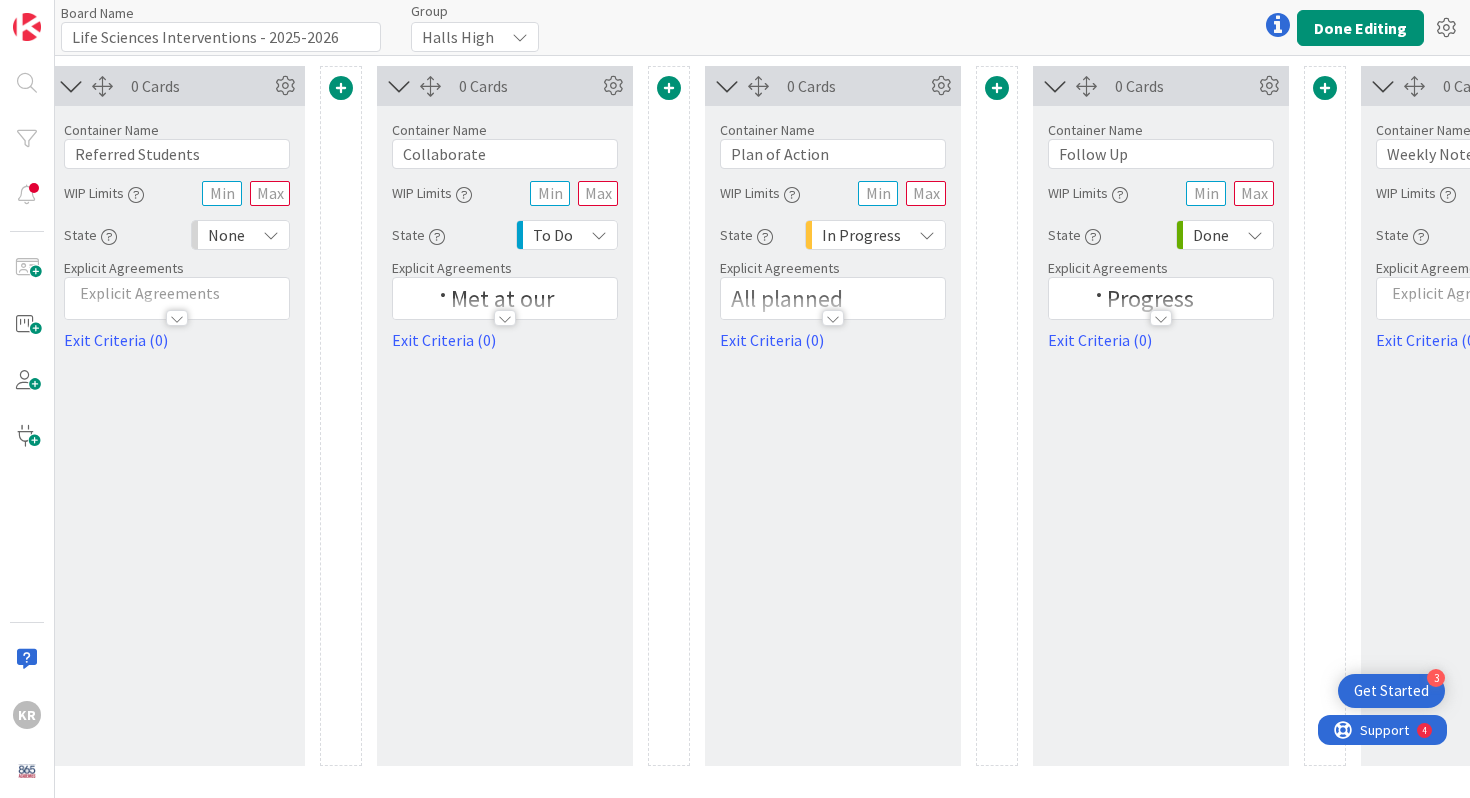 click at bounding box center (1383, 86) 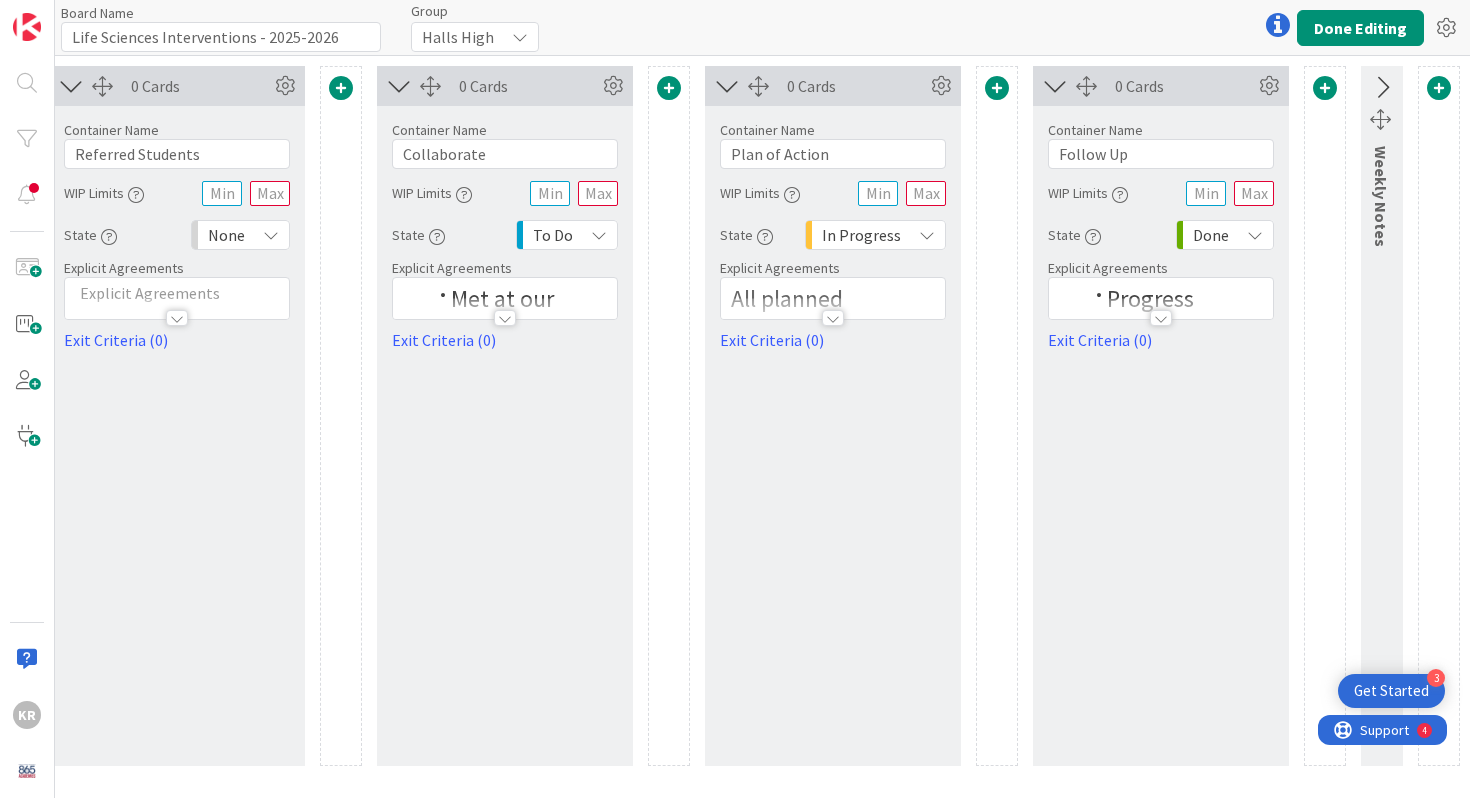 click at bounding box center [1381, 88] 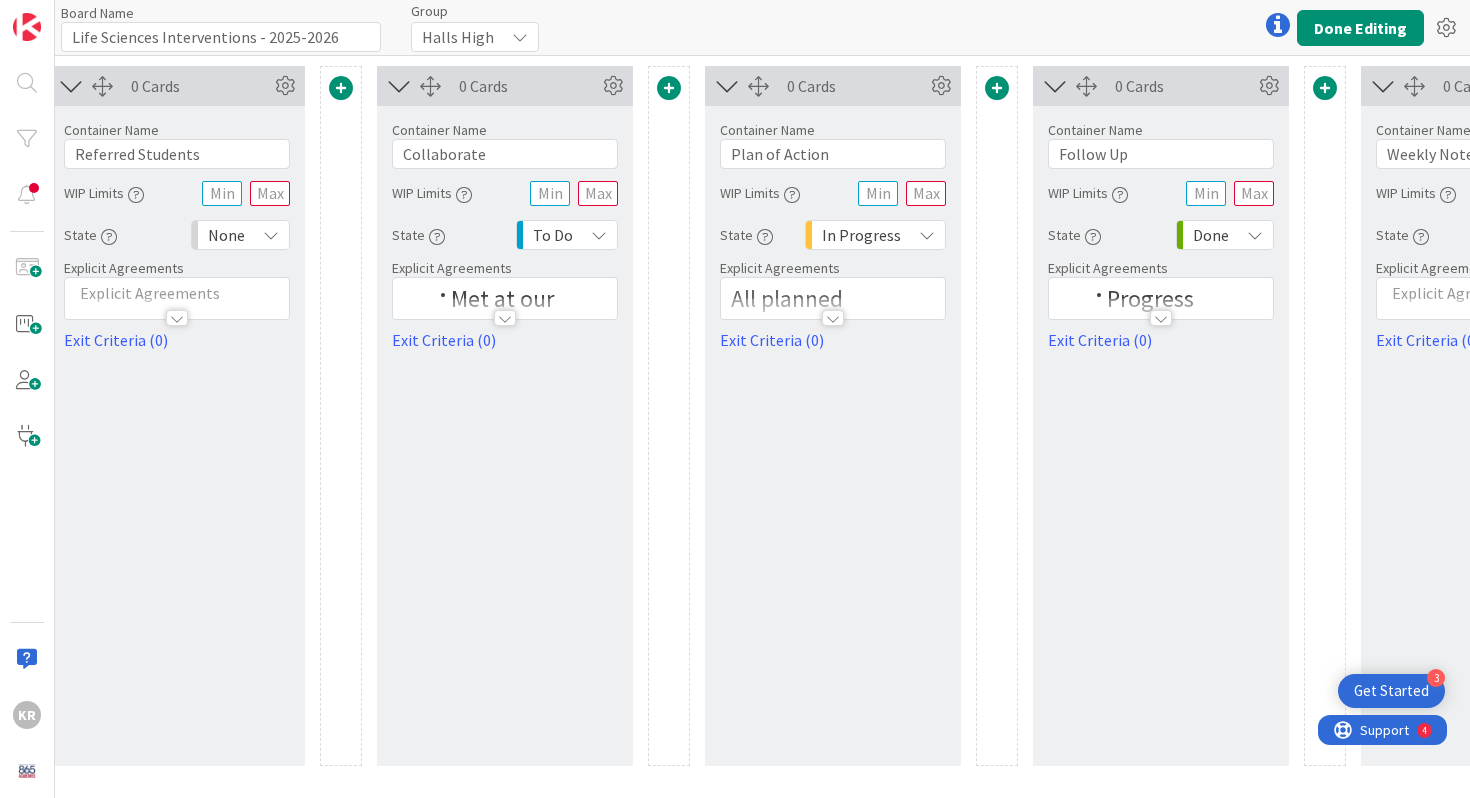 click at bounding box center [1383, 86] 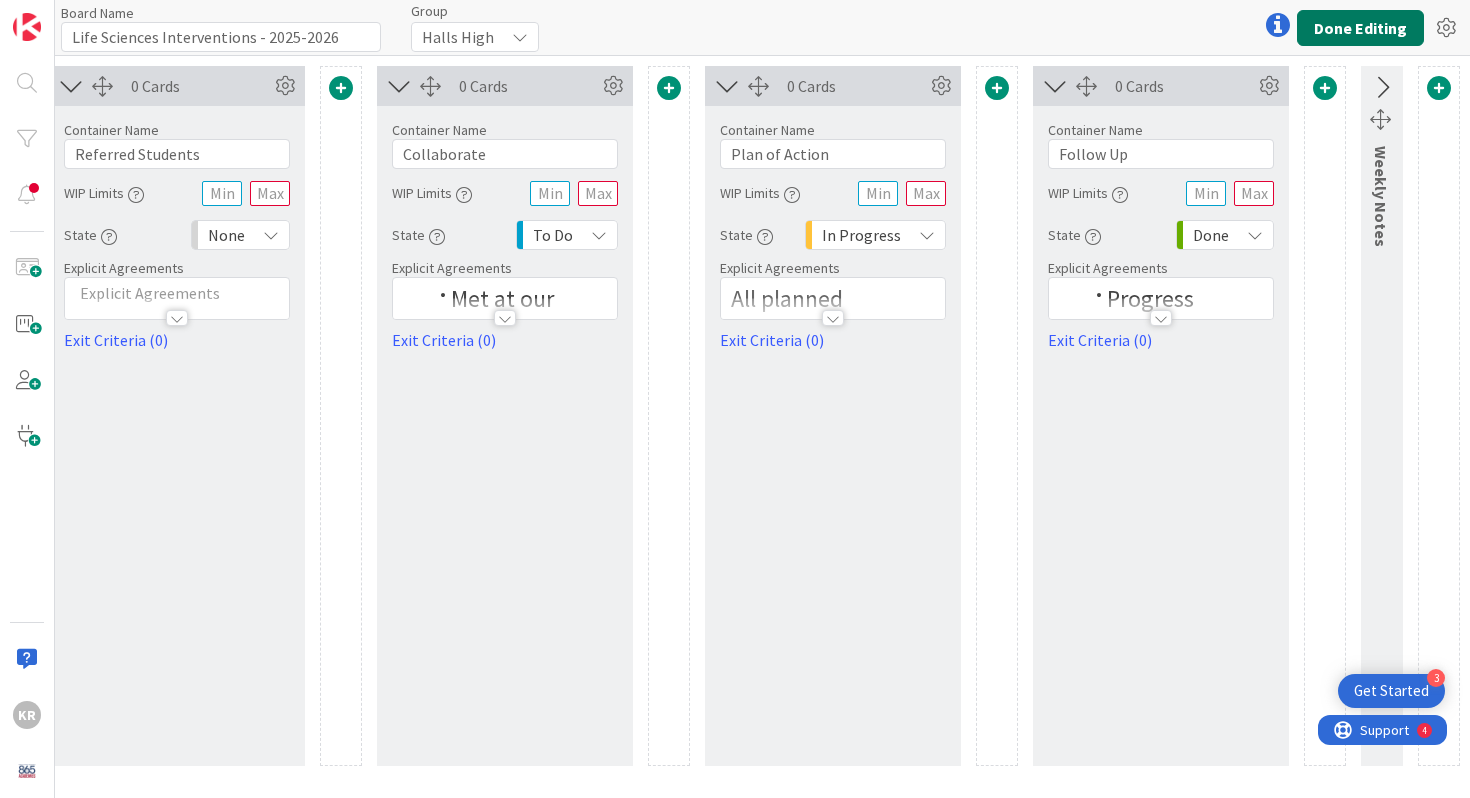 click on "Done Editing" at bounding box center (1360, 28) 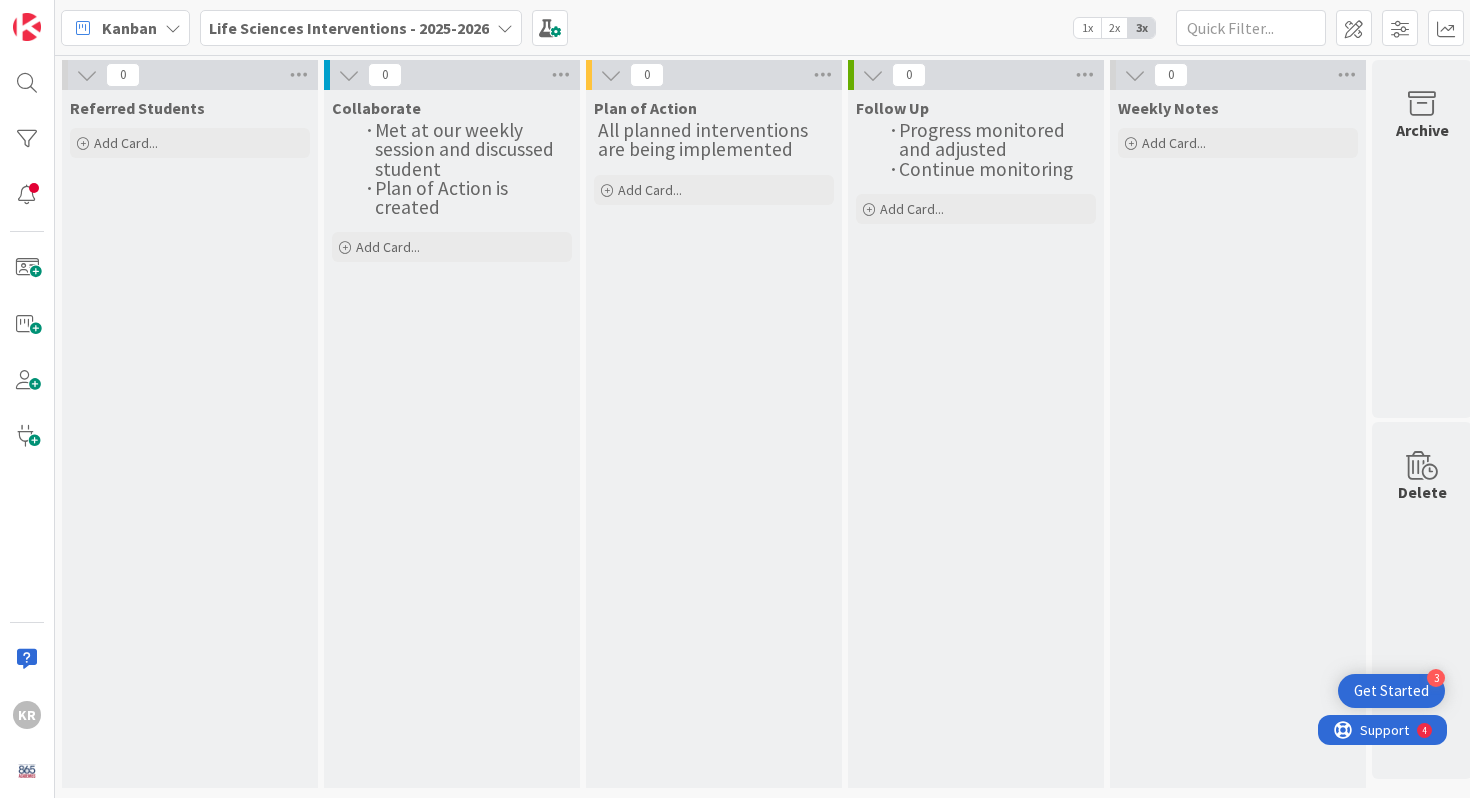 scroll, scrollTop: 0, scrollLeft: 0, axis: both 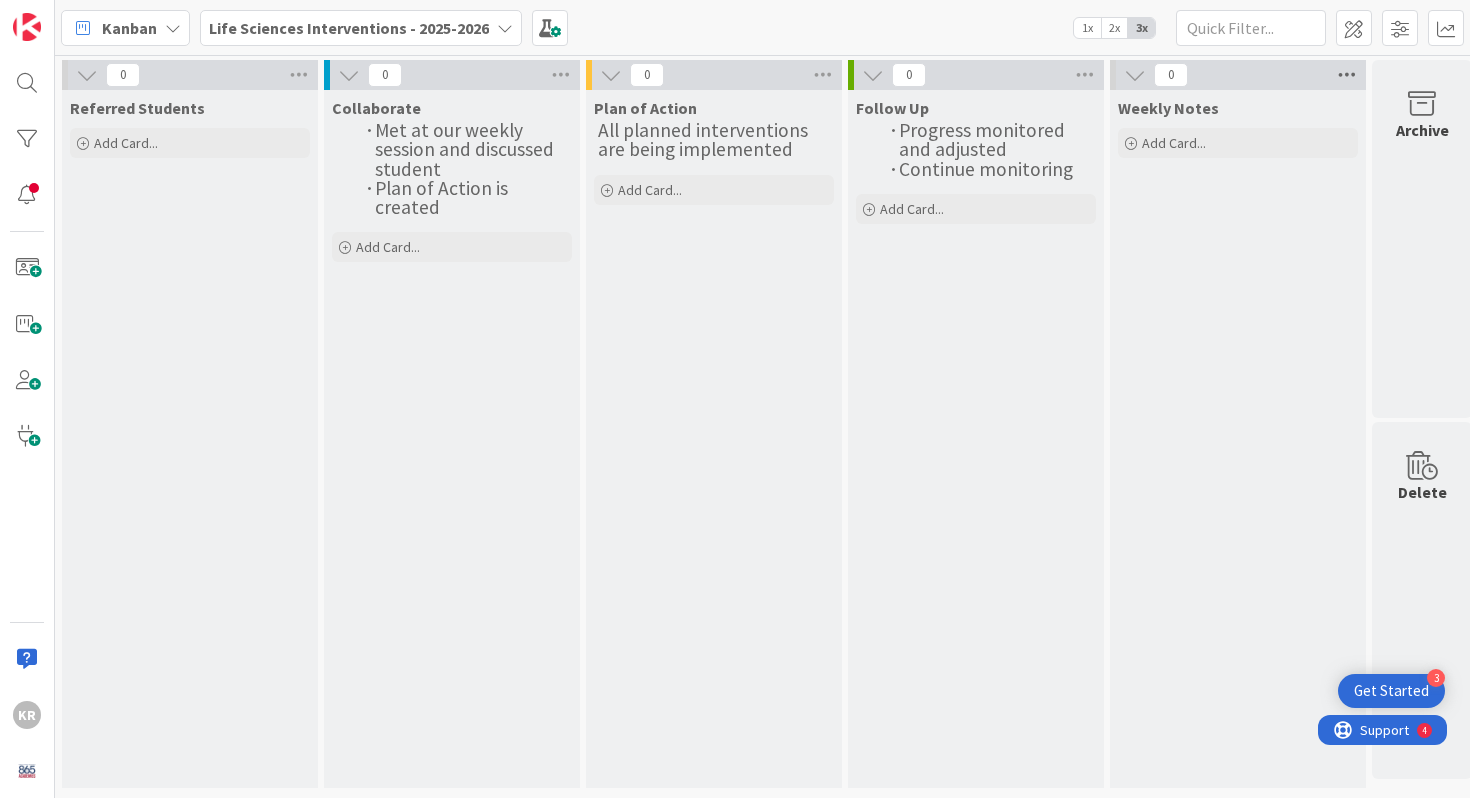 click at bounding box center [1347, 75] 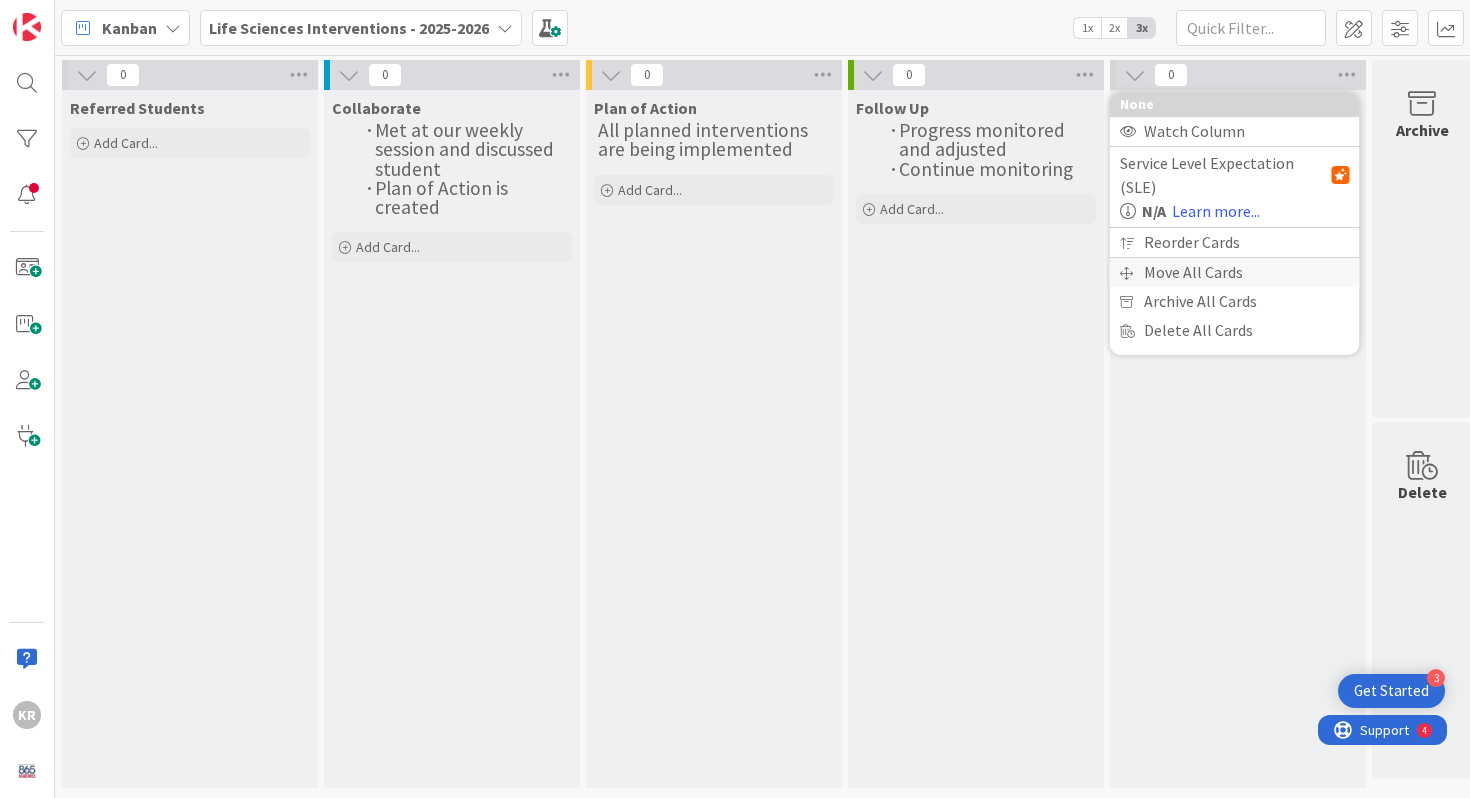 click on "Move All Cards" at bounding box center [1235, 272] 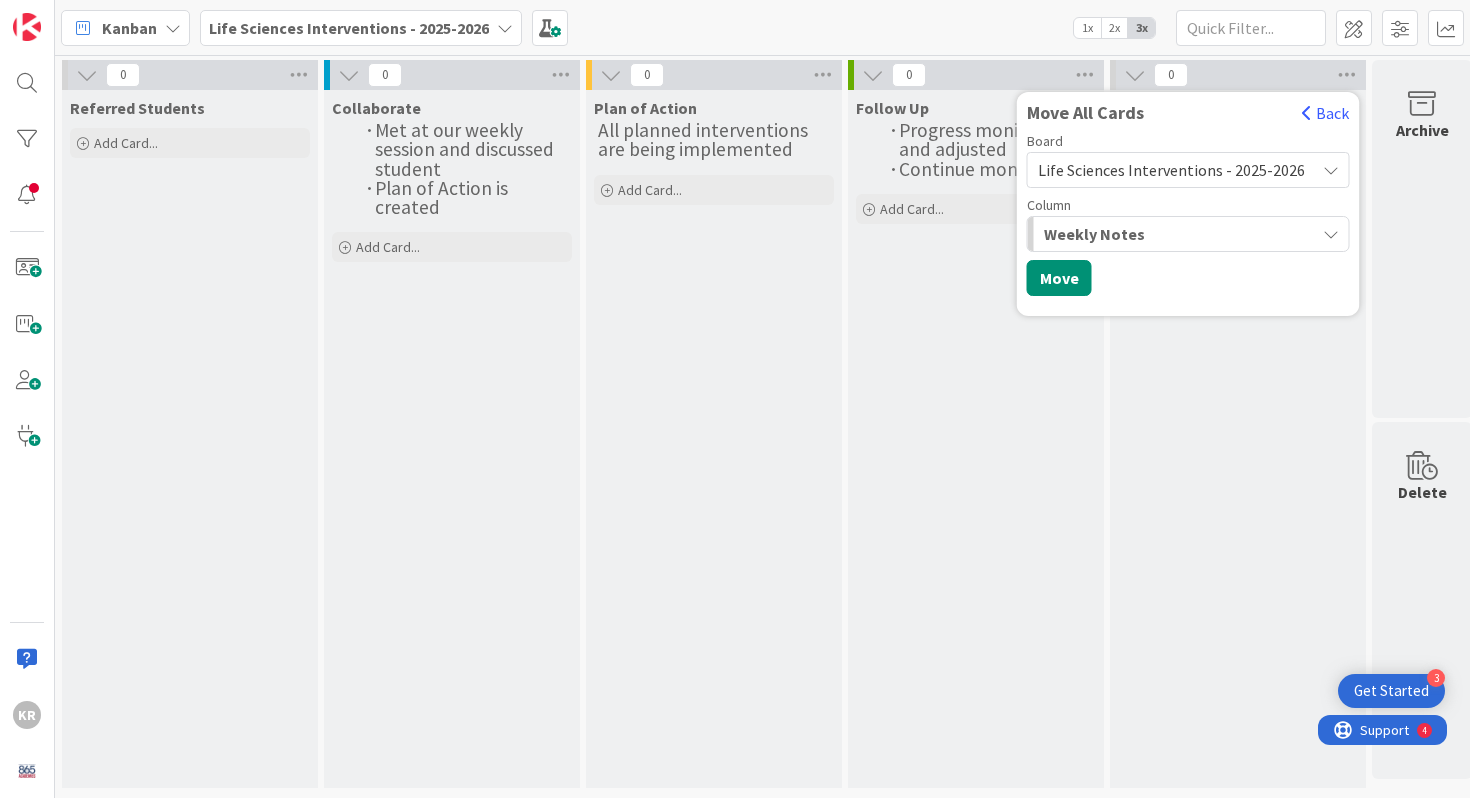 click on "Weekly Notes" at bounding box center (1094, 234) 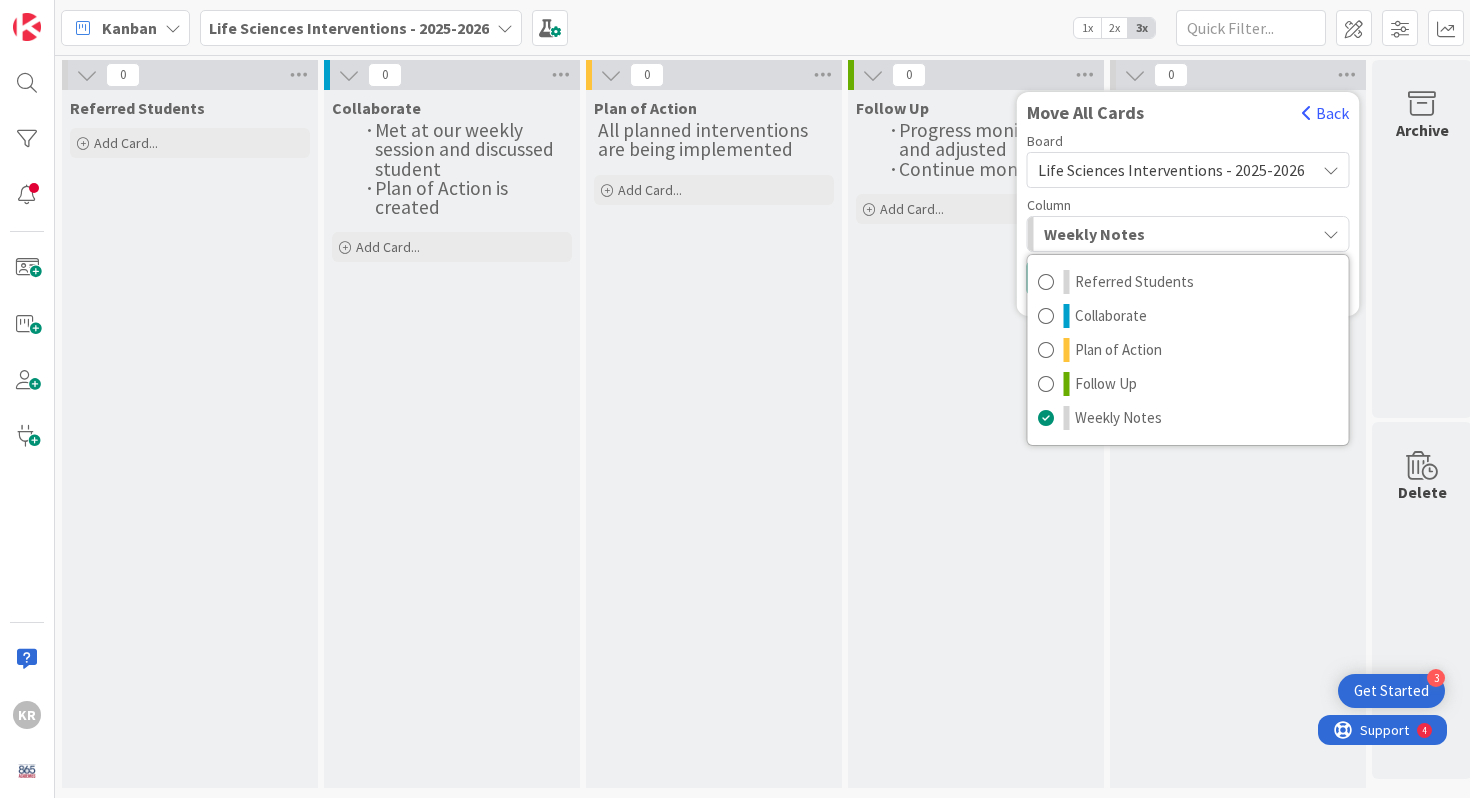 click on "Column Weekly Notes  Referred Students  Collaborate  Plan of Action  Follow Up  Weekly Notes" at bounding box center (1188, 225) 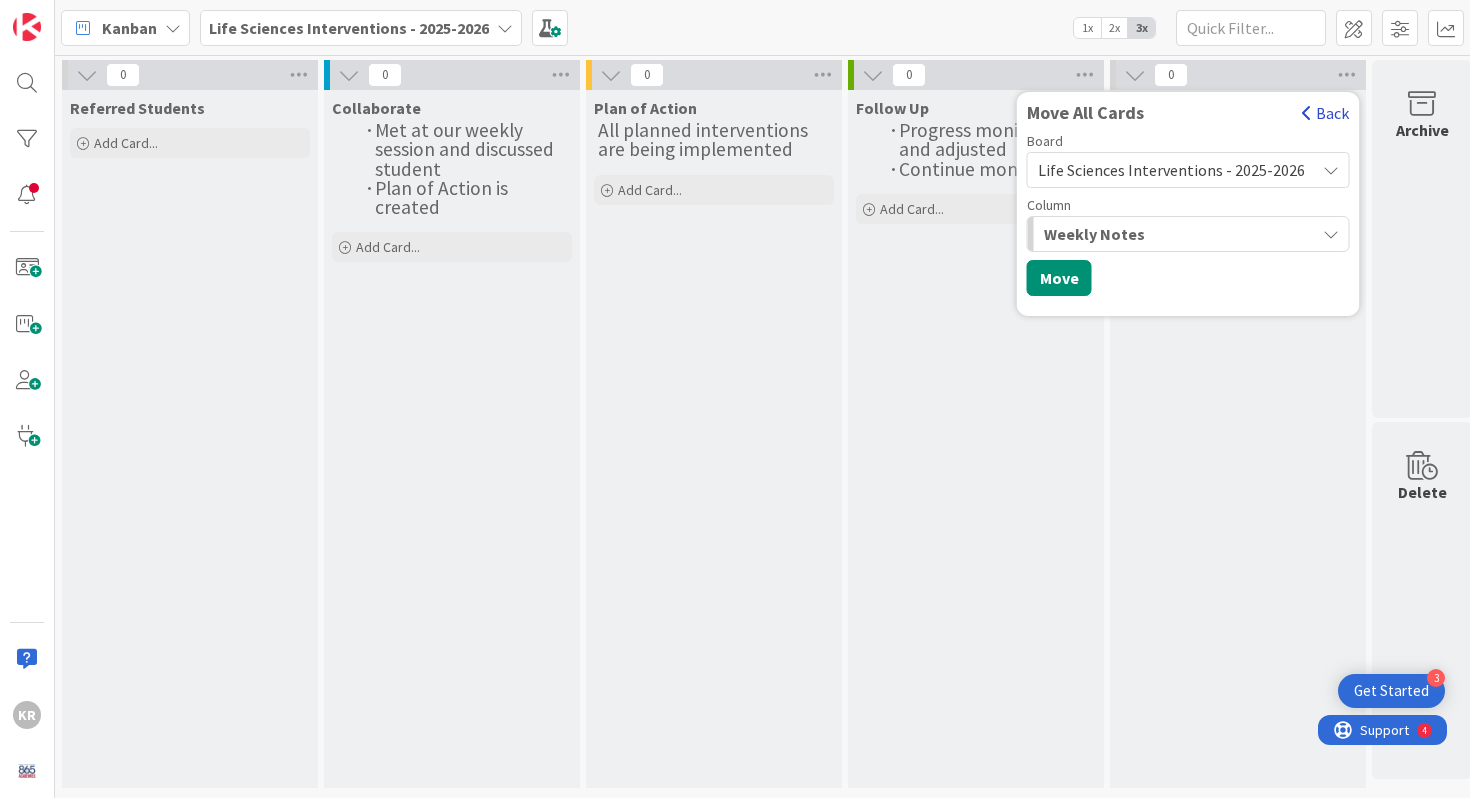 click at bounding box center (1307, 113) 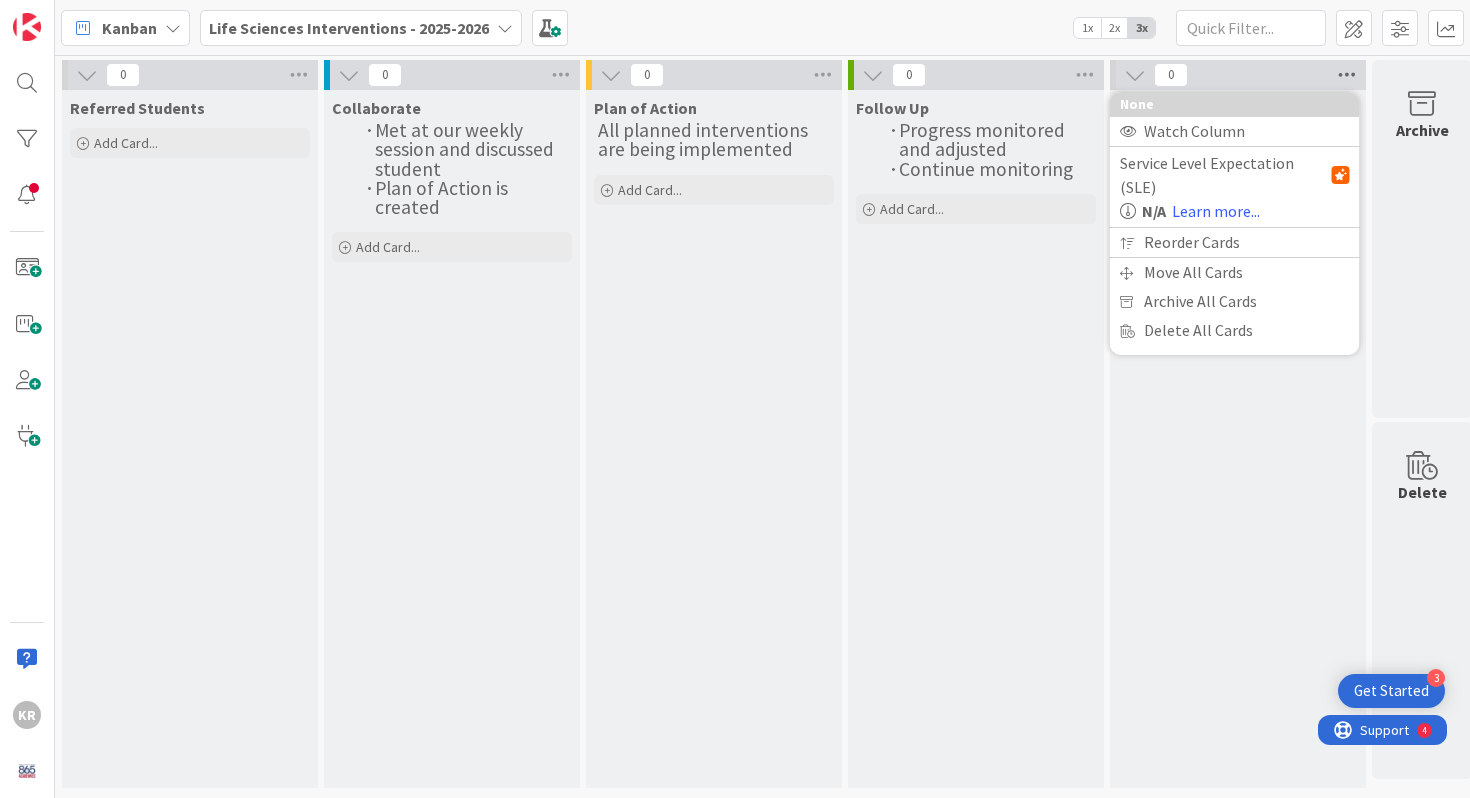 click at bounding box center [1347, 75] 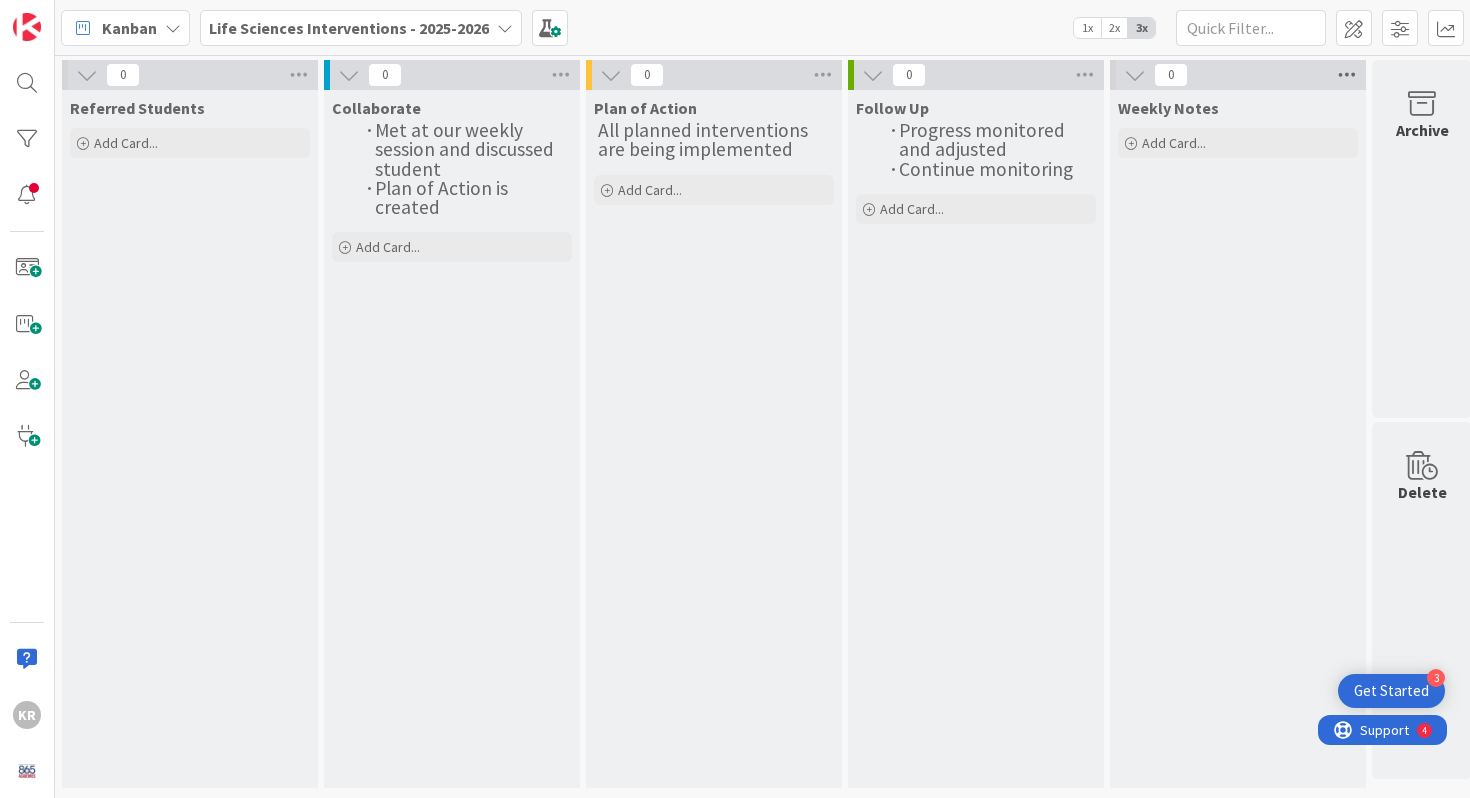 click at bounding box center (1347, 75) 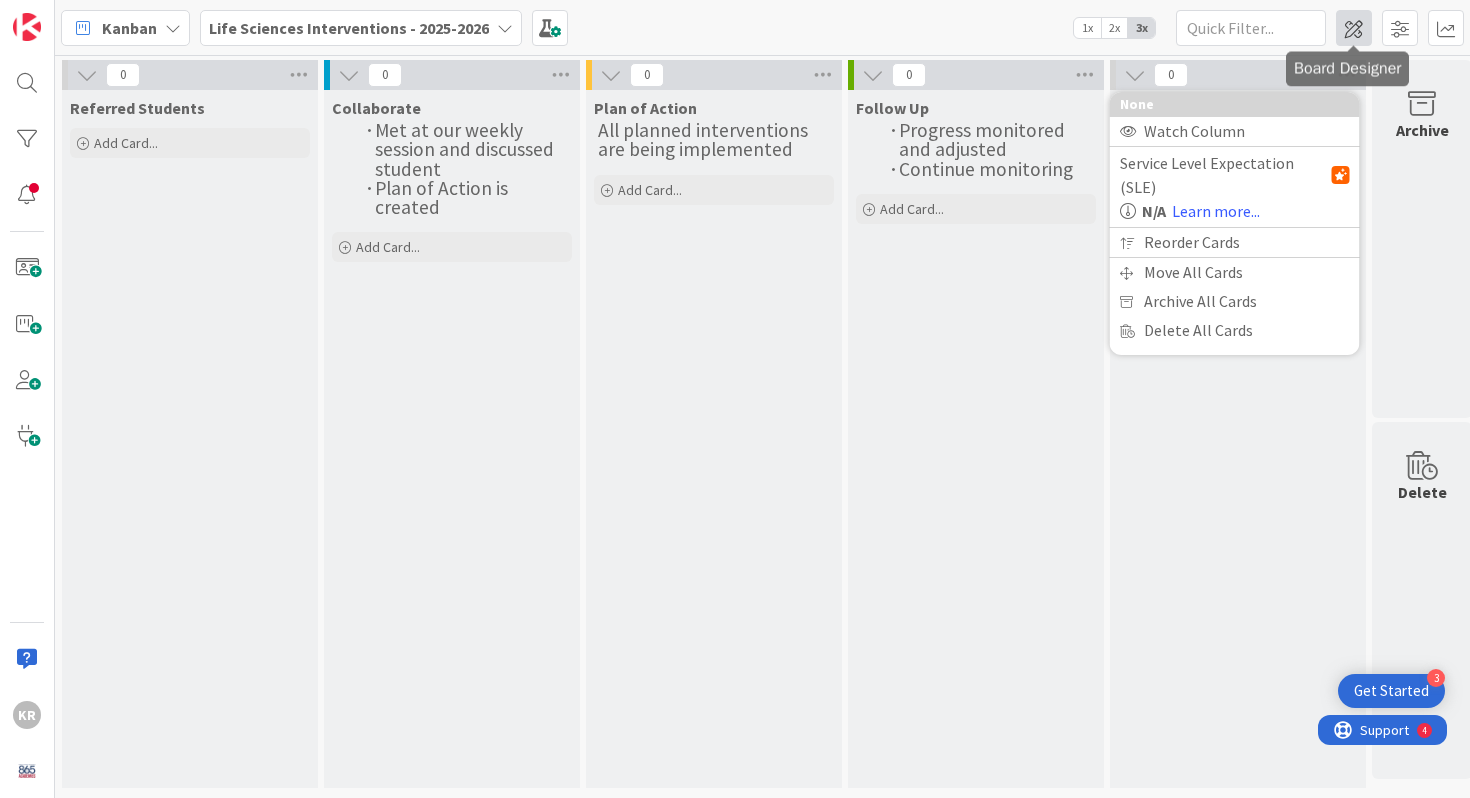 click at bounding box center [1354, 28] 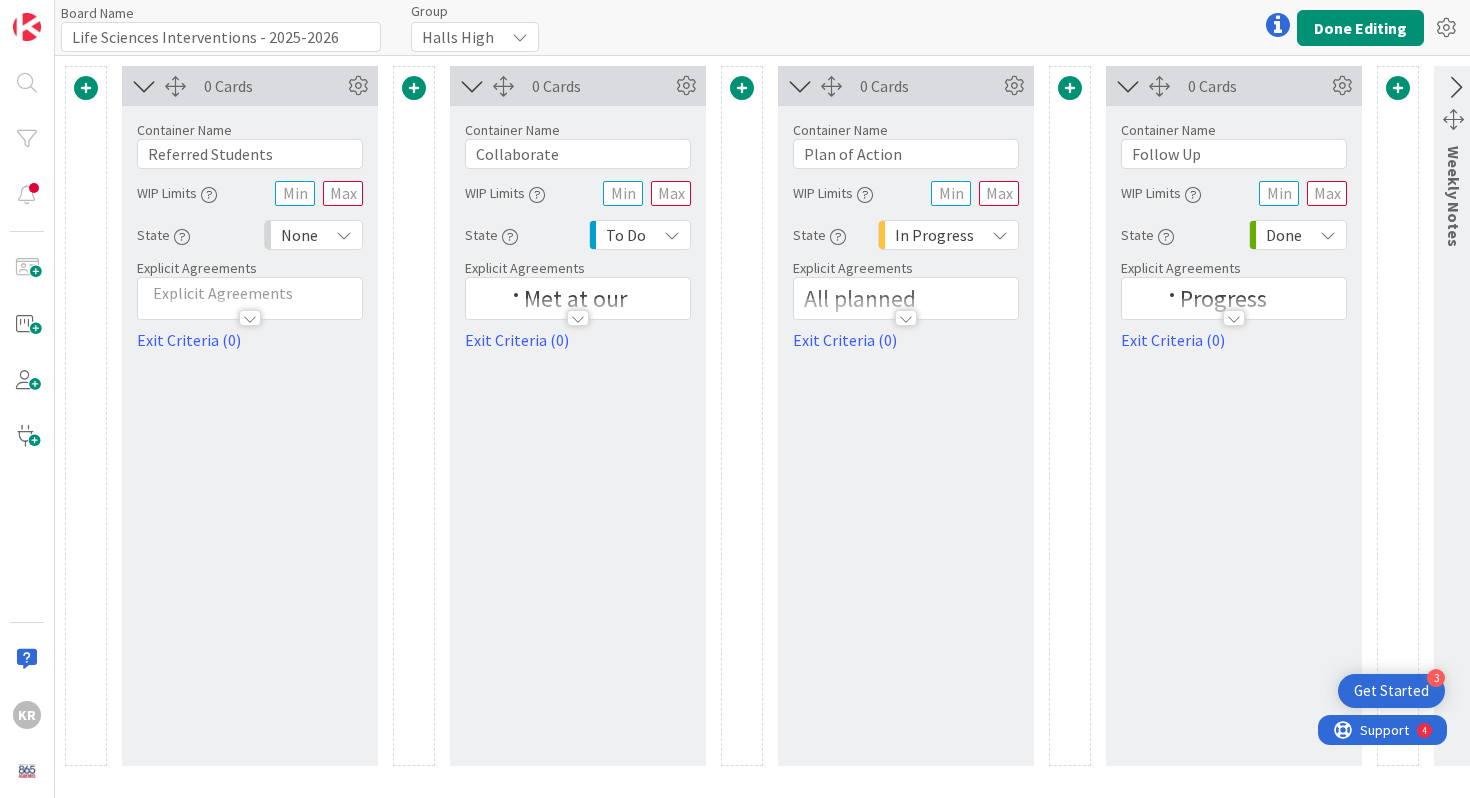 scroll, scrollTop: 0, scrollLeft: 0, axis: both 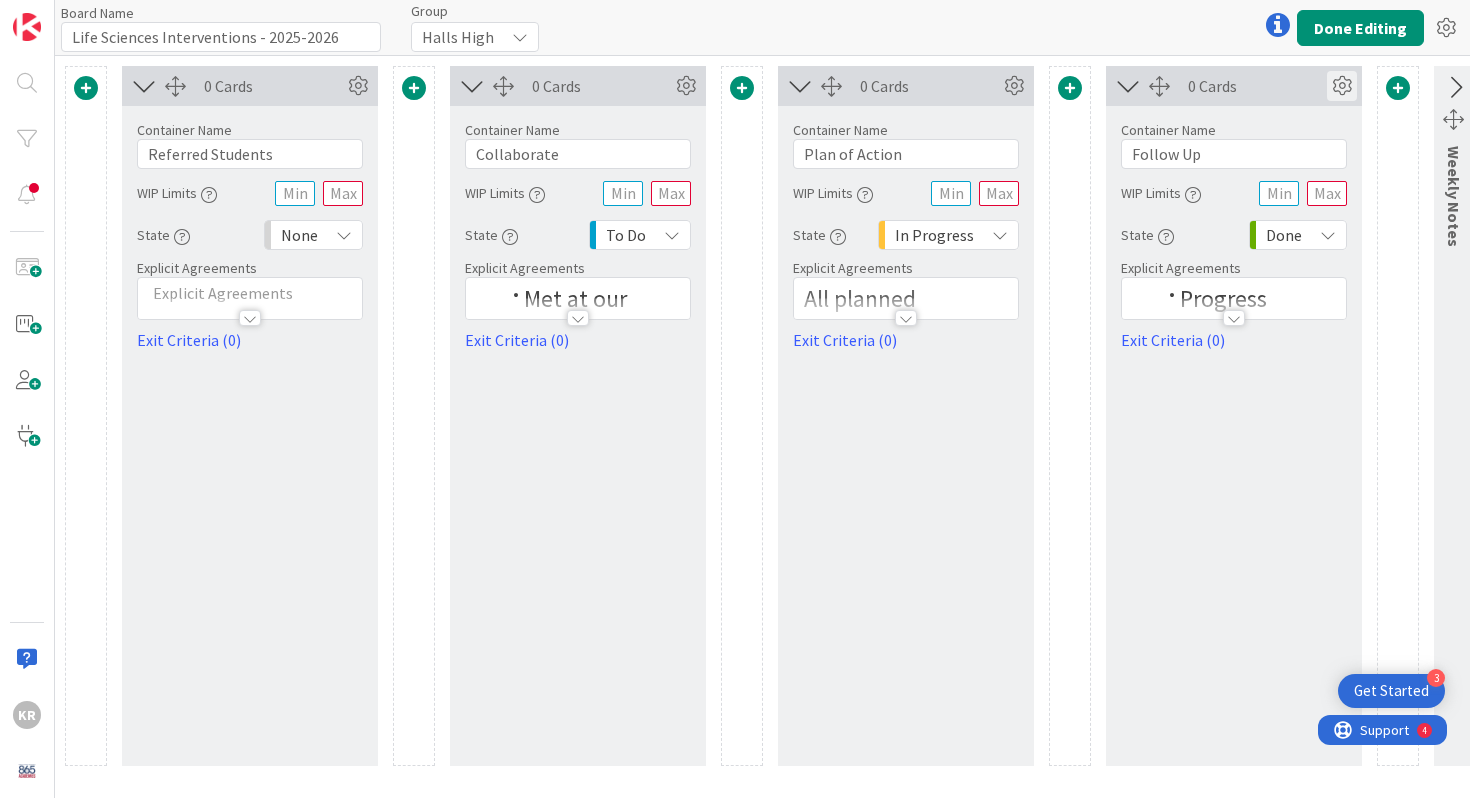click at bounding box center (1342, 86) 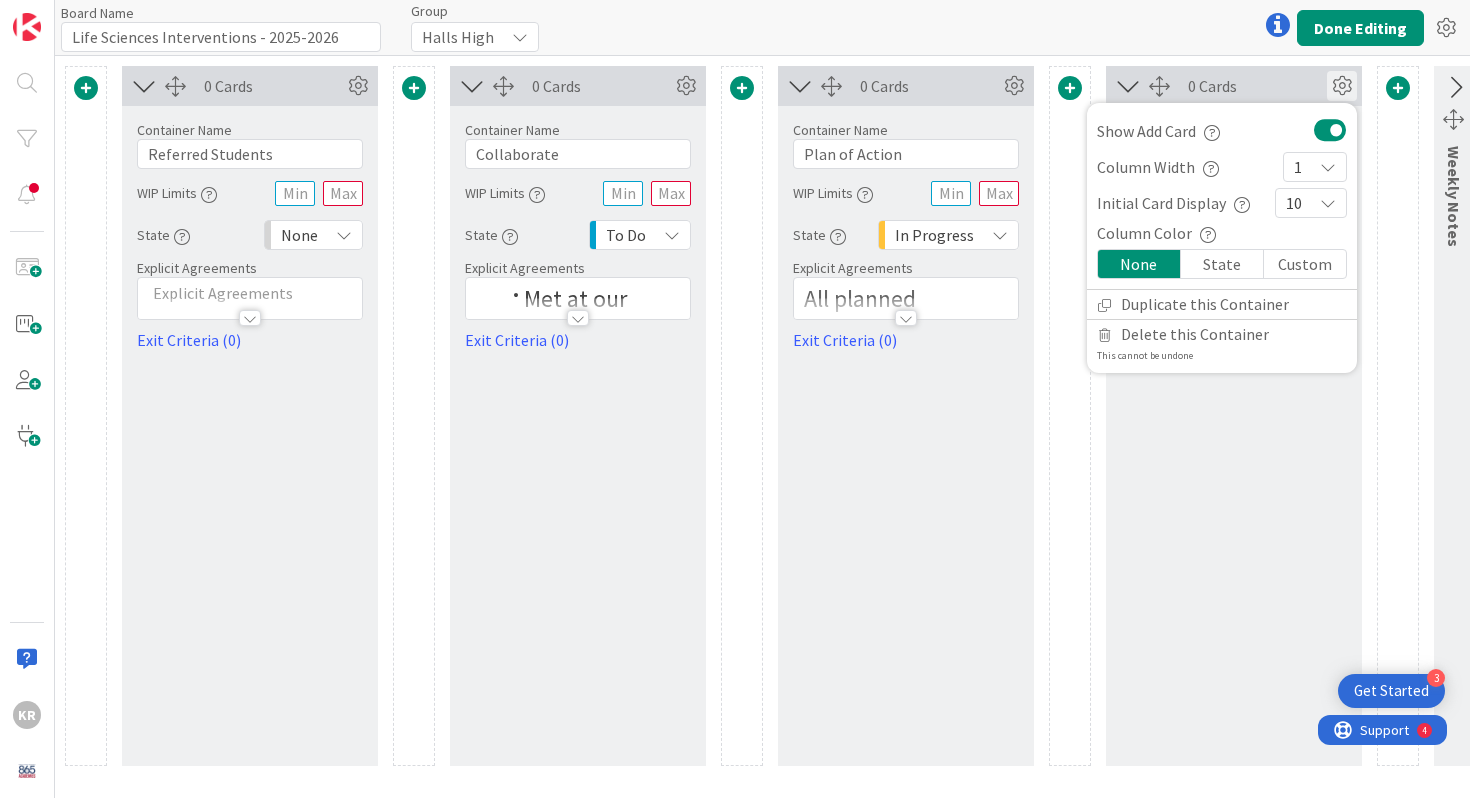 click at bounding box center [1328, 167] 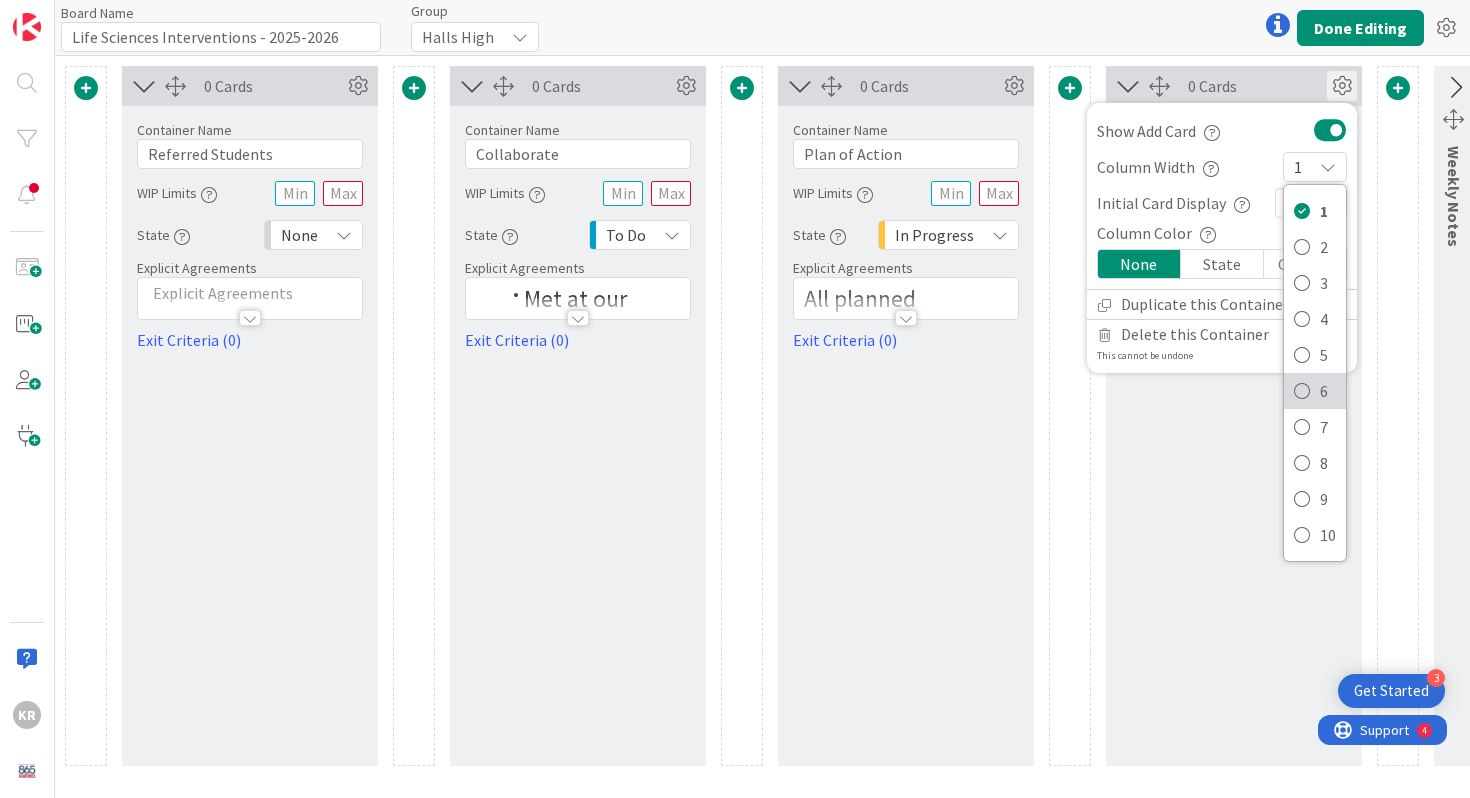 click on "6" at bounding box center (1315, 391) 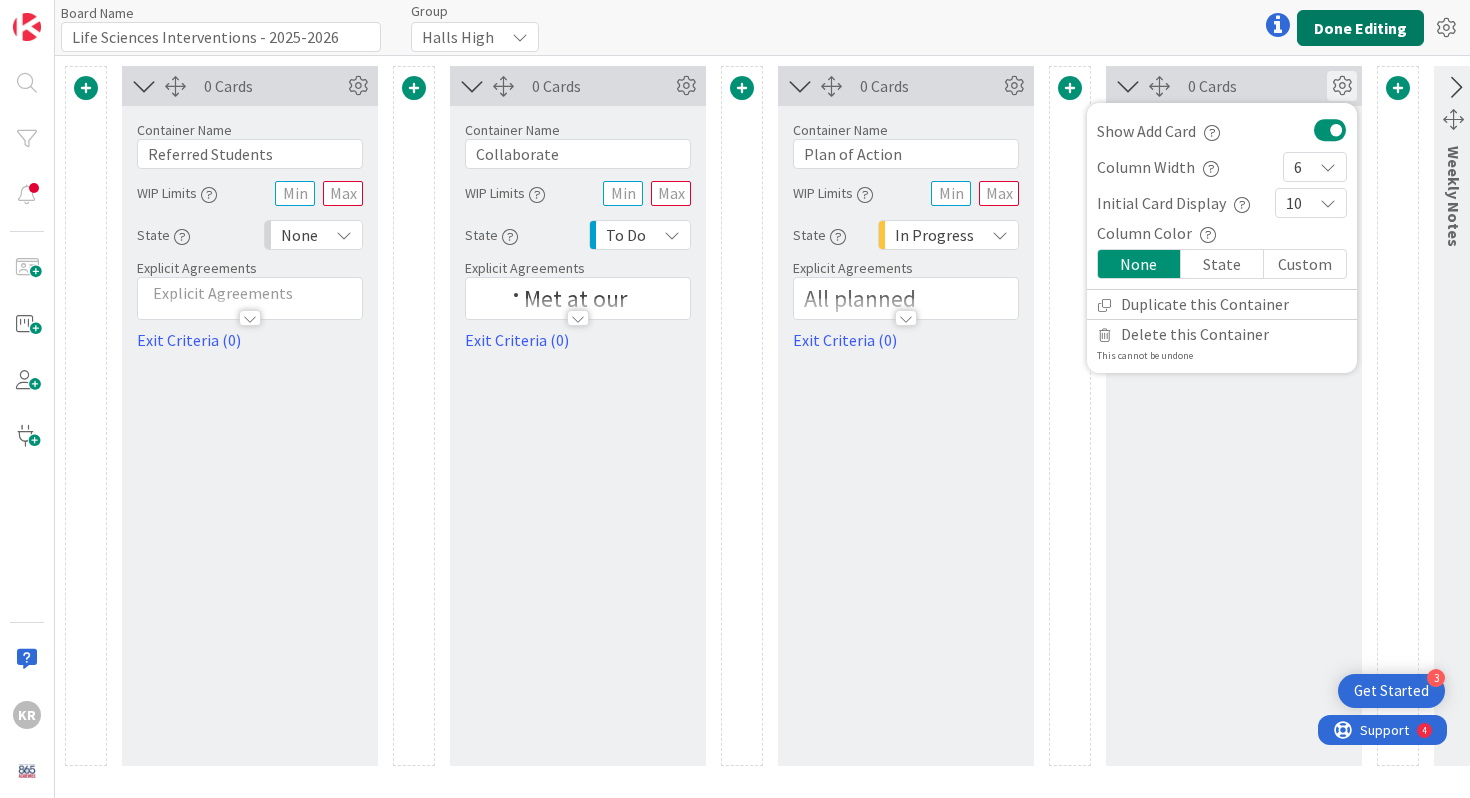 click on "Done Editing" at bounding box center [1360, 28] 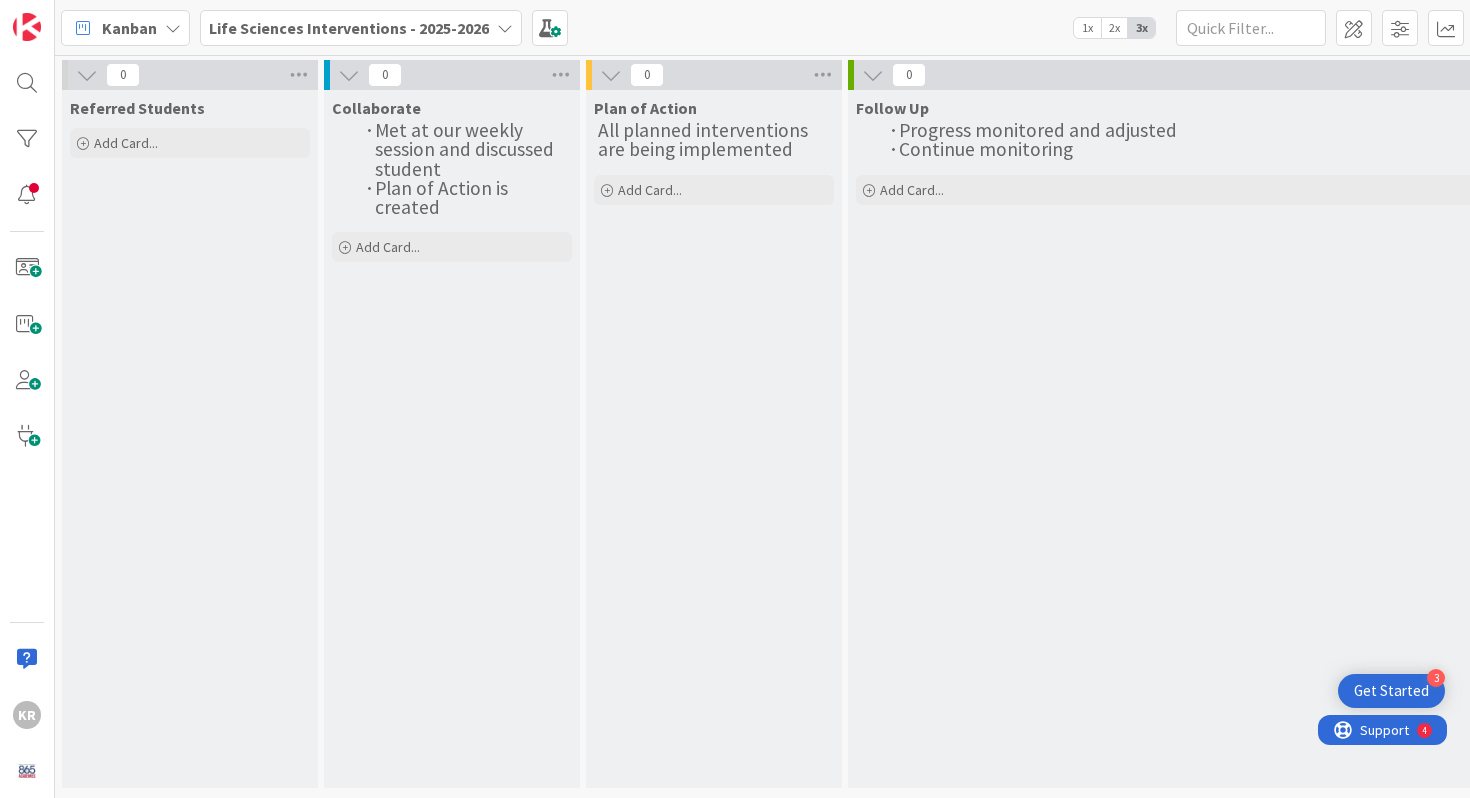 scroll, scrollTop: 0, scrollLeft: 0, axis: both 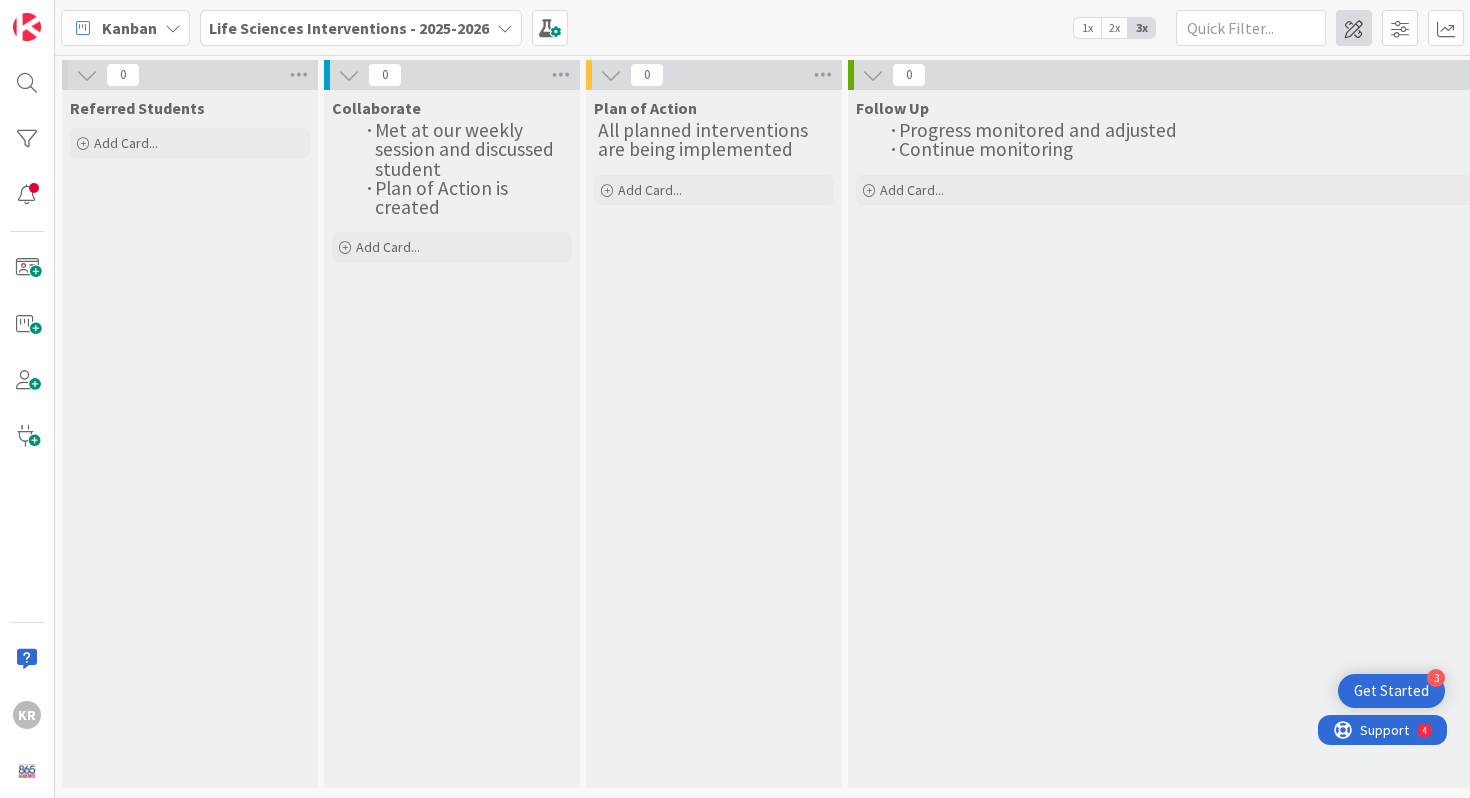 click at bounding box center [1354, 28] 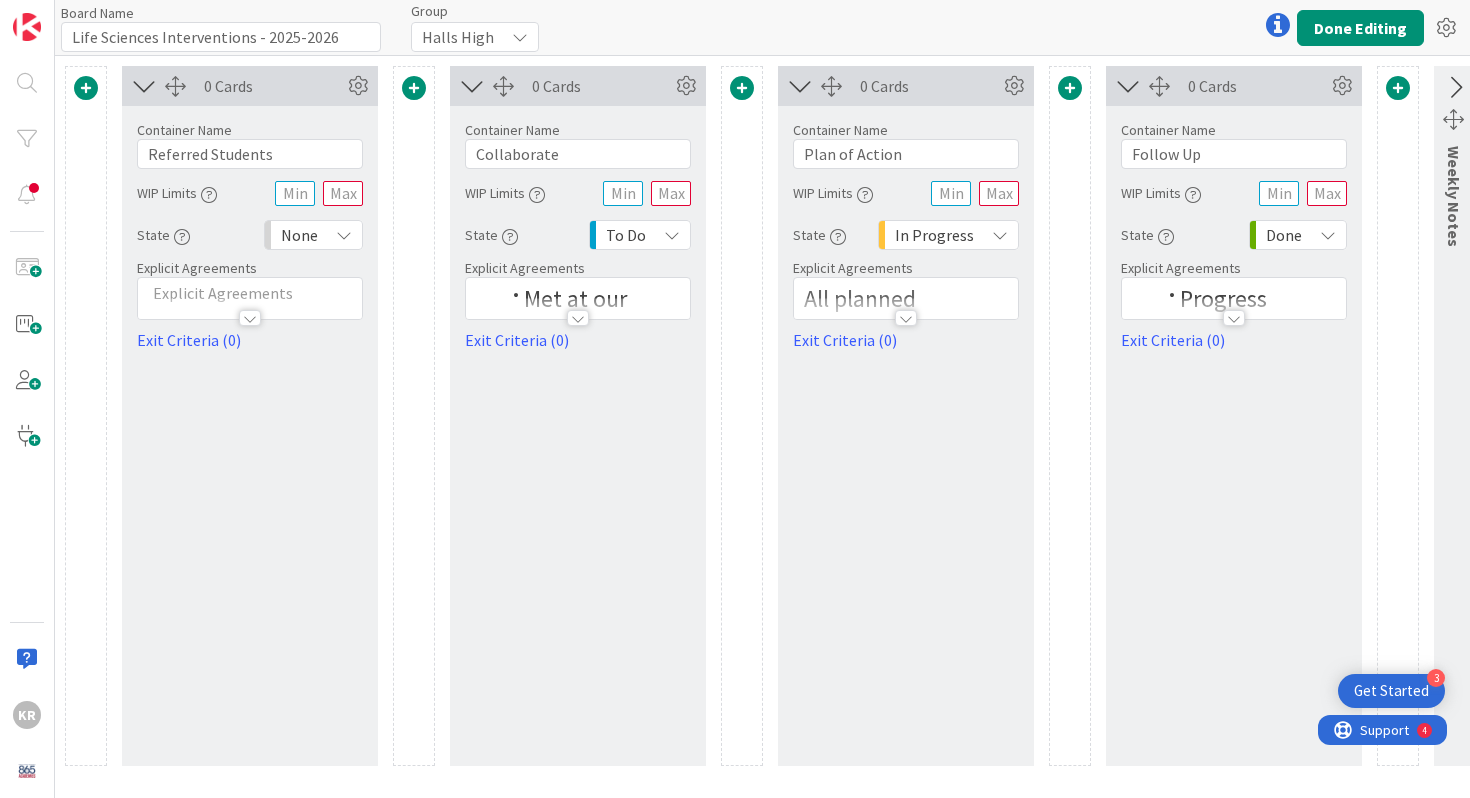 scroll, scrollTop: 0, scrollLeft: 0, axis: both 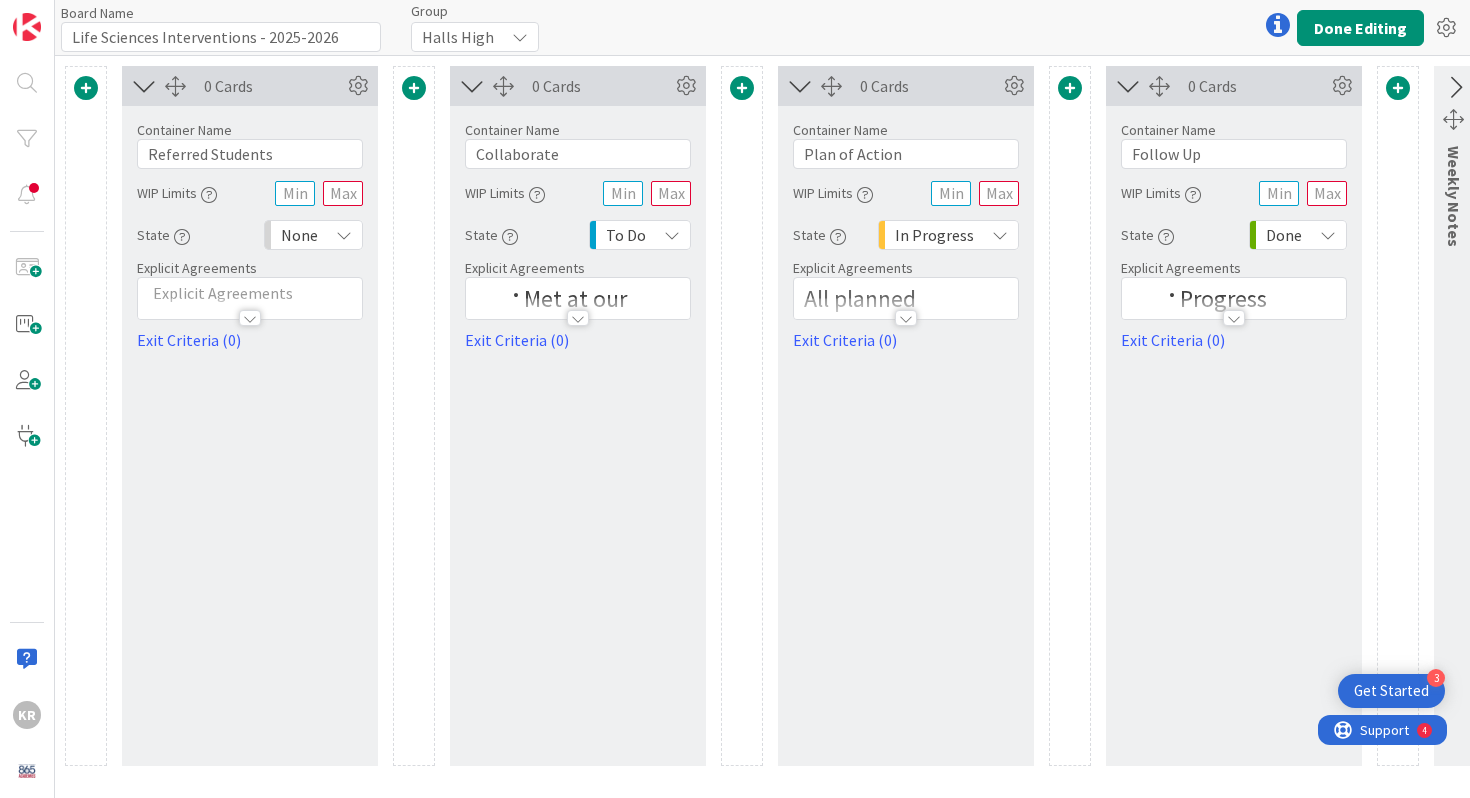 click on "0 Cards" at bounding box center [1234, 86] 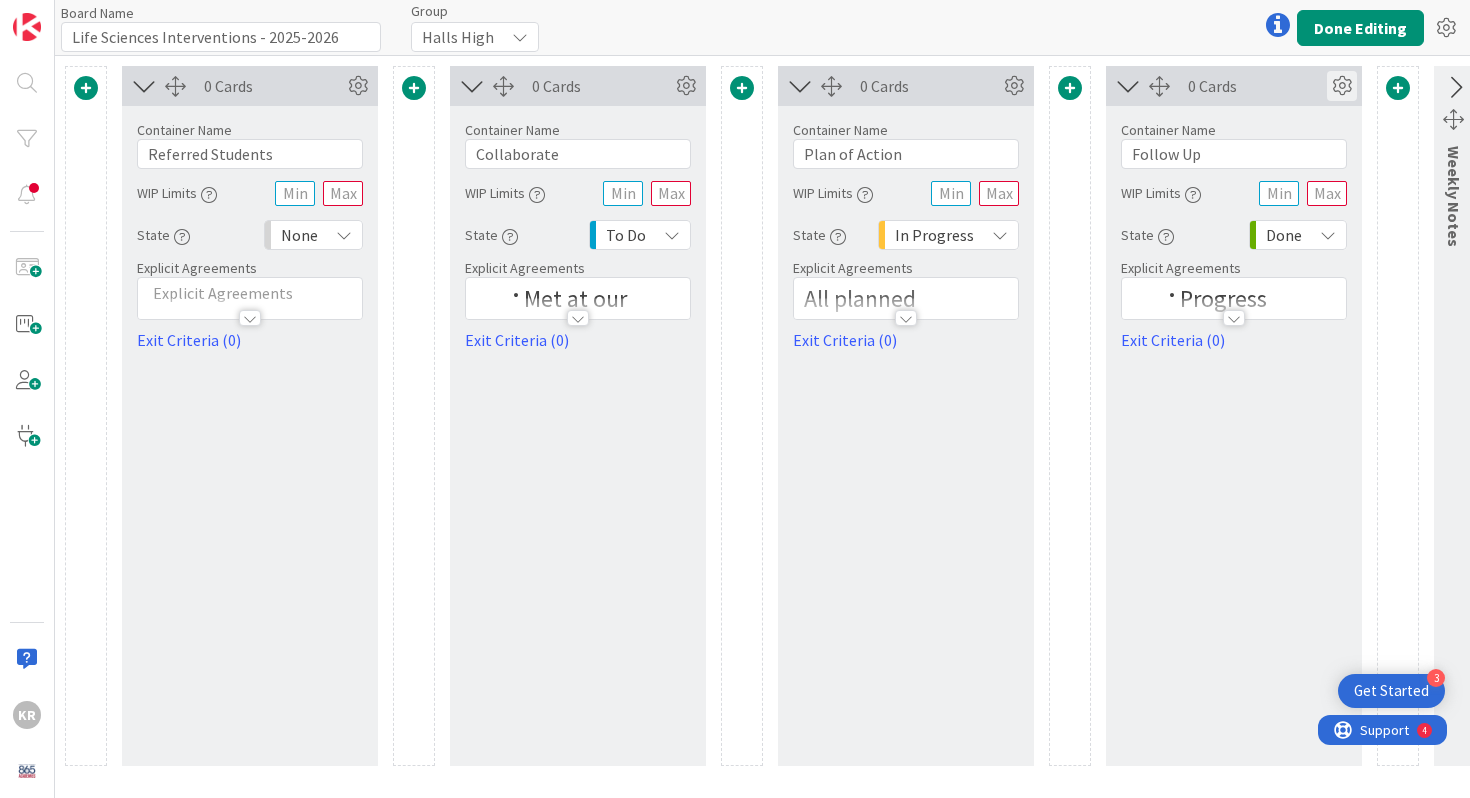 click at bounding box center (1342, 86) 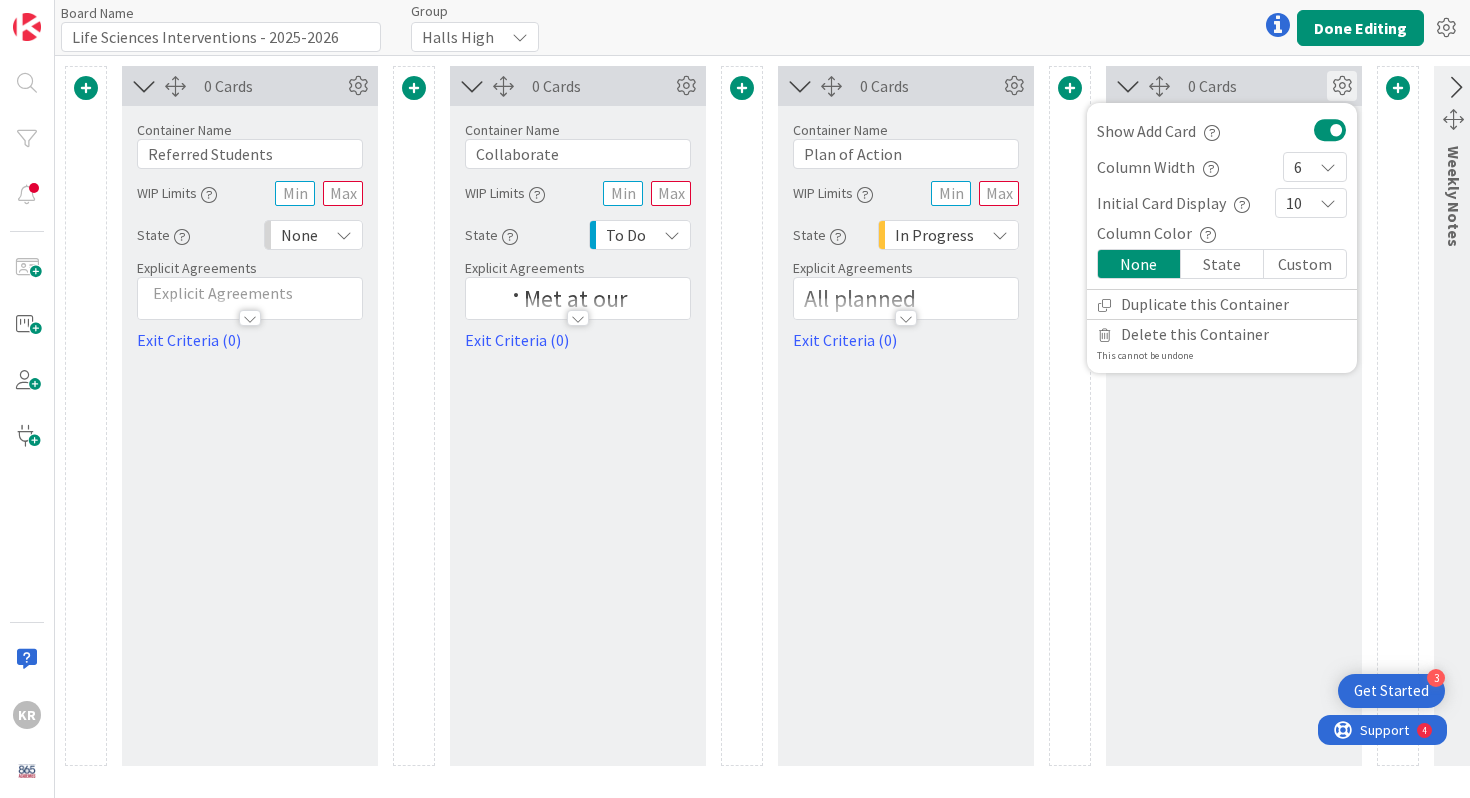 click at bounding box center [1398, 416] 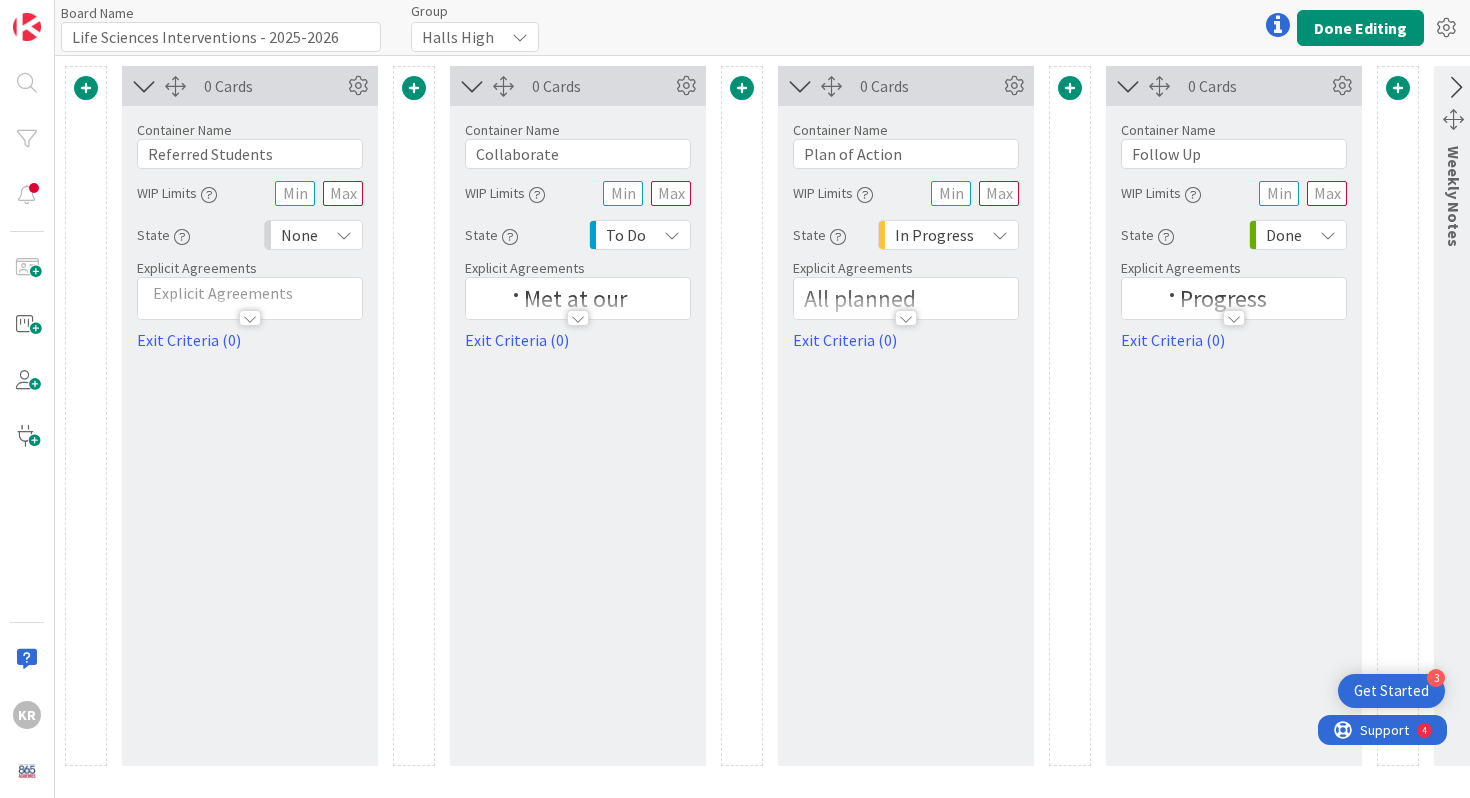 scroll, scrollTop: 0, scrollLeft: 73, axis: horizontal 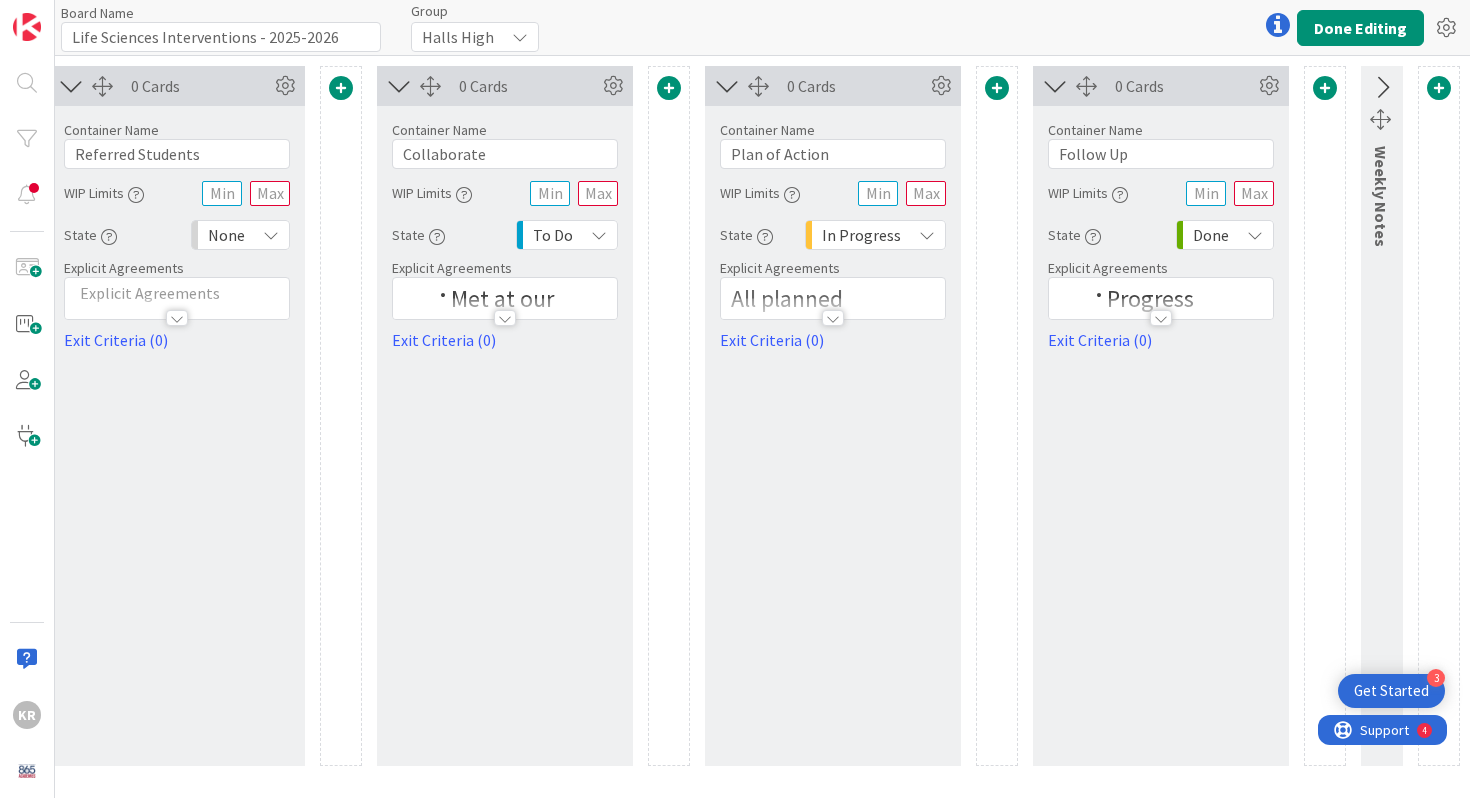 click at bounding box center [1381, 88] 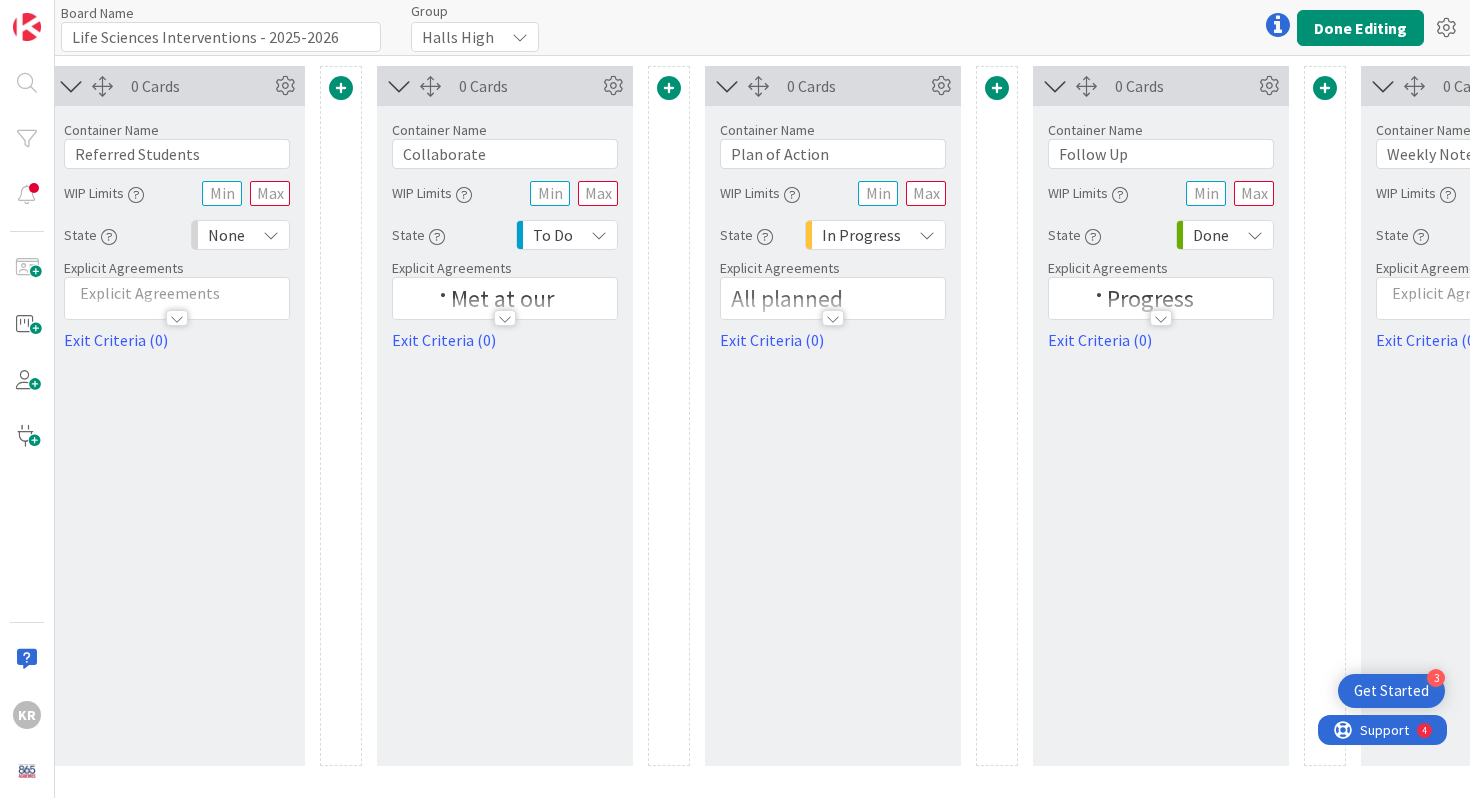 click at bounding box center (997, 416) 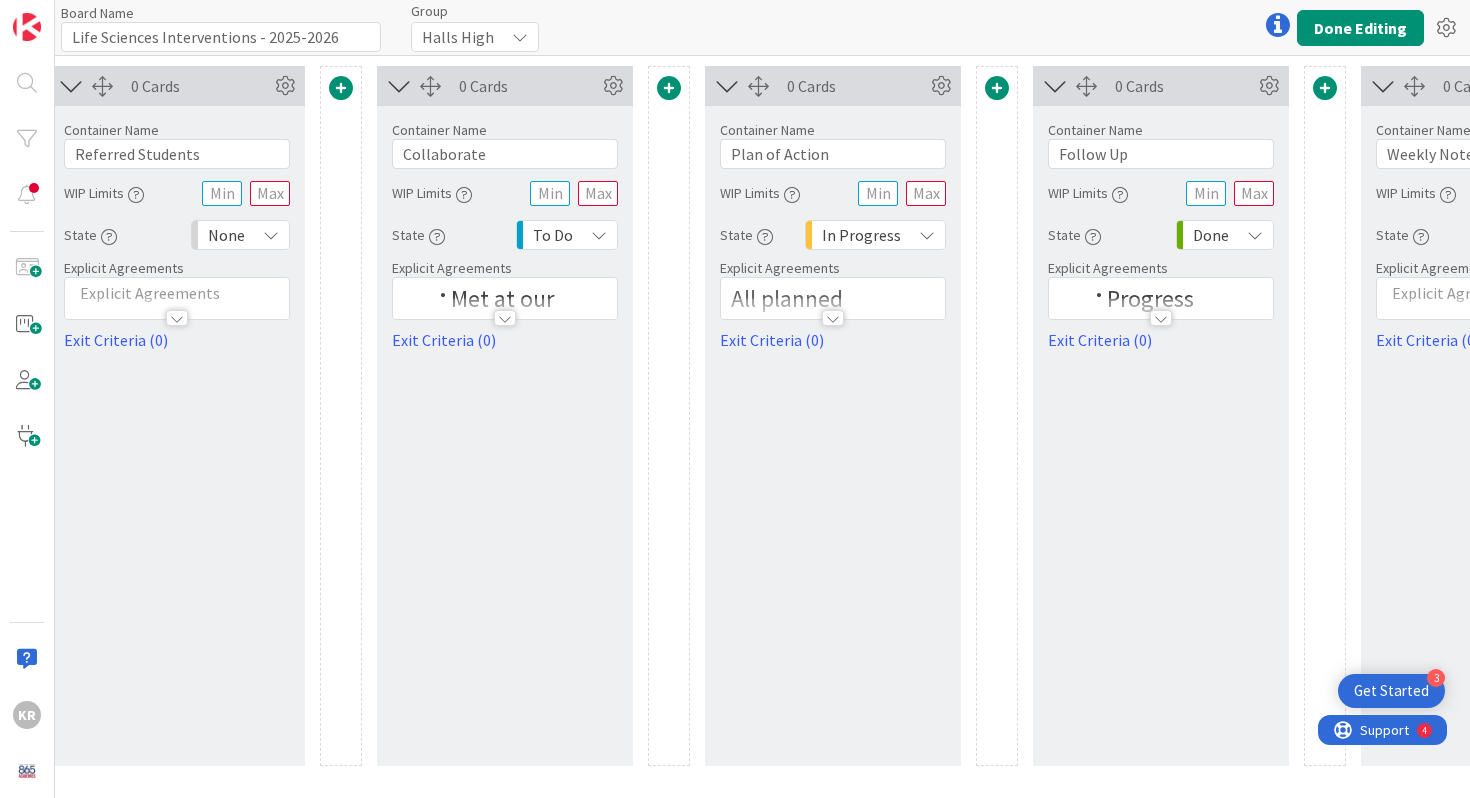 scroll, scrollTop: 0, scrollLeft: 287, axis: horizontal 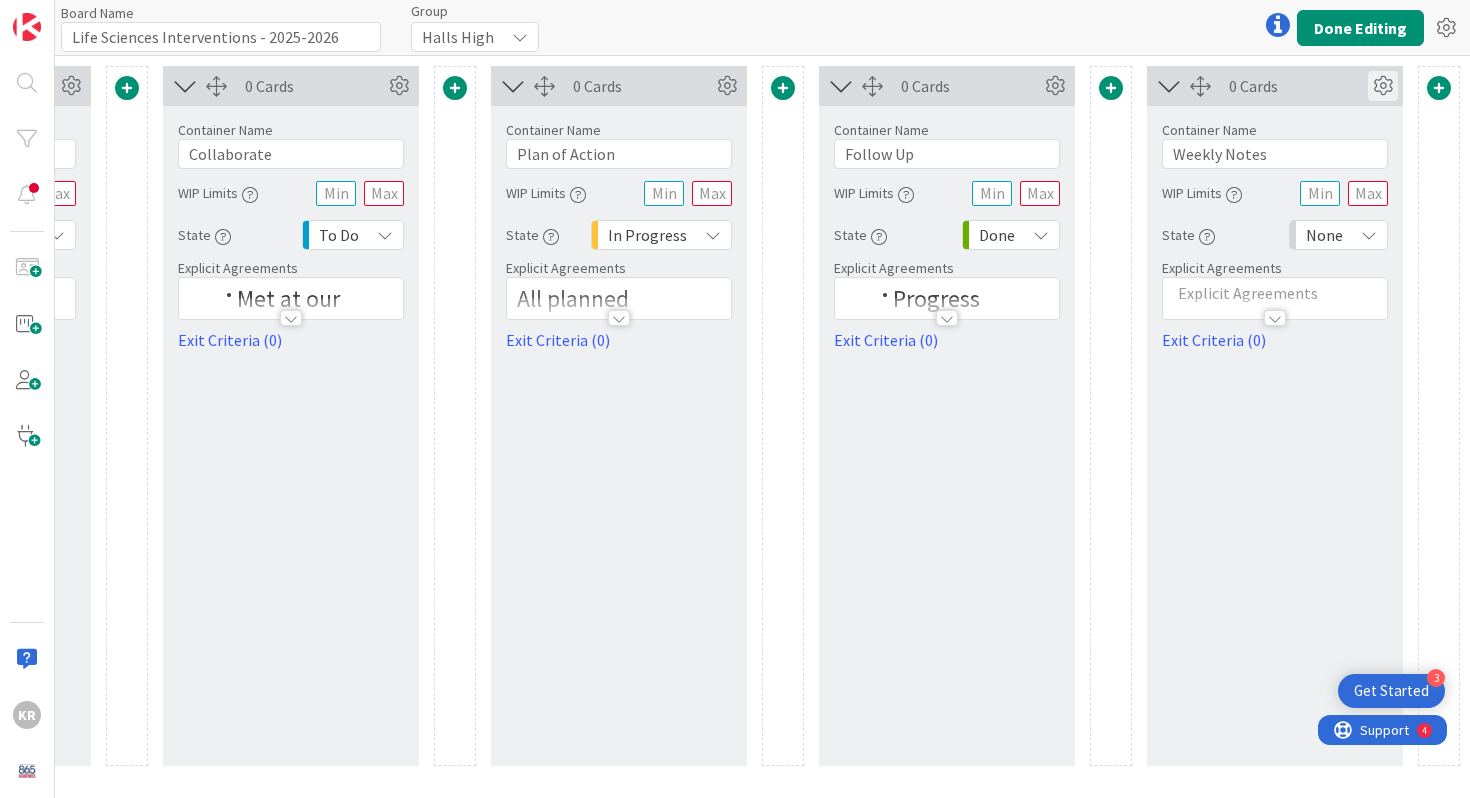 click at bounding box center [1383, 86] 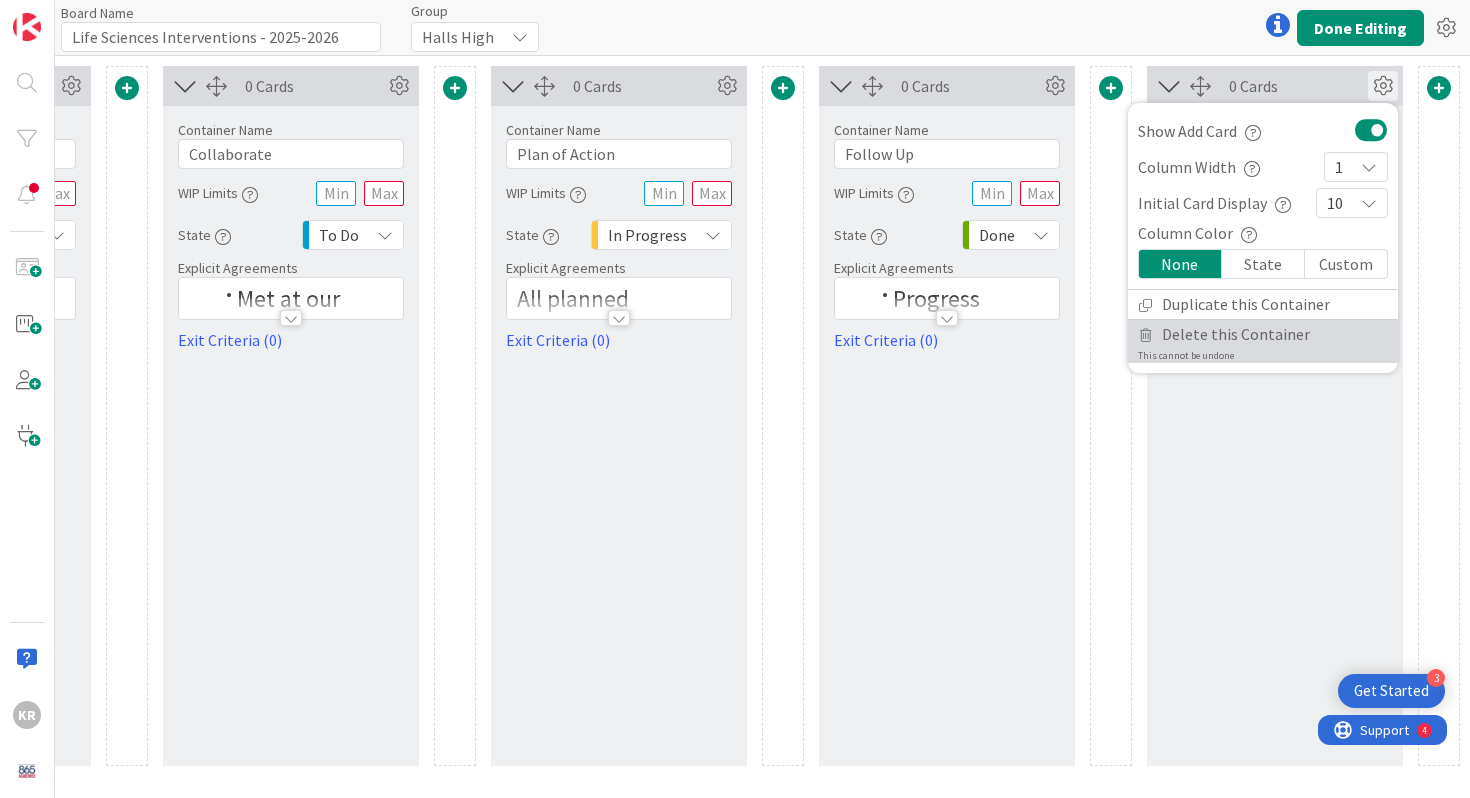 click on "Delete this Container" at bounding box center (1236, 334) 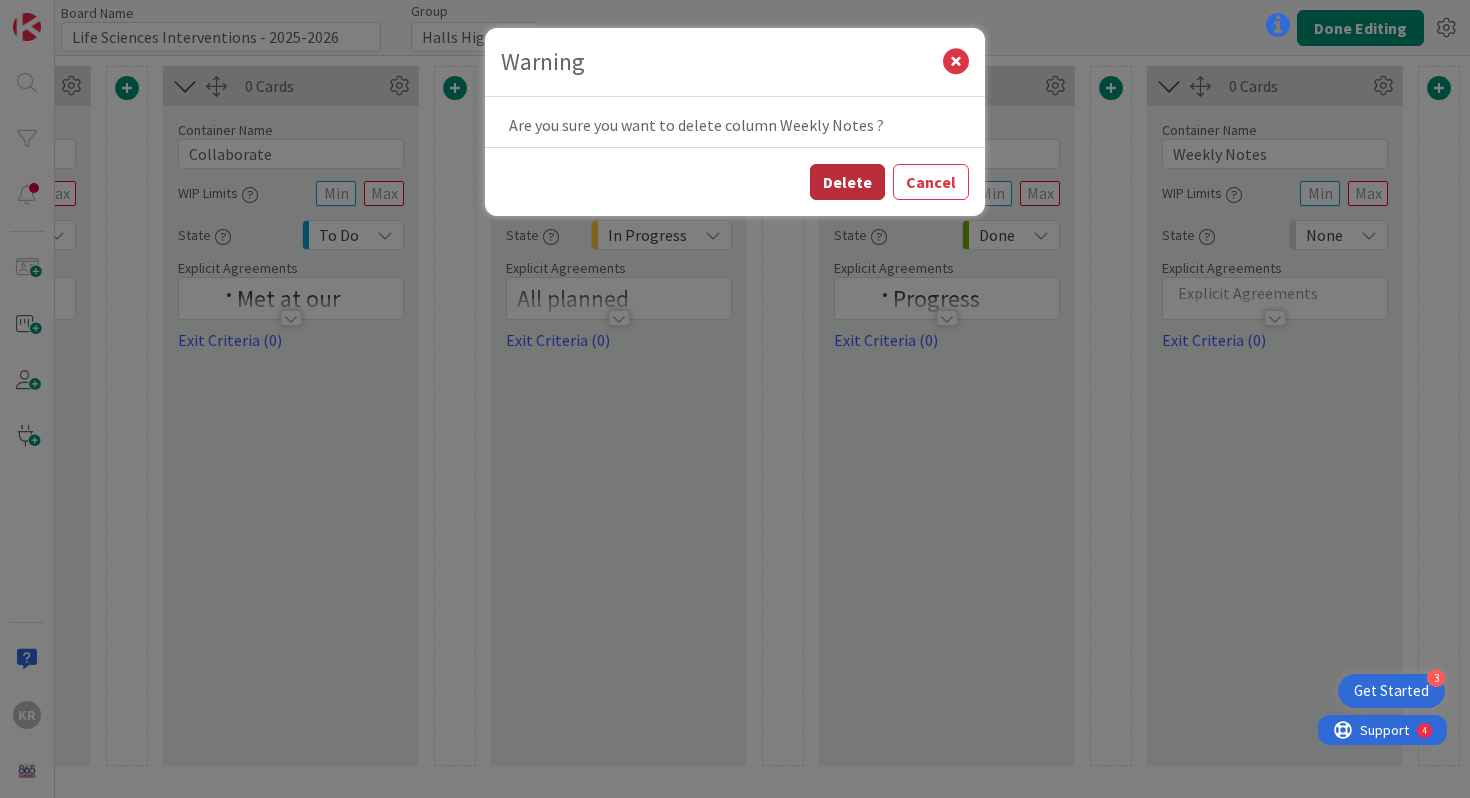click on "Delete" at bounding box center (847, 182) 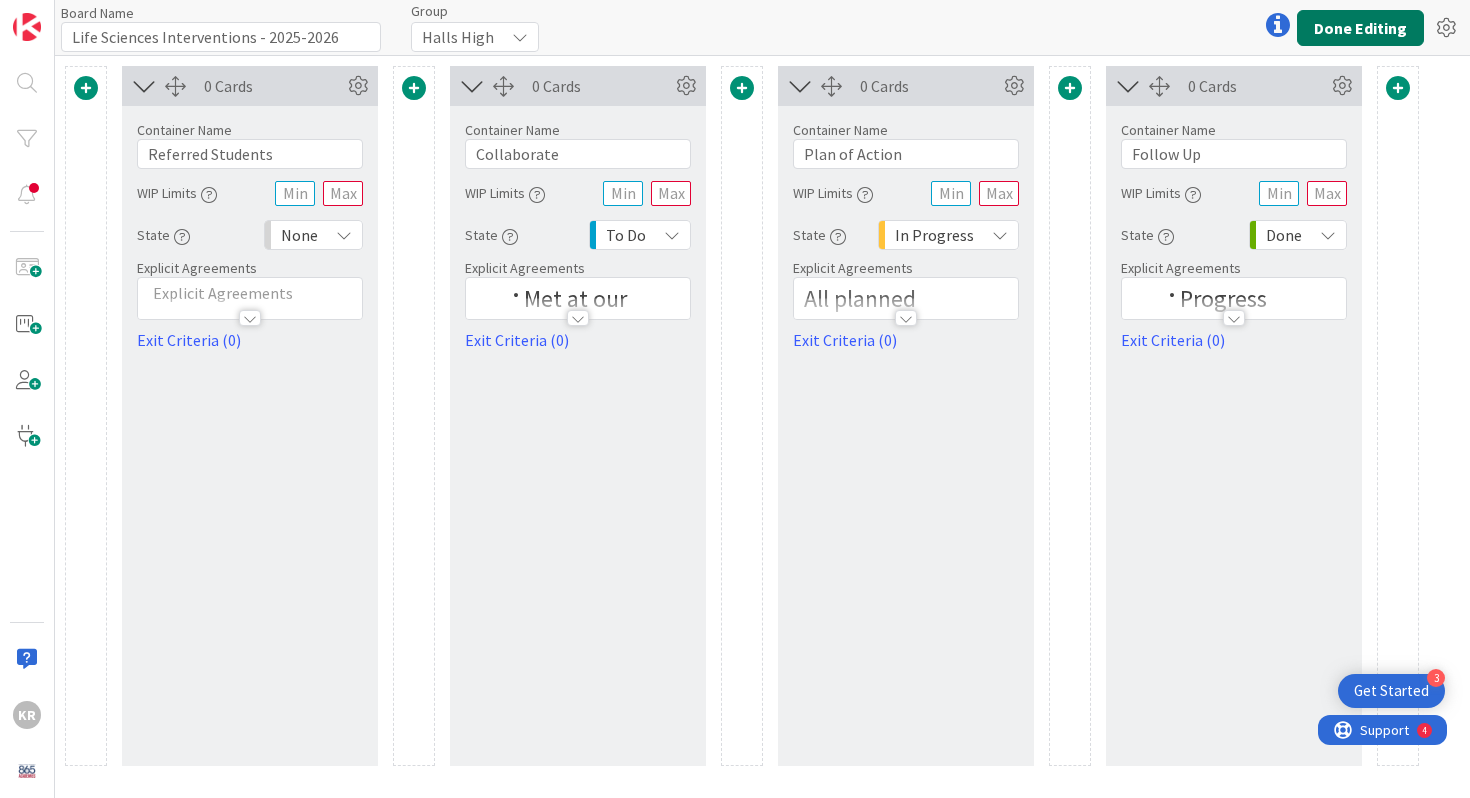click on "Done Editing" at bounding box center [1360, 28] 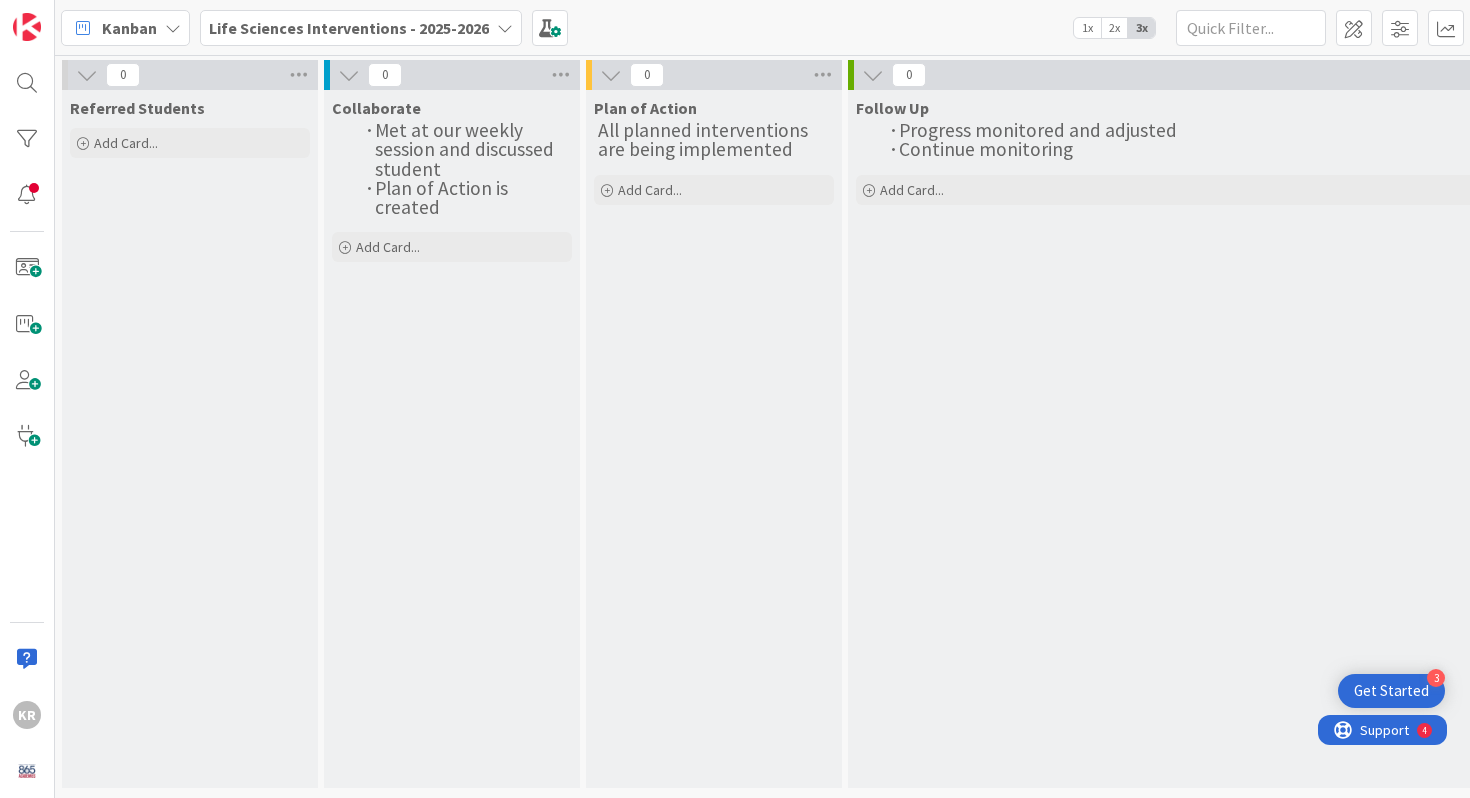 scroll, scrollTop: 0, scrollLeft: 0, axis: both 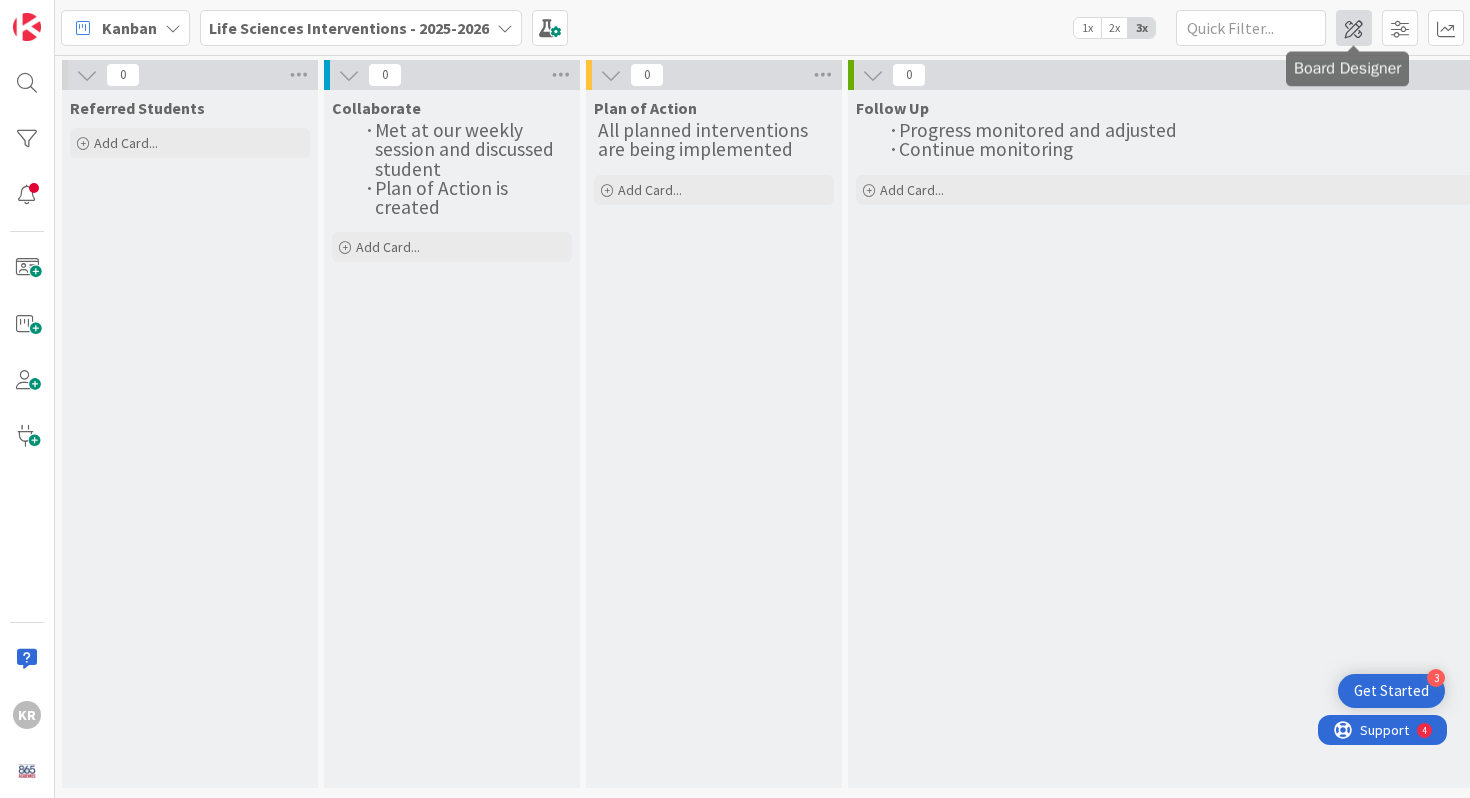 click at bounding box center [1354, 28] 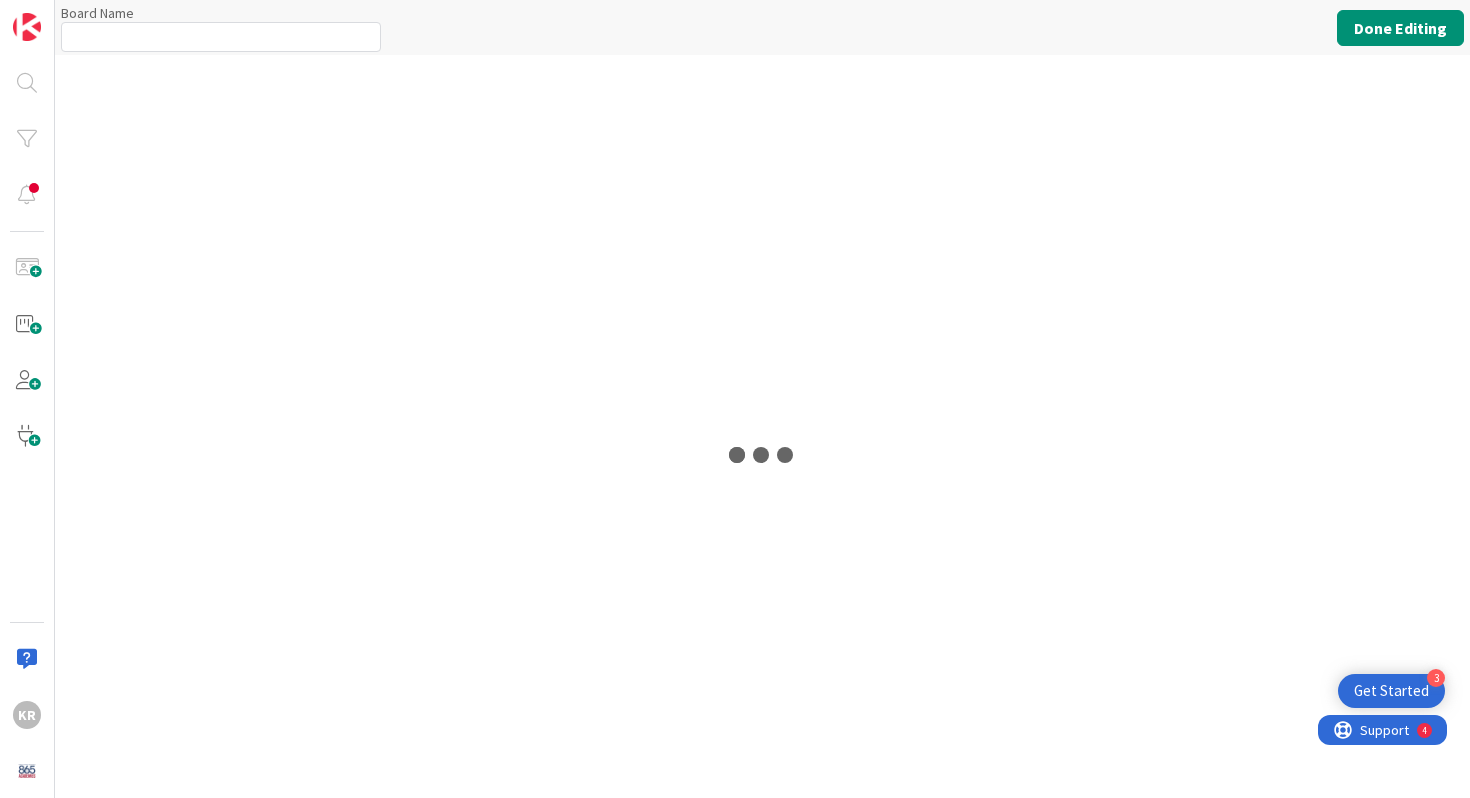 type on "Life Sciences Interventions - 2025-2026" 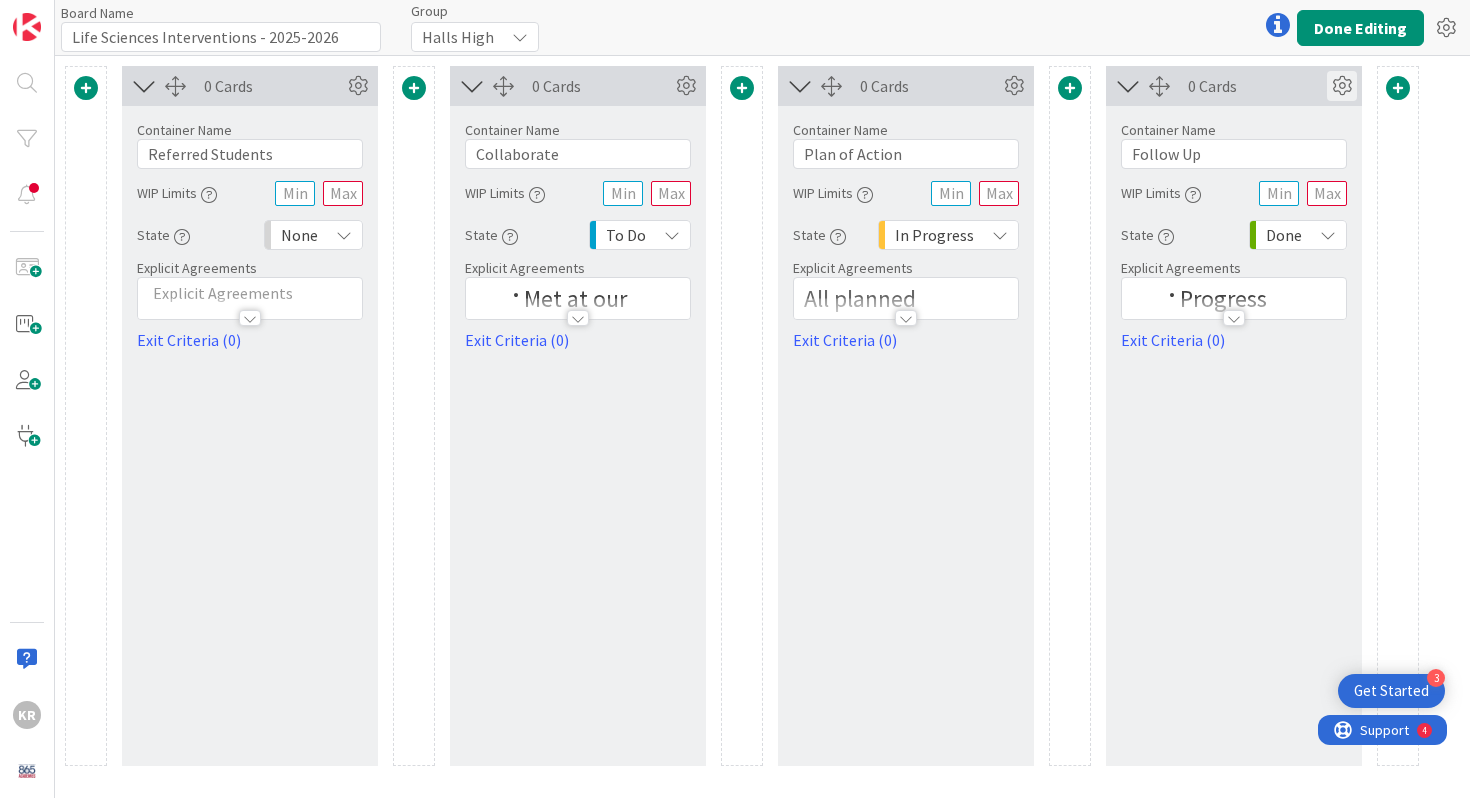 scroll, scrollTop: 0, scrollLeft: 0, axis: both 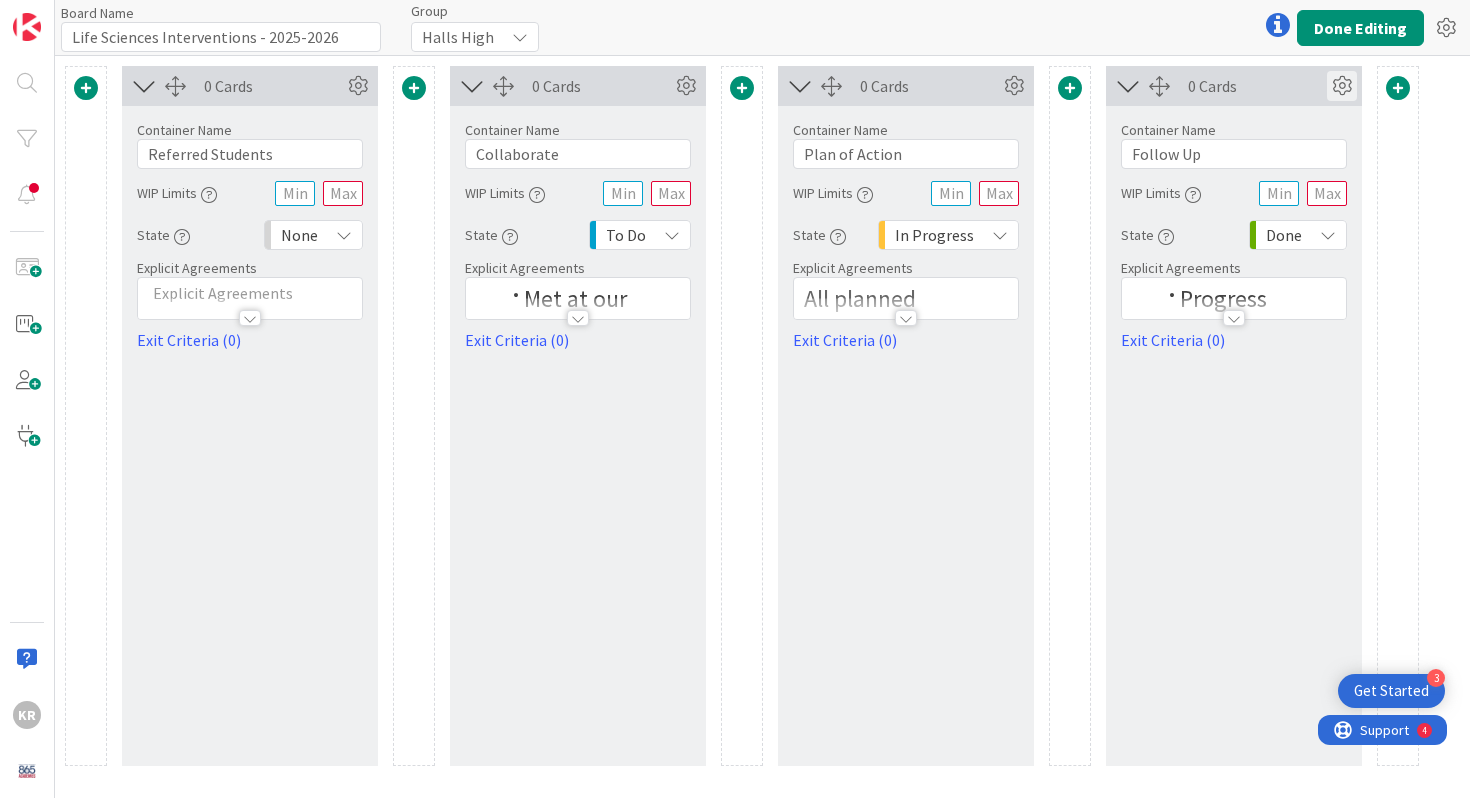 click at bounding box center [1342, 86] 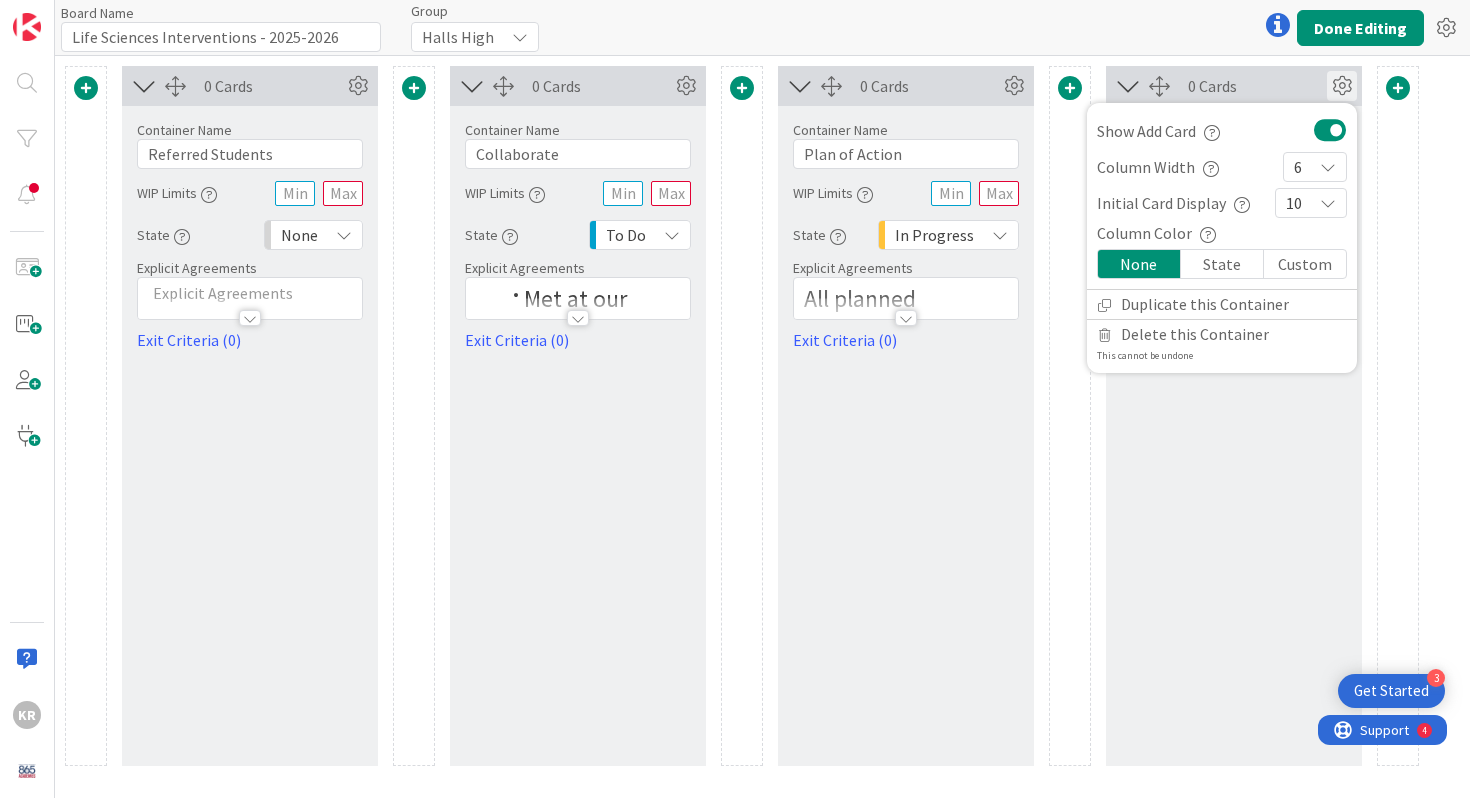 click on "10" at bounding box center (1294, 203) 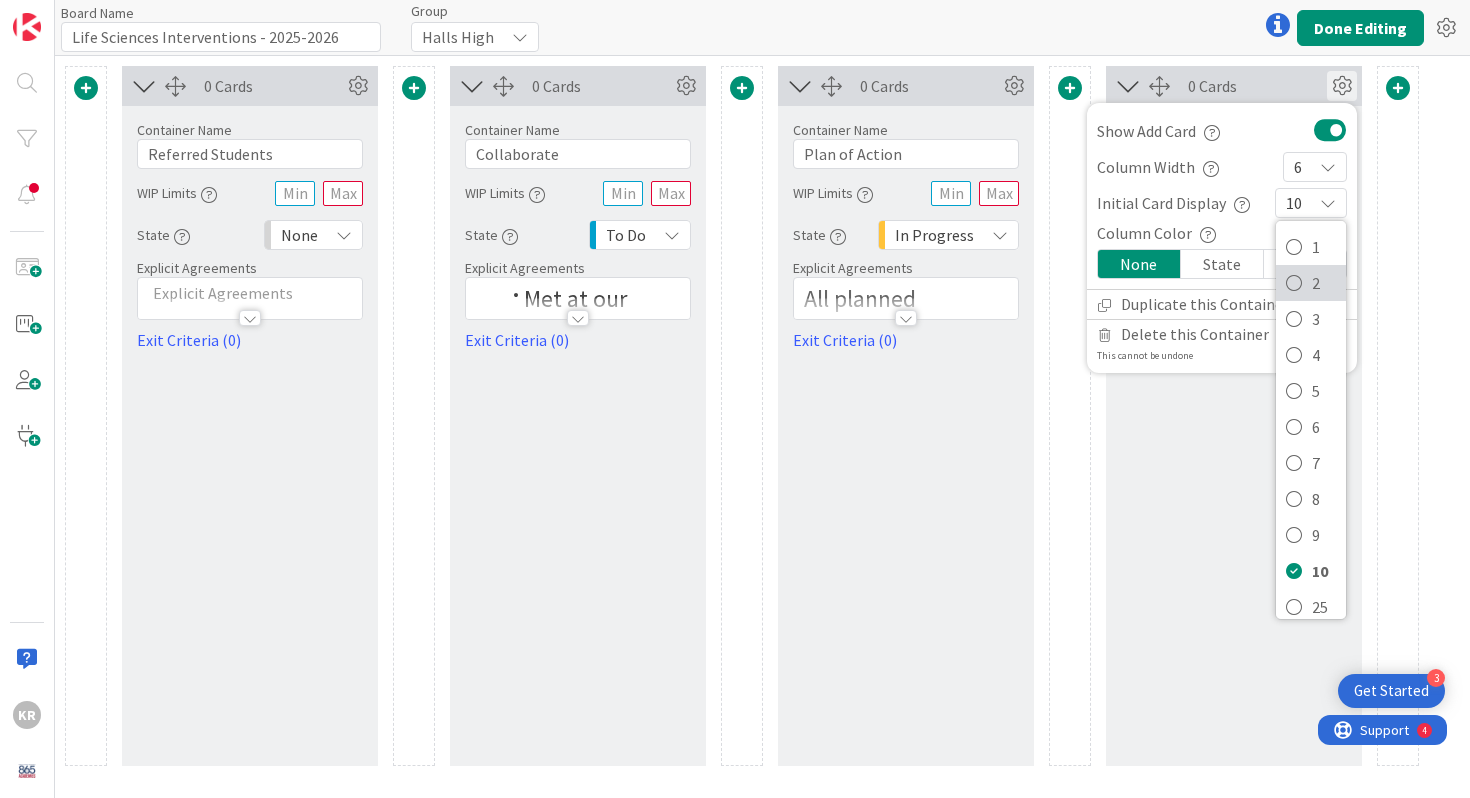 click on "2" at bounding box center (1311, 283) 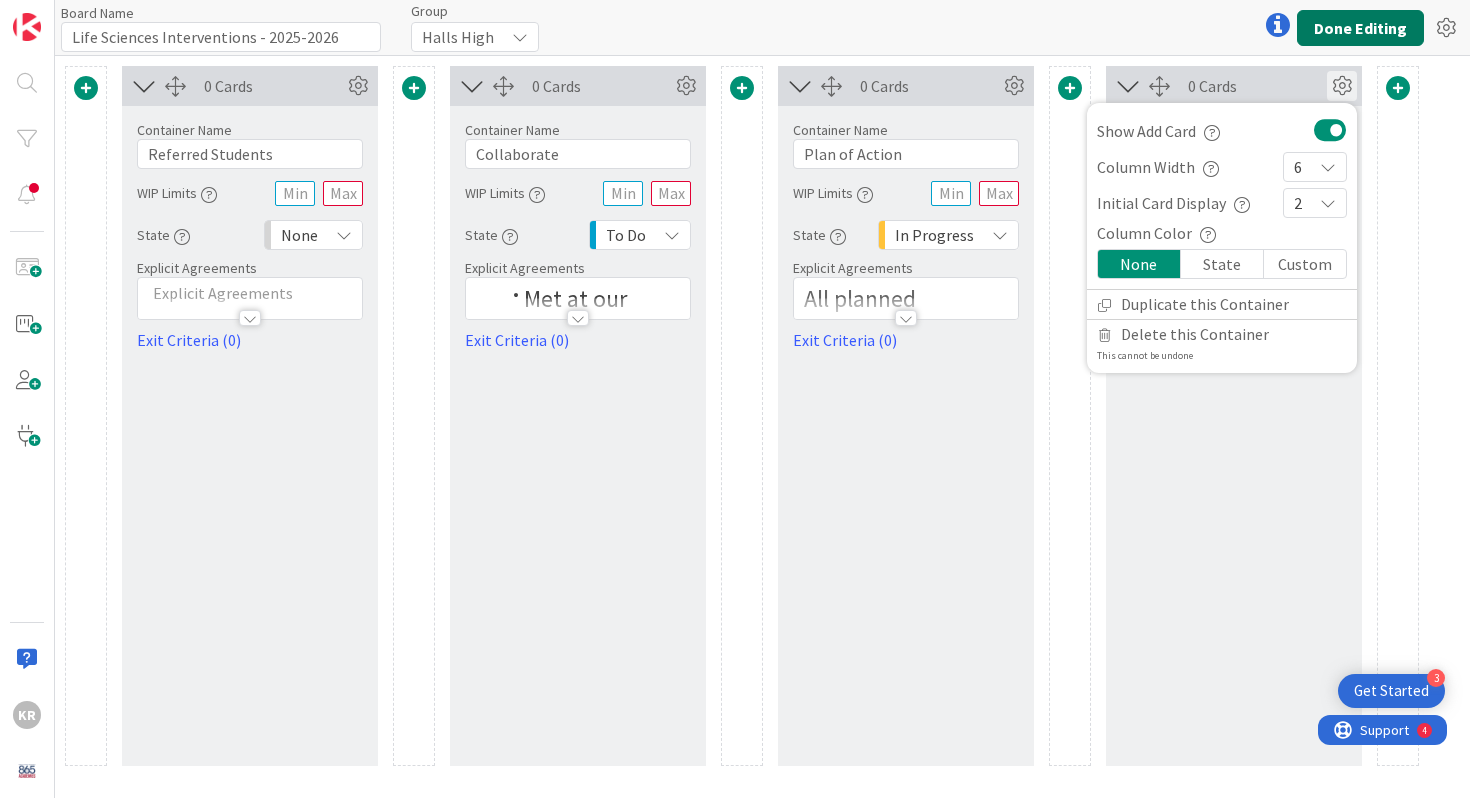 click on "Done Editing" at bounding box center (1360, 28) 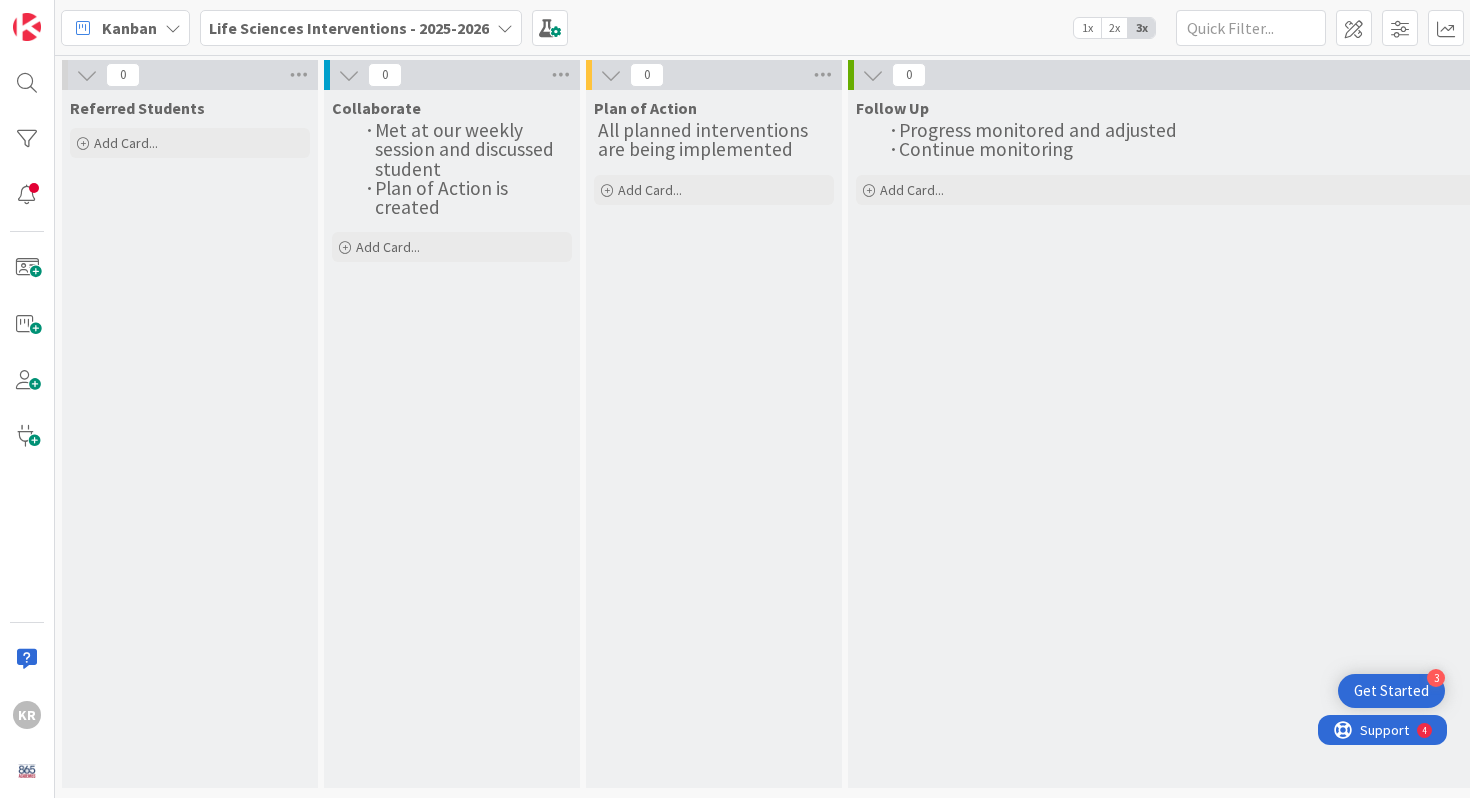 scroll, scrollTop: 0, scrollLeft: 0, axis: both 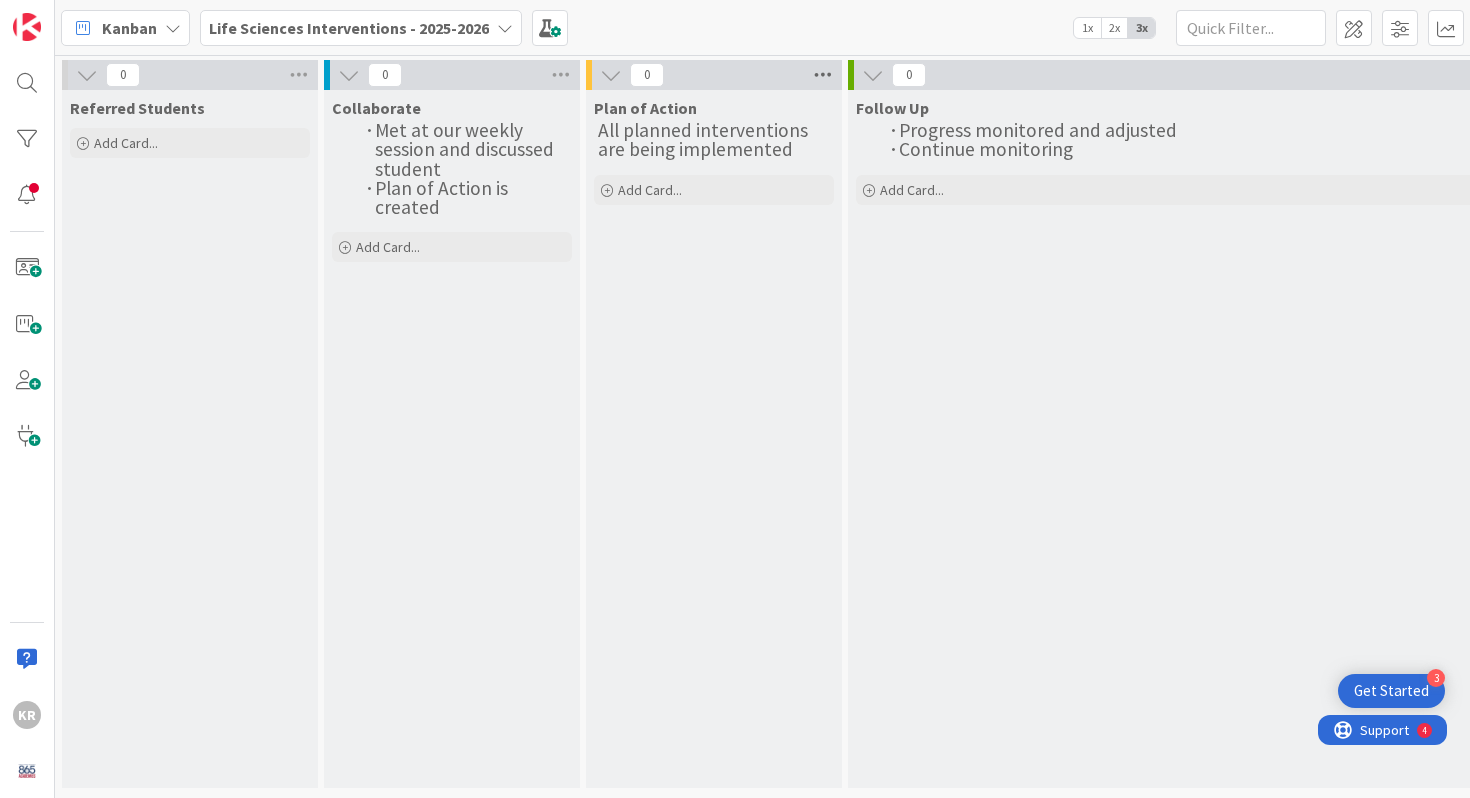 click at bounding box center (823, 75) 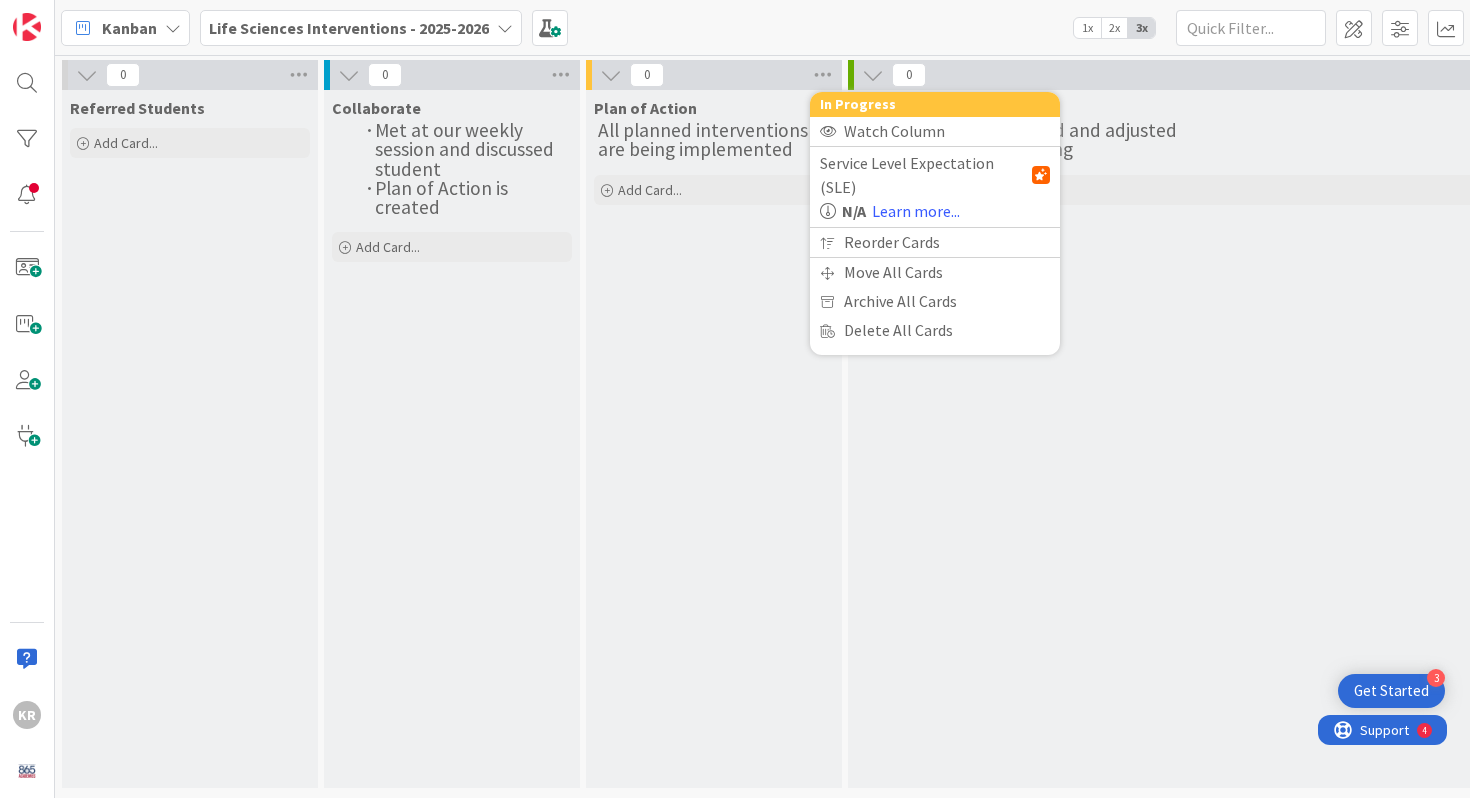 click on "Kanban Life Sciences Interventions - 2025-2026 1x 2x 3x" at bounding box center [762, 27] 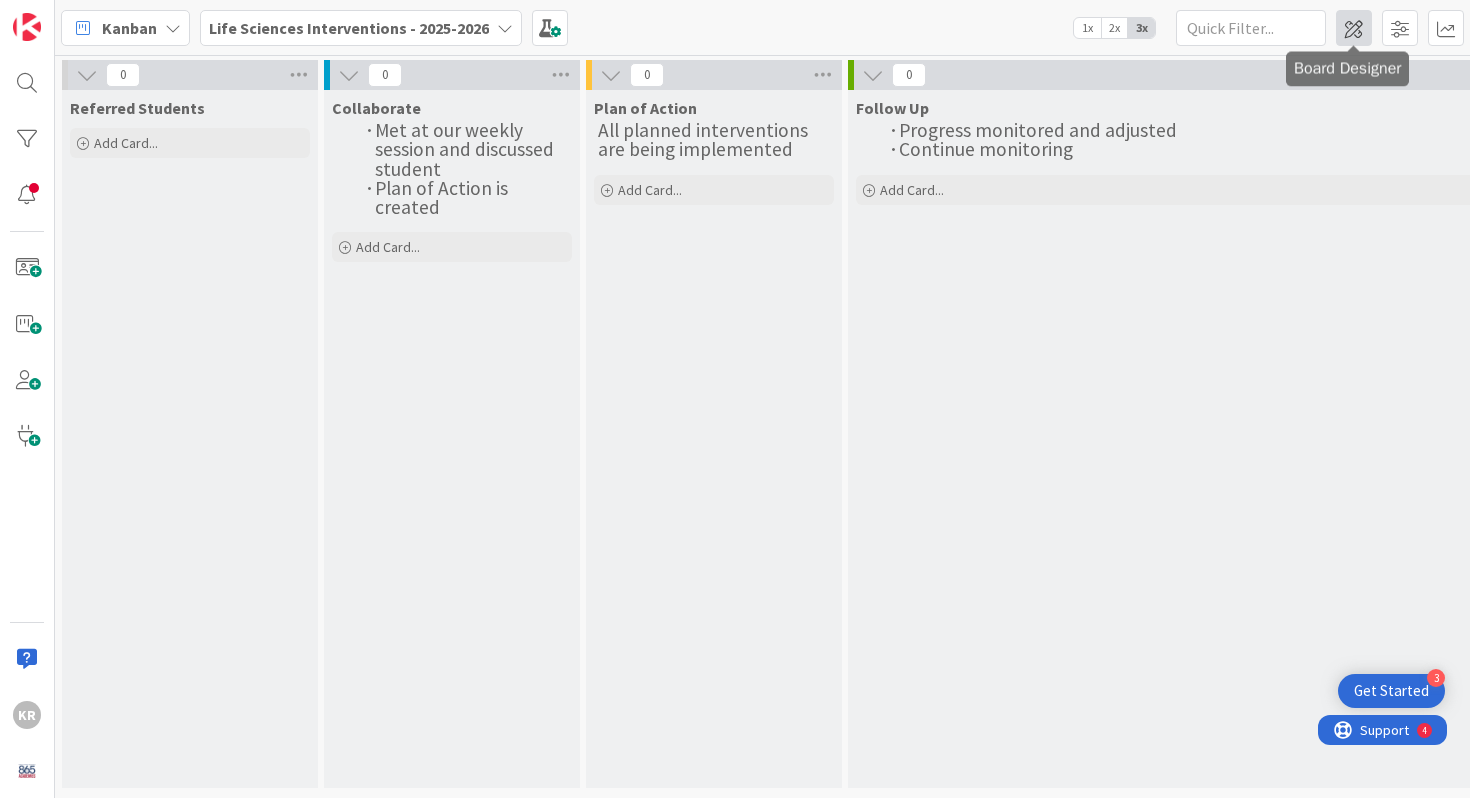 click at bounding box center [1354, 28] 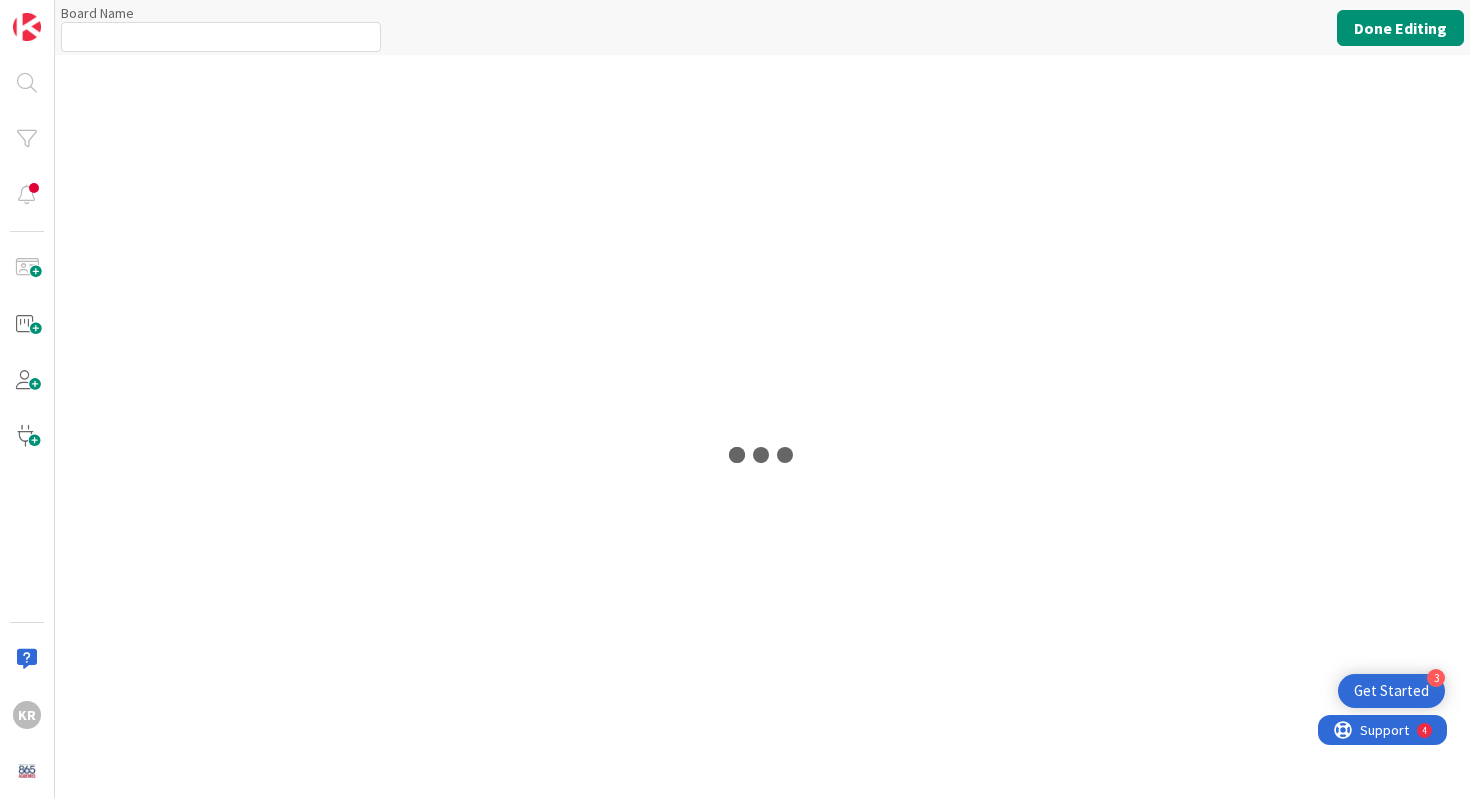 type on "Life Sciences Interventions - 2025-2026" 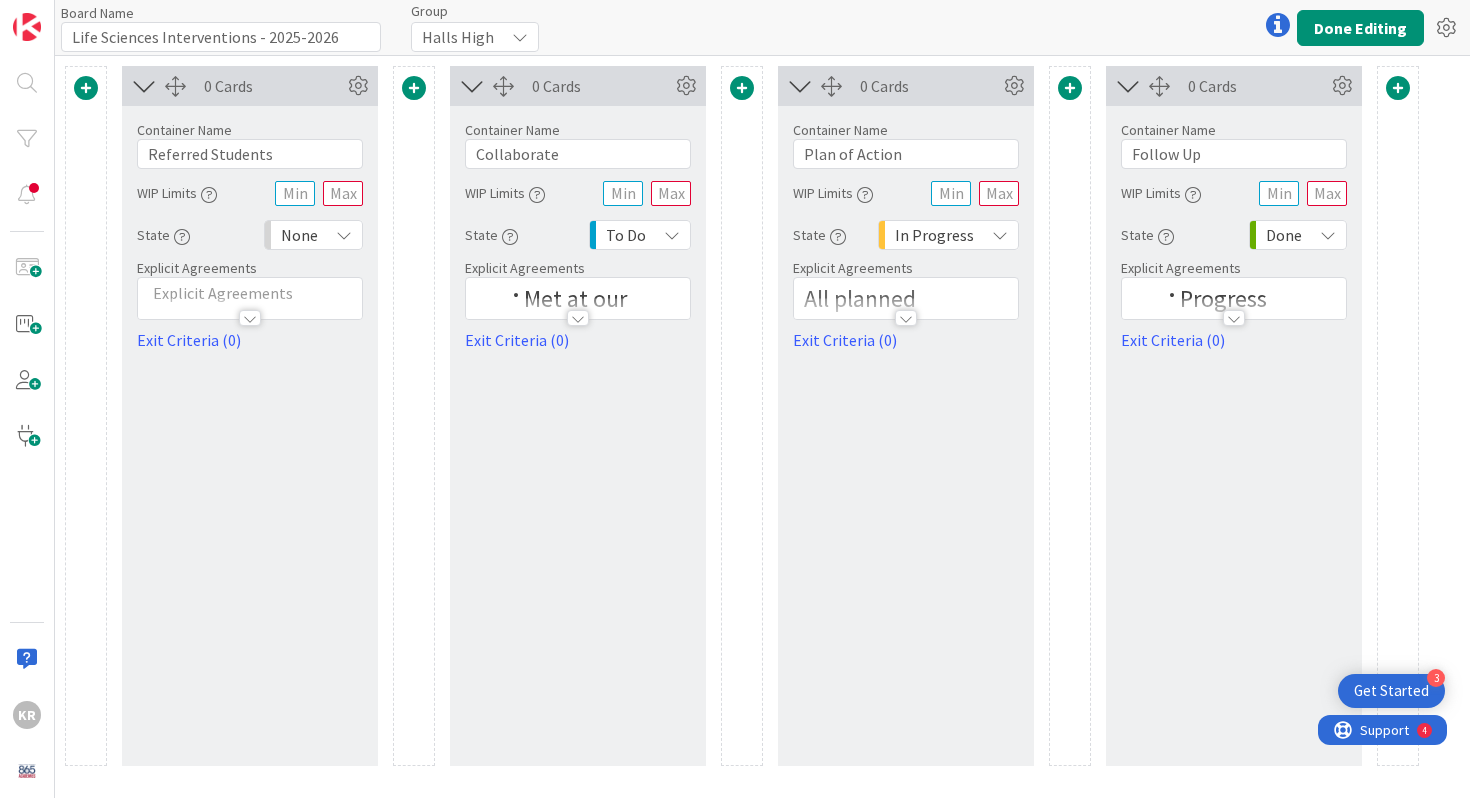 scroll, scrollTop: 0, scrollLeft: 0, axis: both 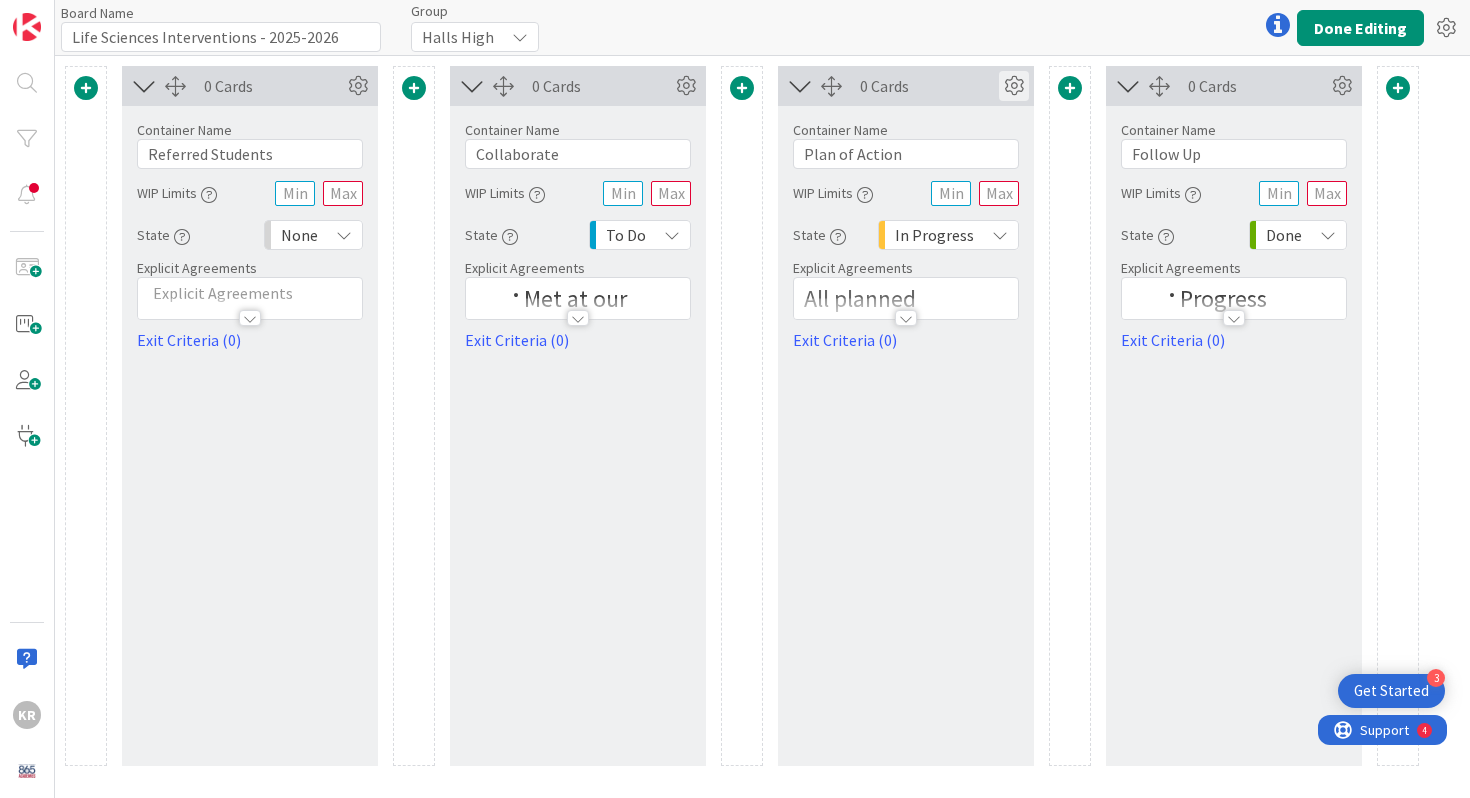 click at bounding box center (1014, 86) 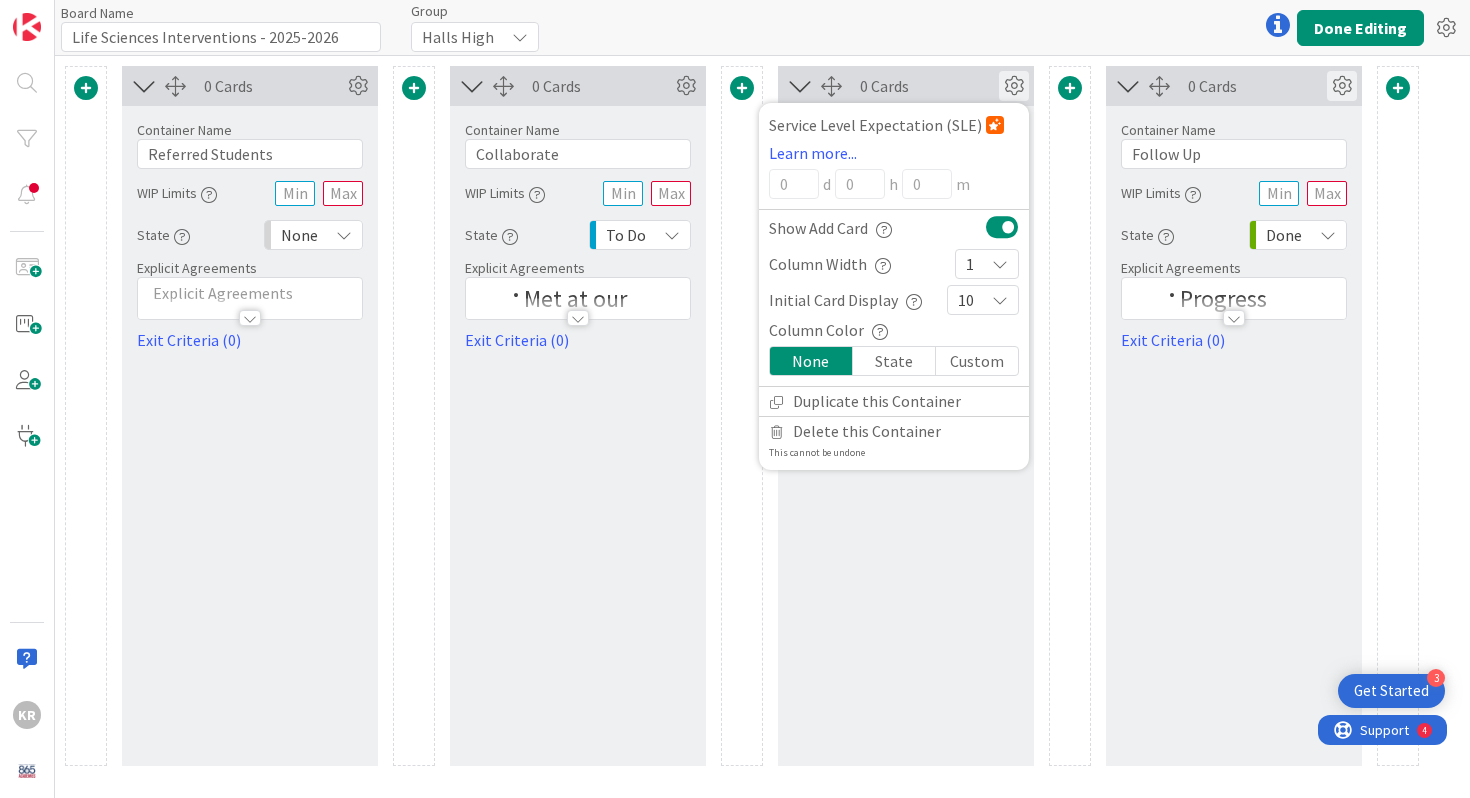 click at bounding box center [1342, 86] 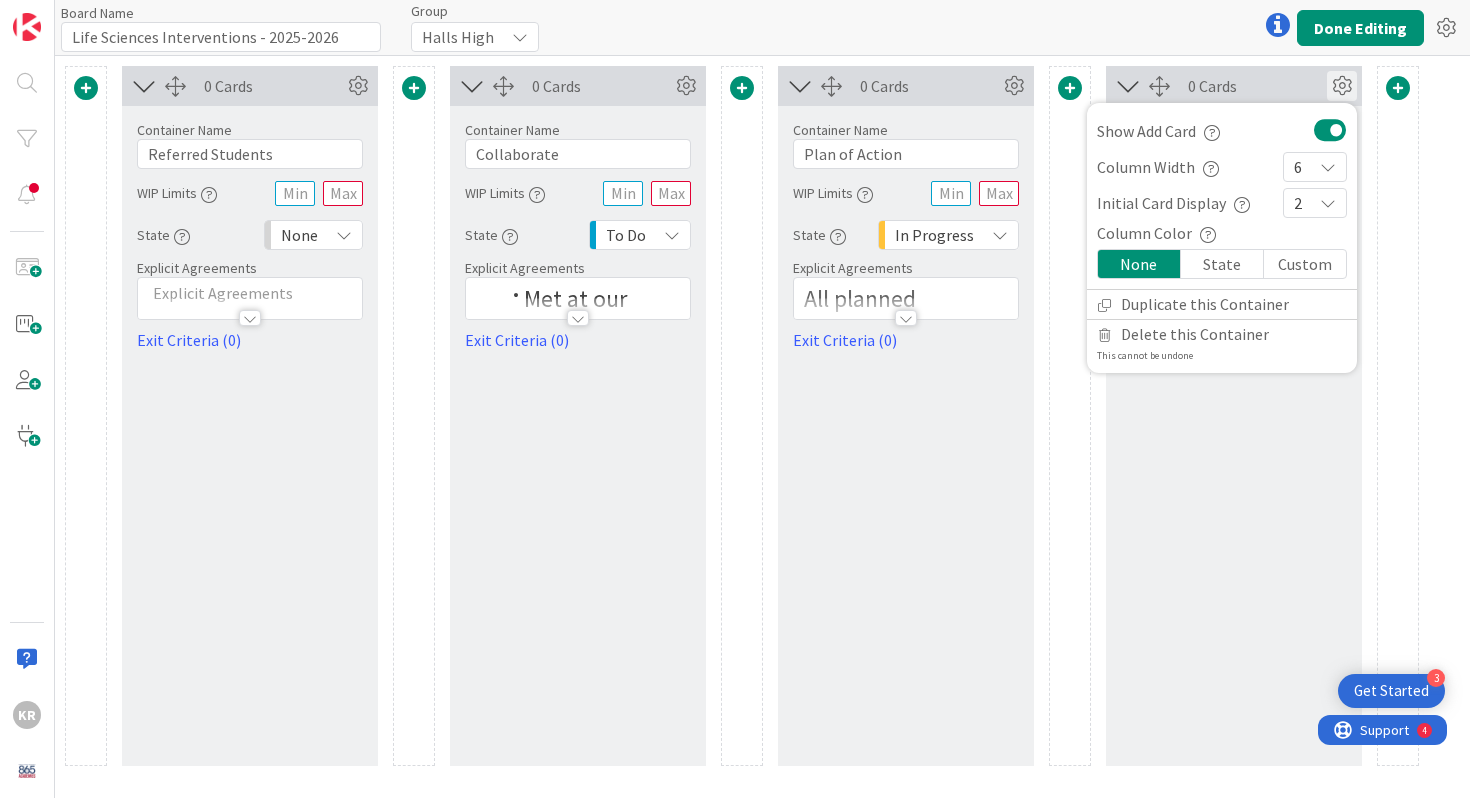 click on "6" at bounding box center [1315, 167] 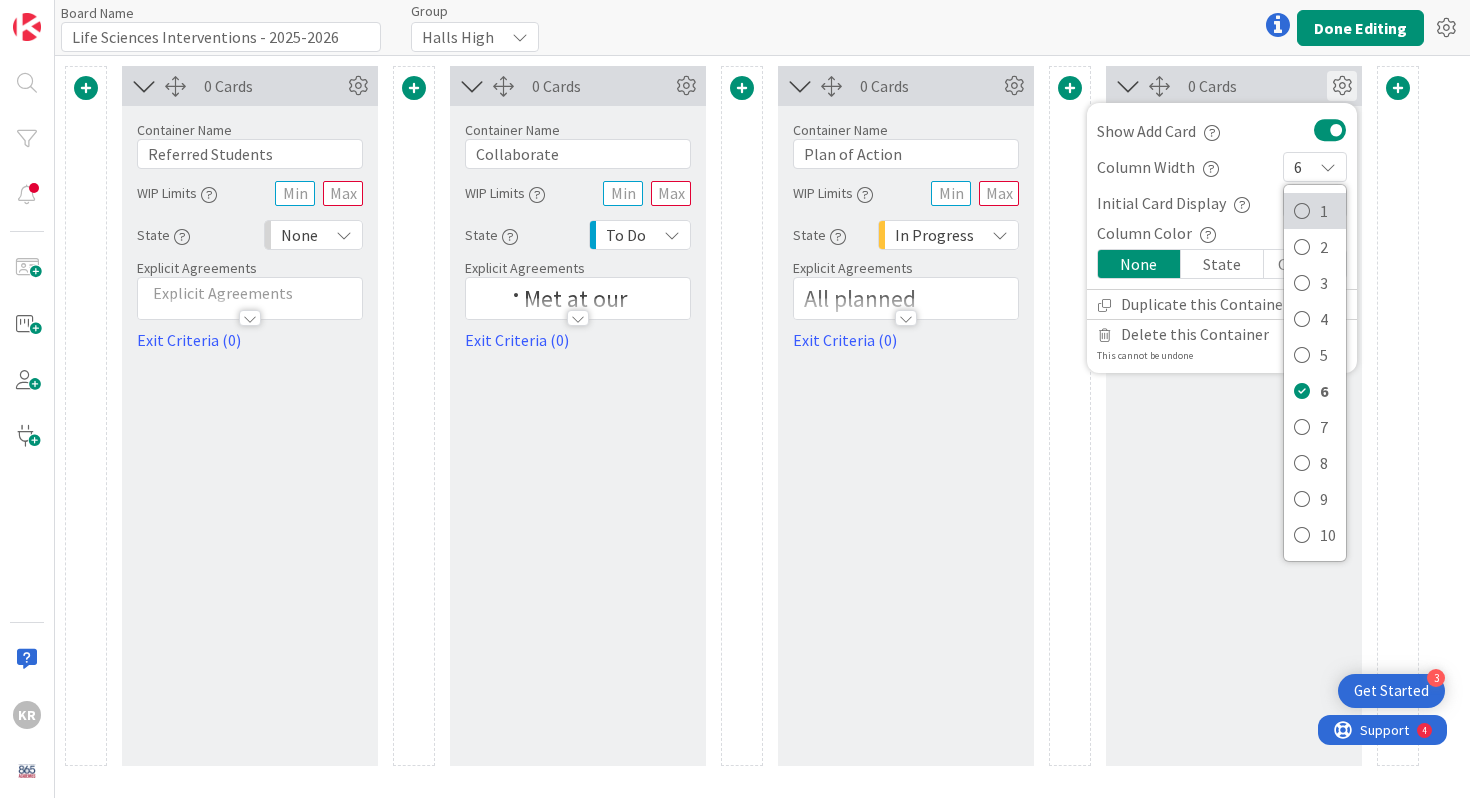 click at bounding box center [1302, 211] 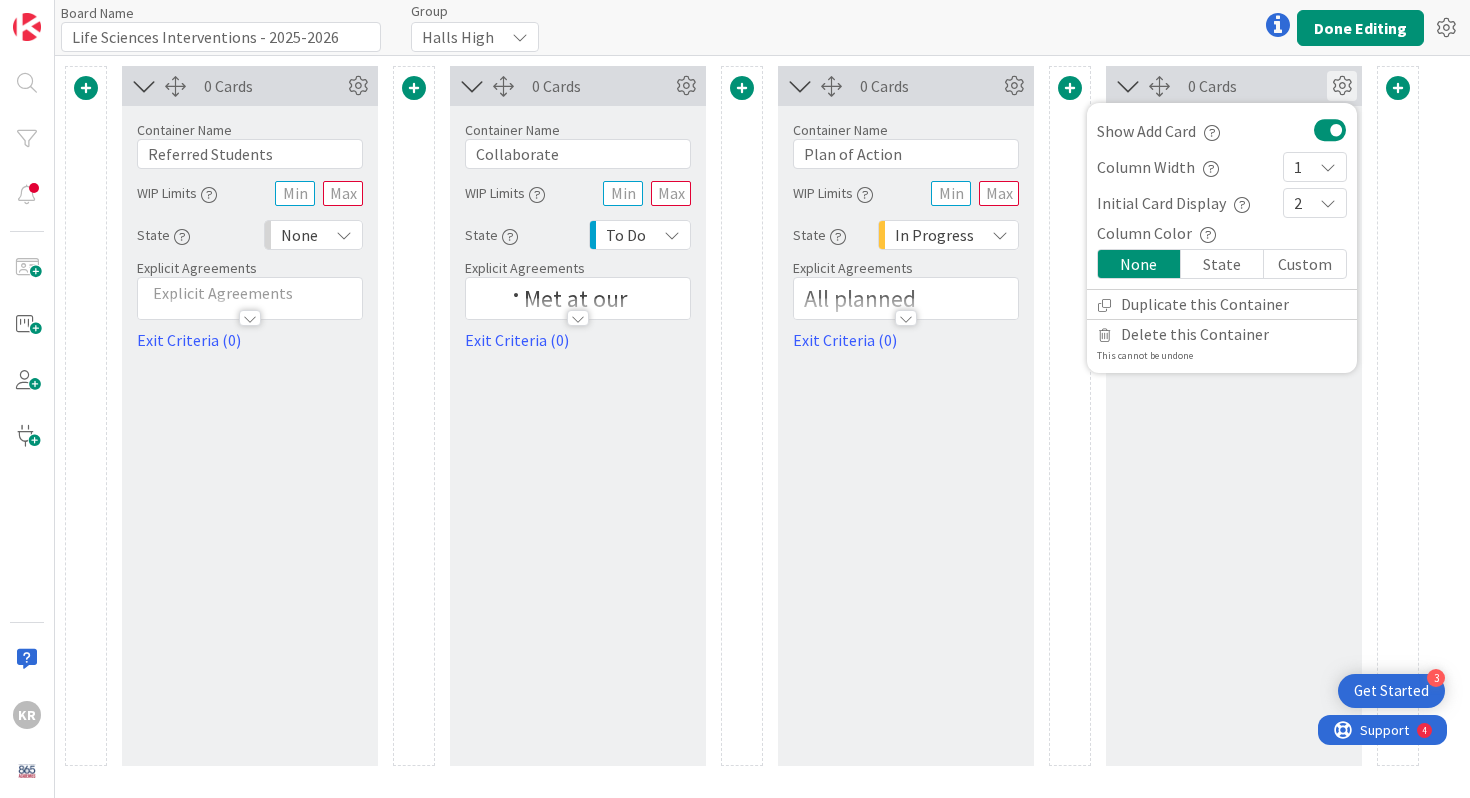 click on "0 Cards" at bounding box center [1257, 86] 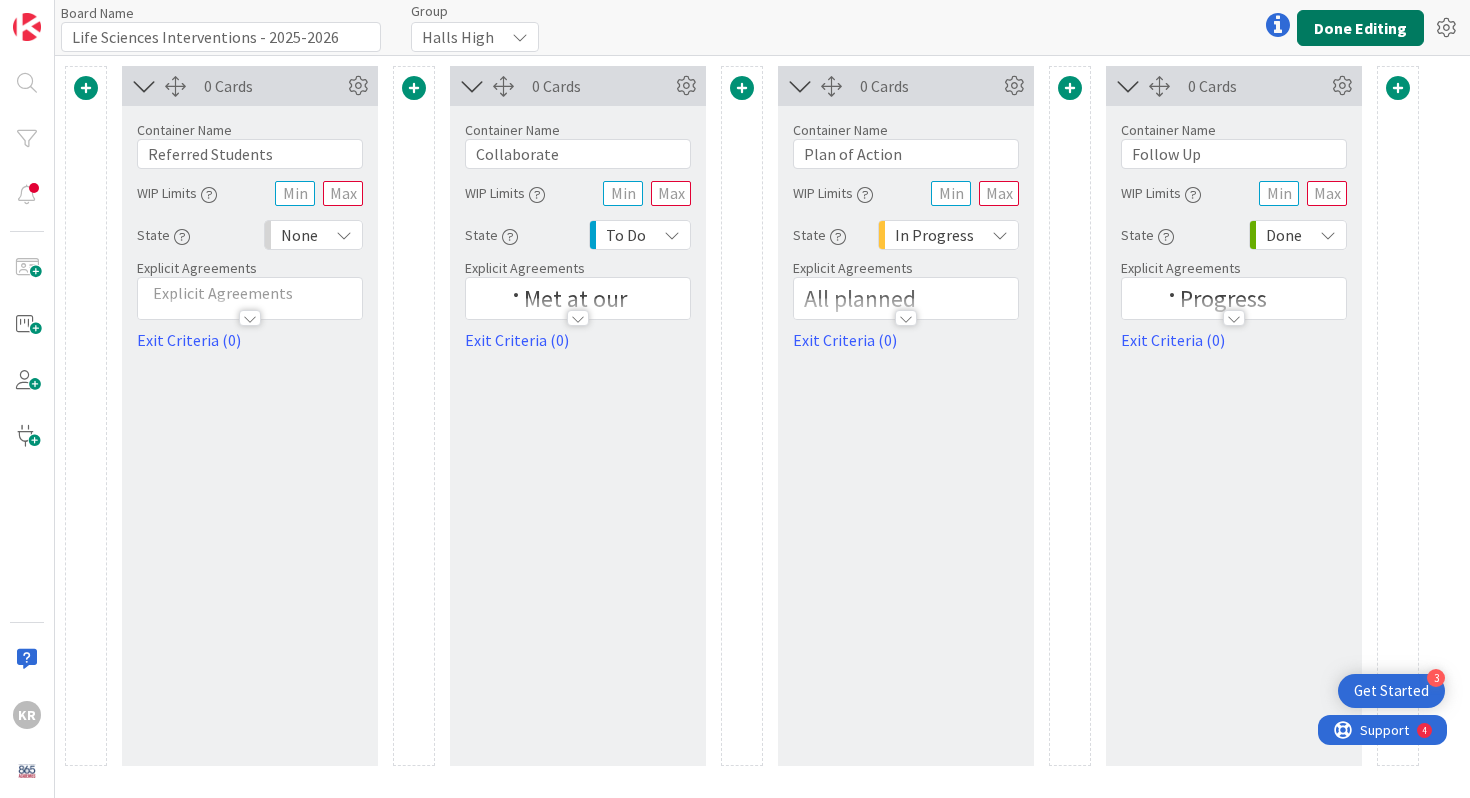 click on "Done Editing" at bounding box center [1360, 28] 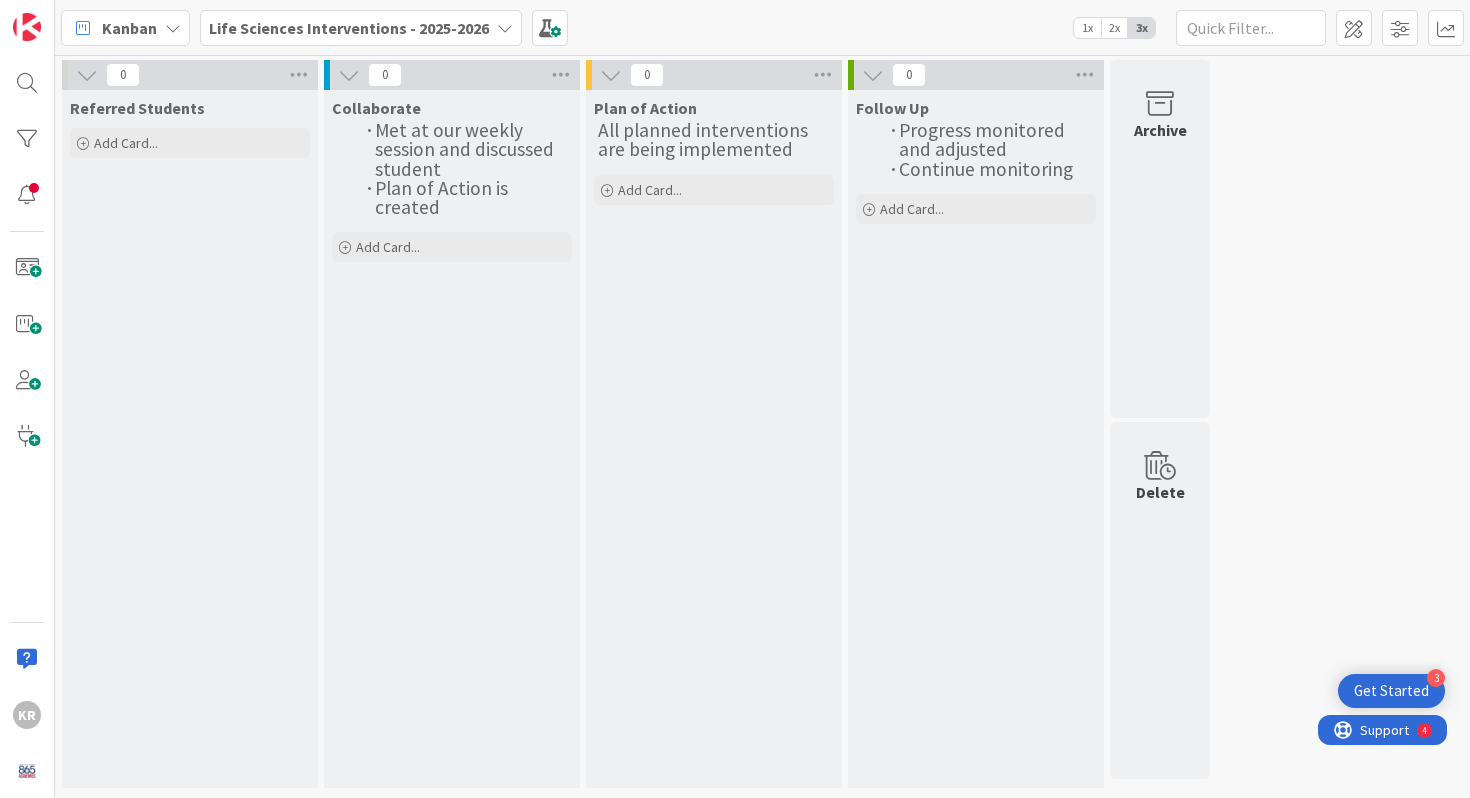 scroll, scrollTop: 0, scrollLeft: 0, axis: both 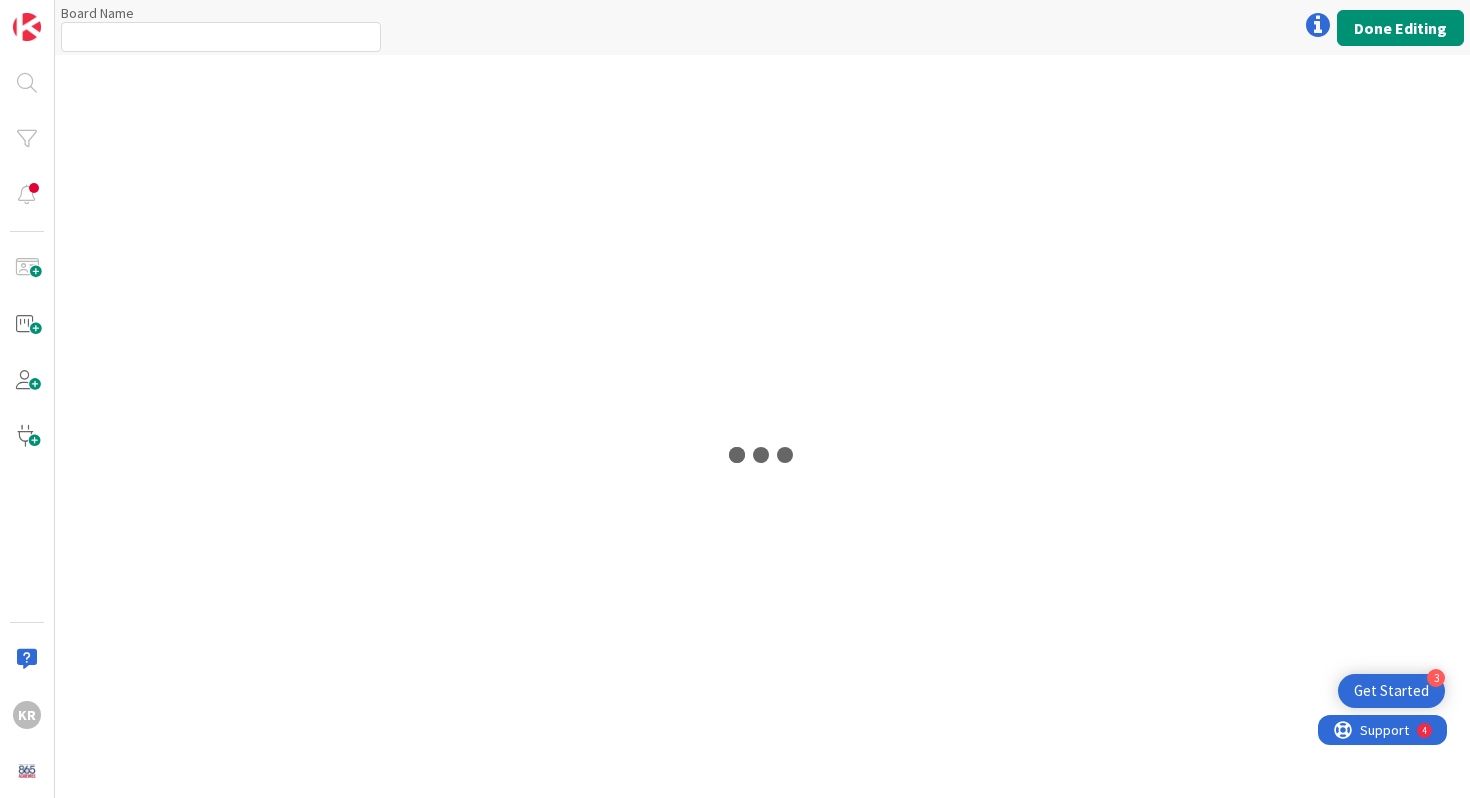 type on "Life Sciences Interventions - 2025-2026" 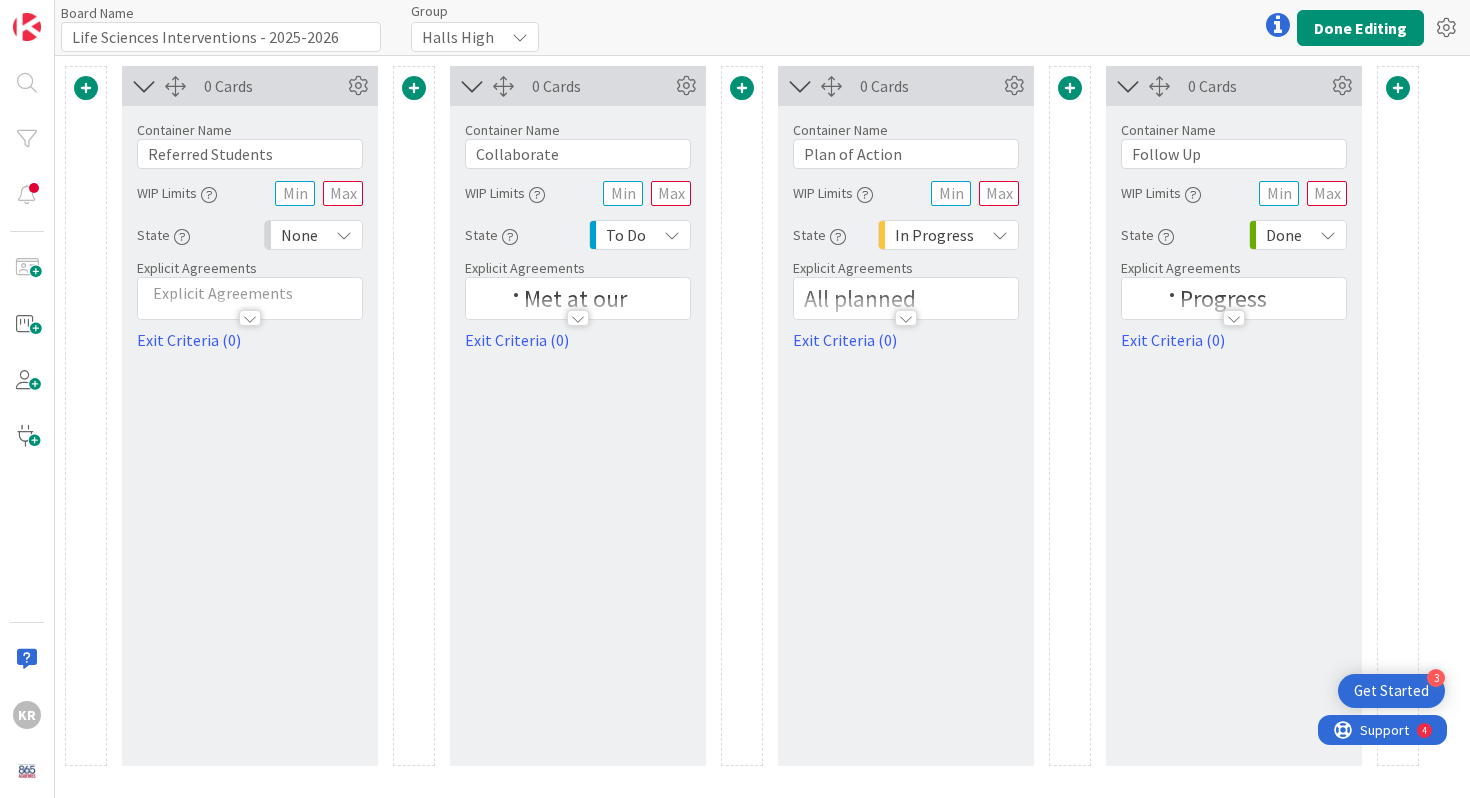 scroll, scrollTop: 0, scrollLeft: 0, axis: both 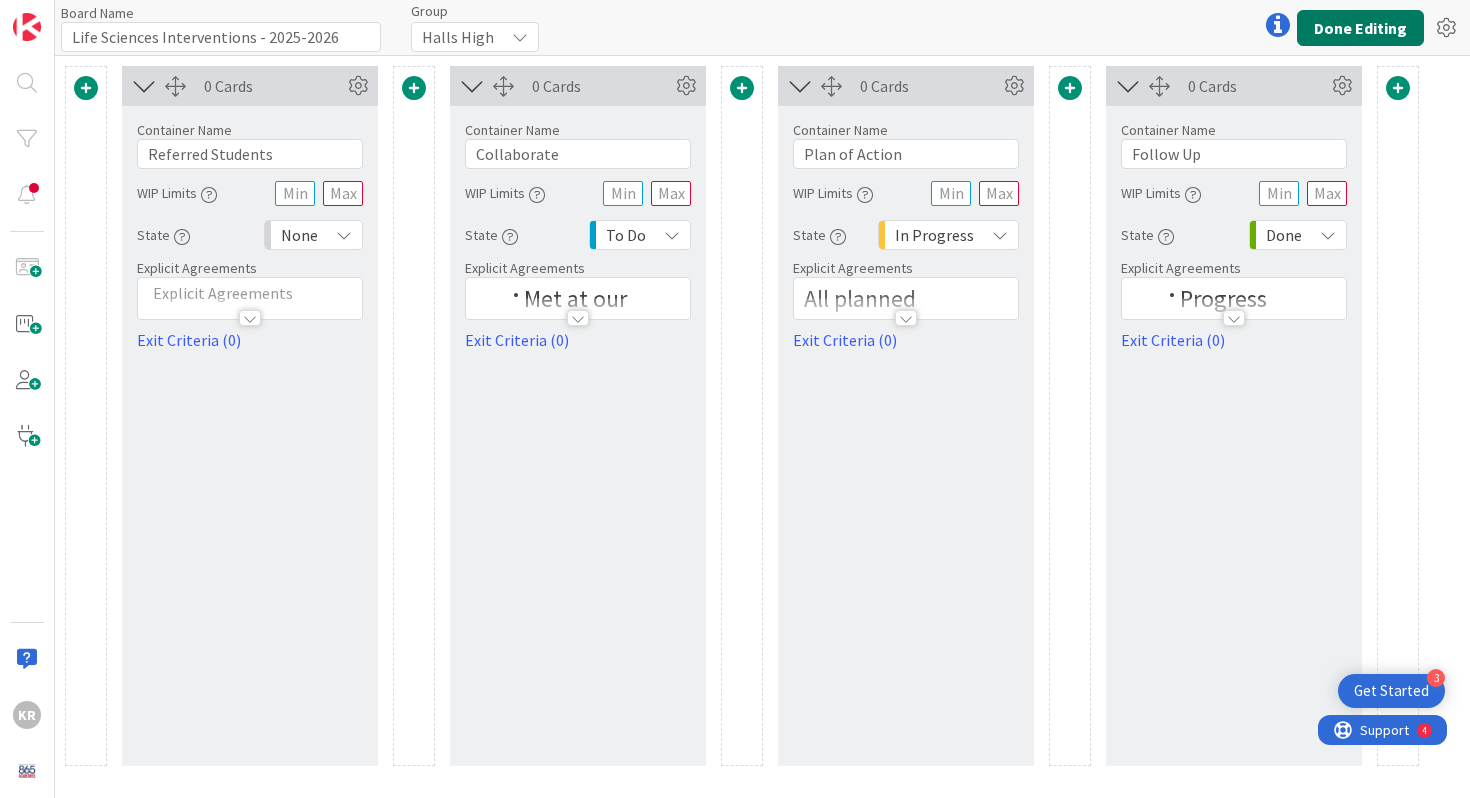 click on "Done Editing" at bounding box center (1360, 28) 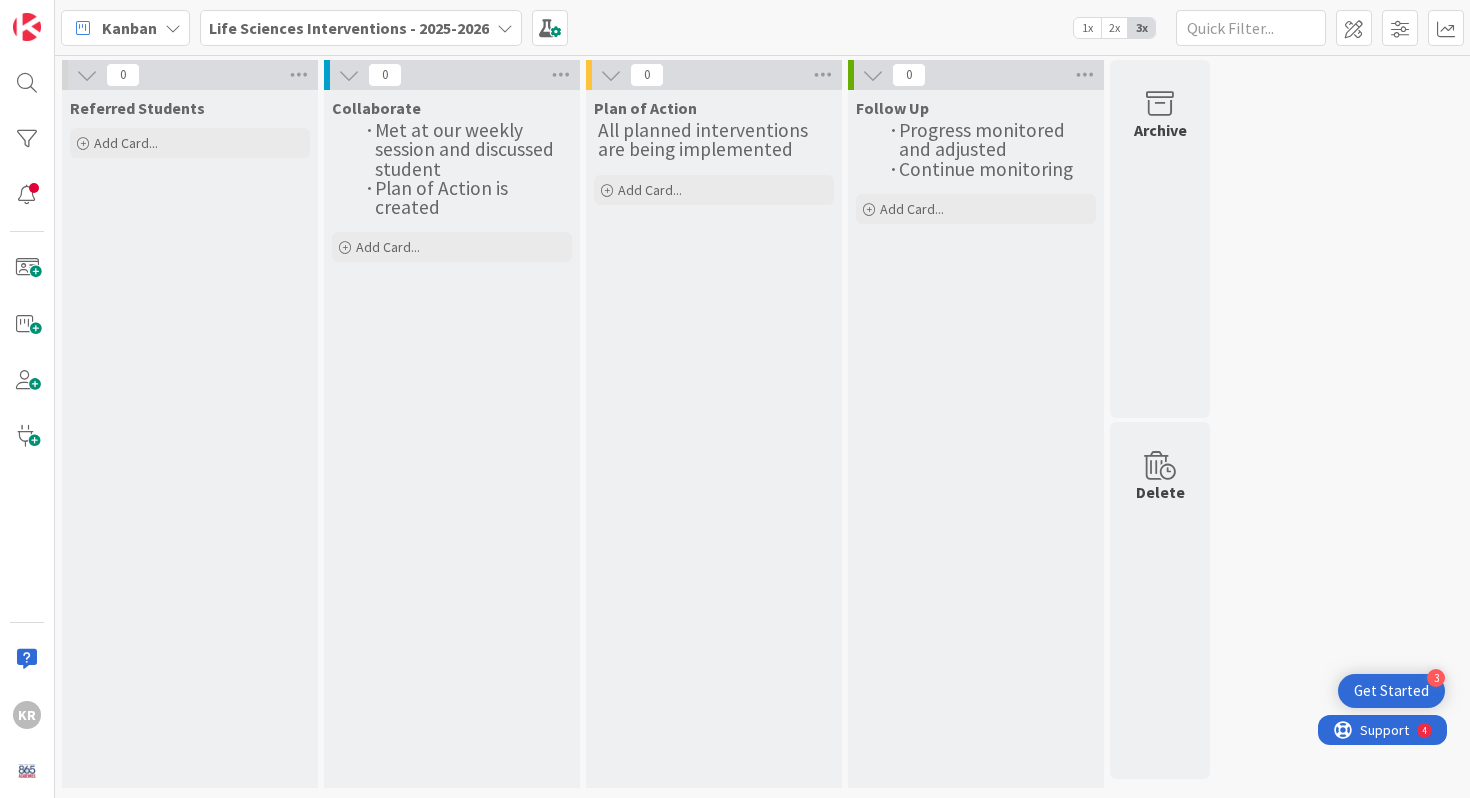 scroll, scrollTop: 0, scrollLeft: 0, axis: both 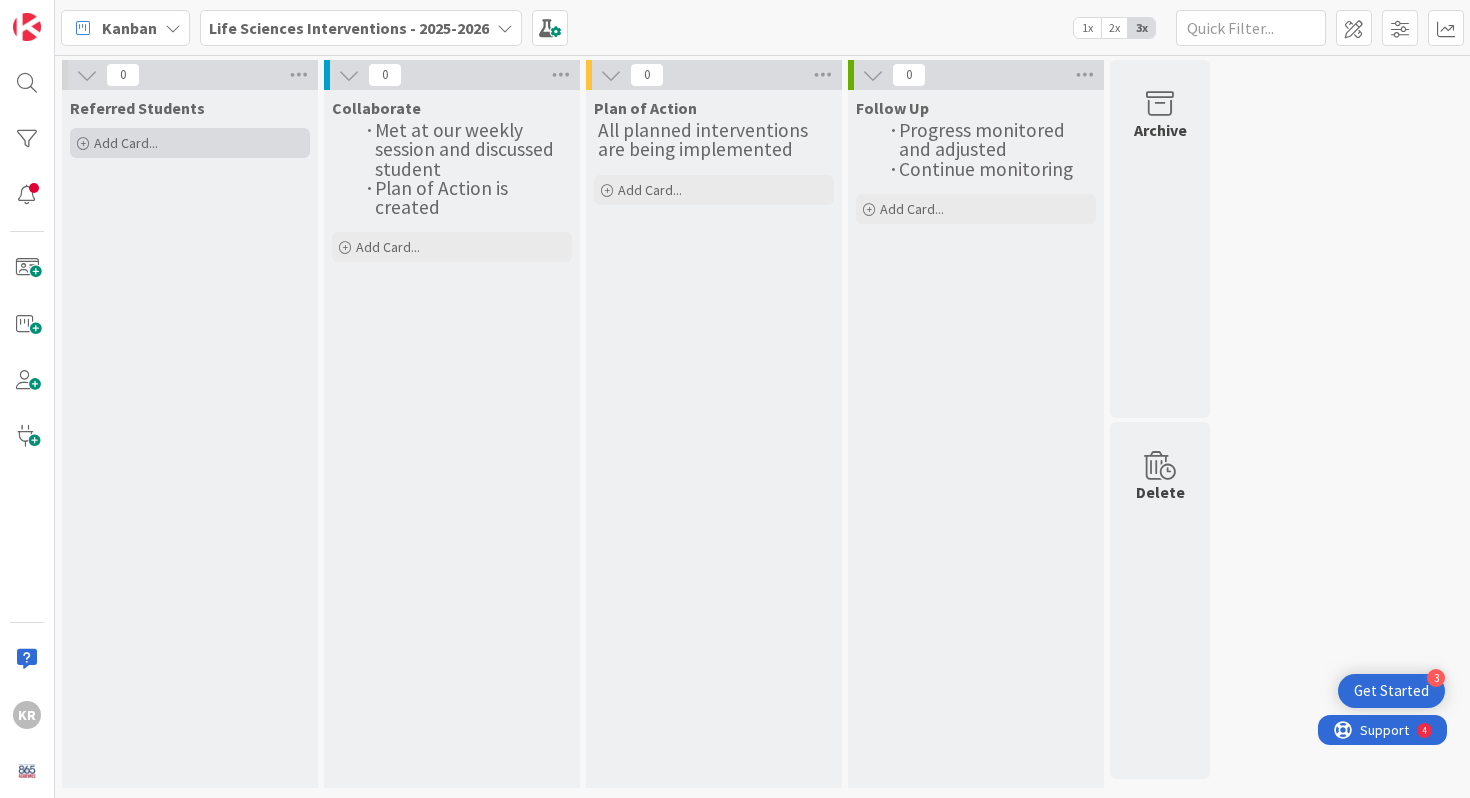 click on "Add Card..." at bounding box center (126, 143) 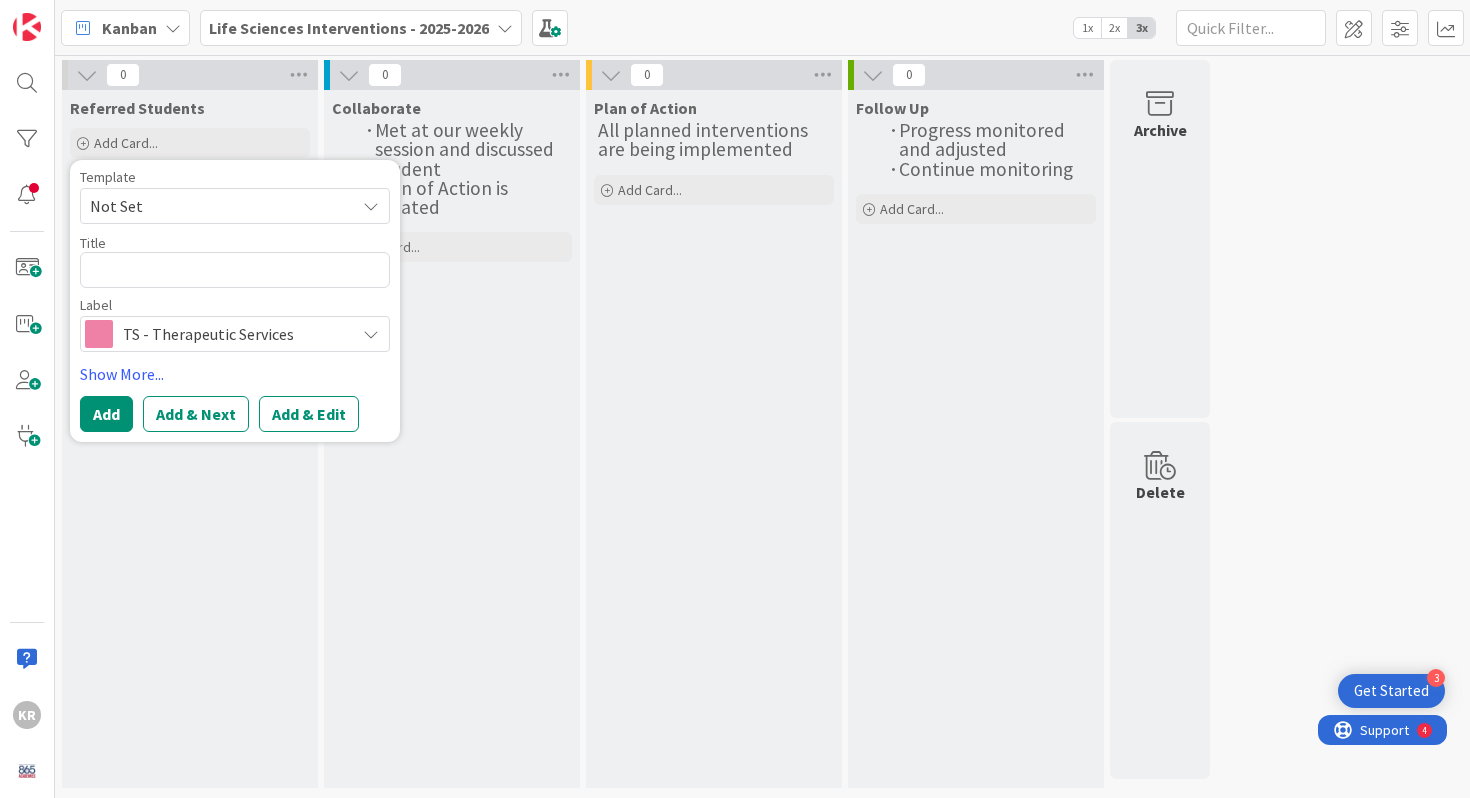 type on "x" 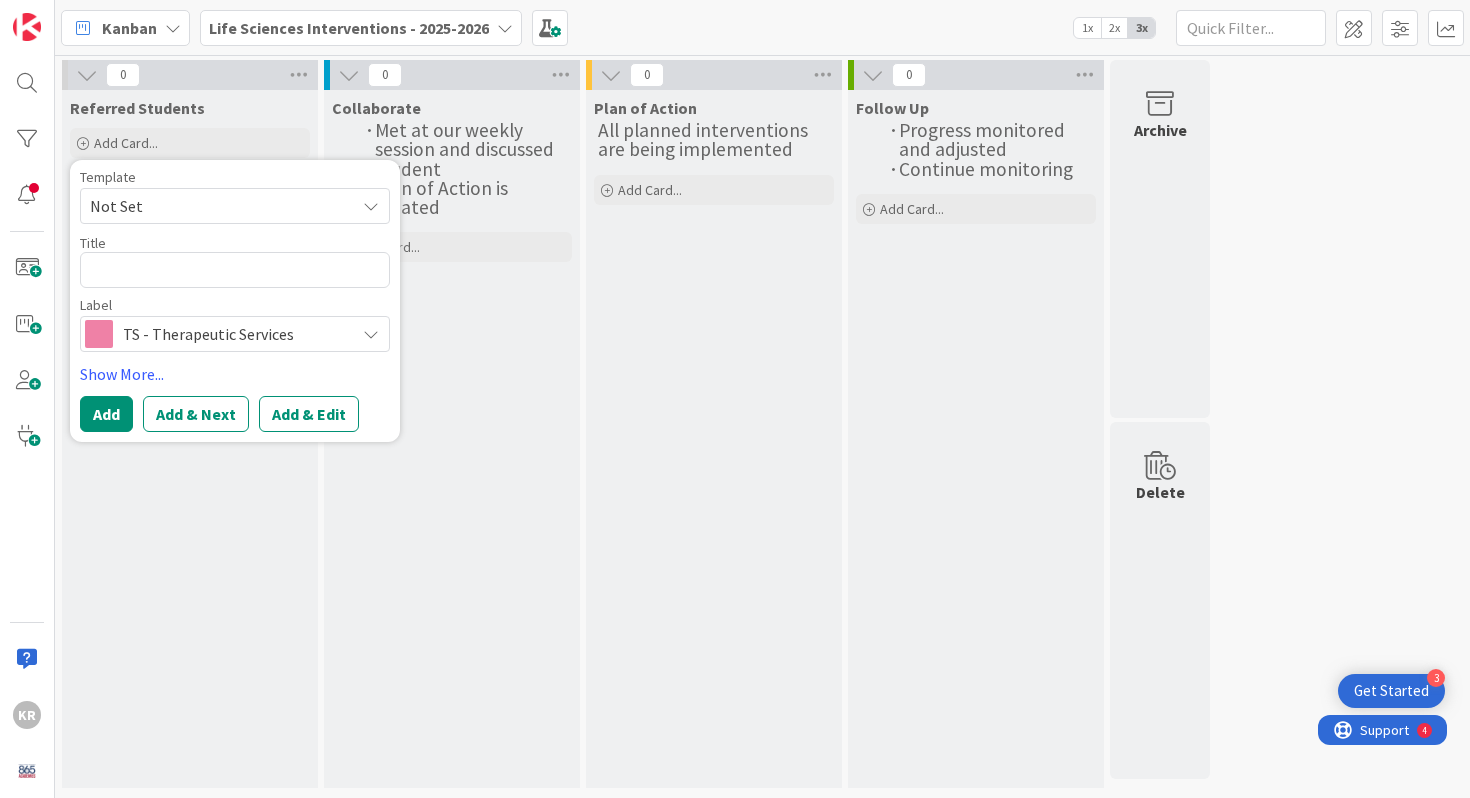 type on "M" 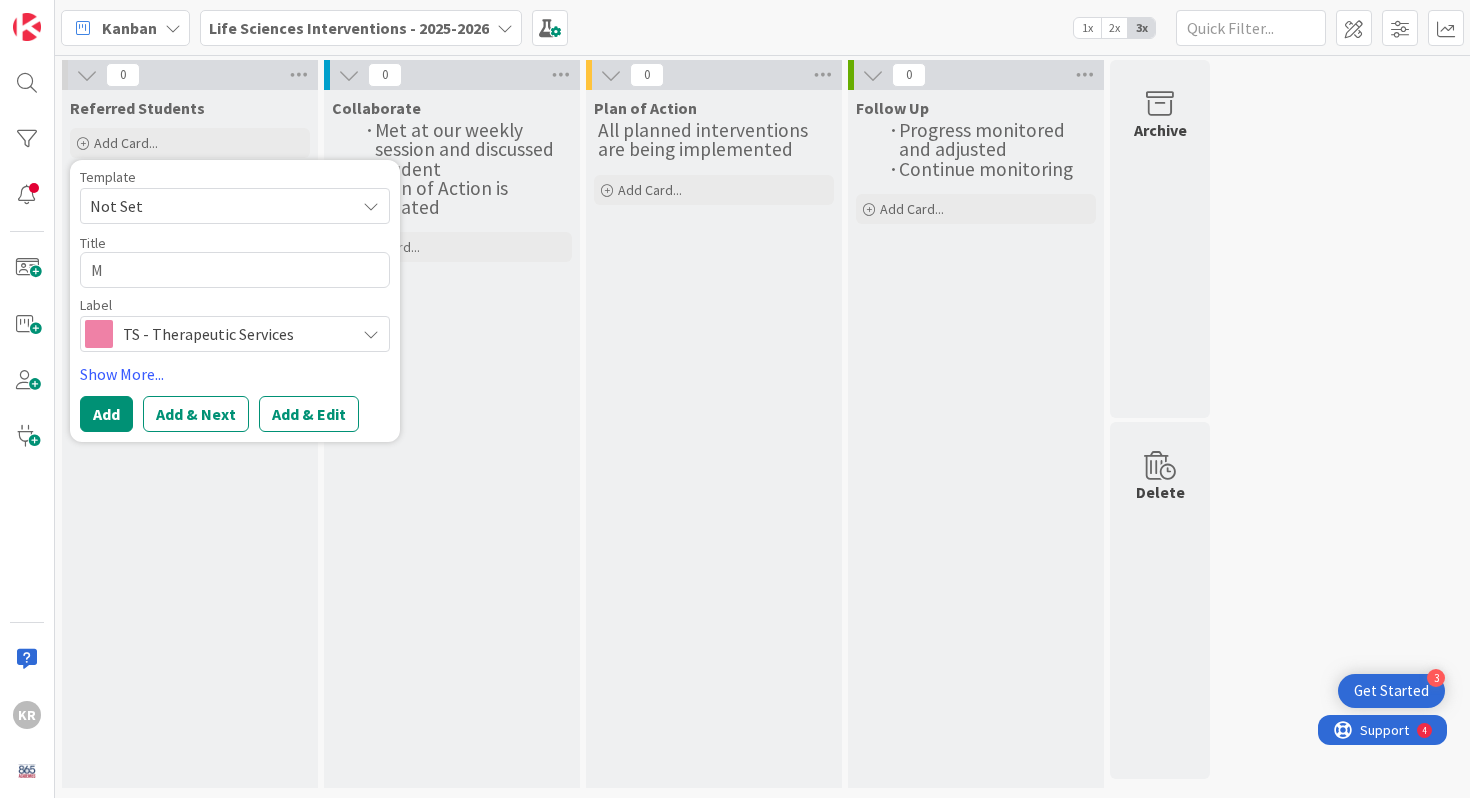 type on "x" 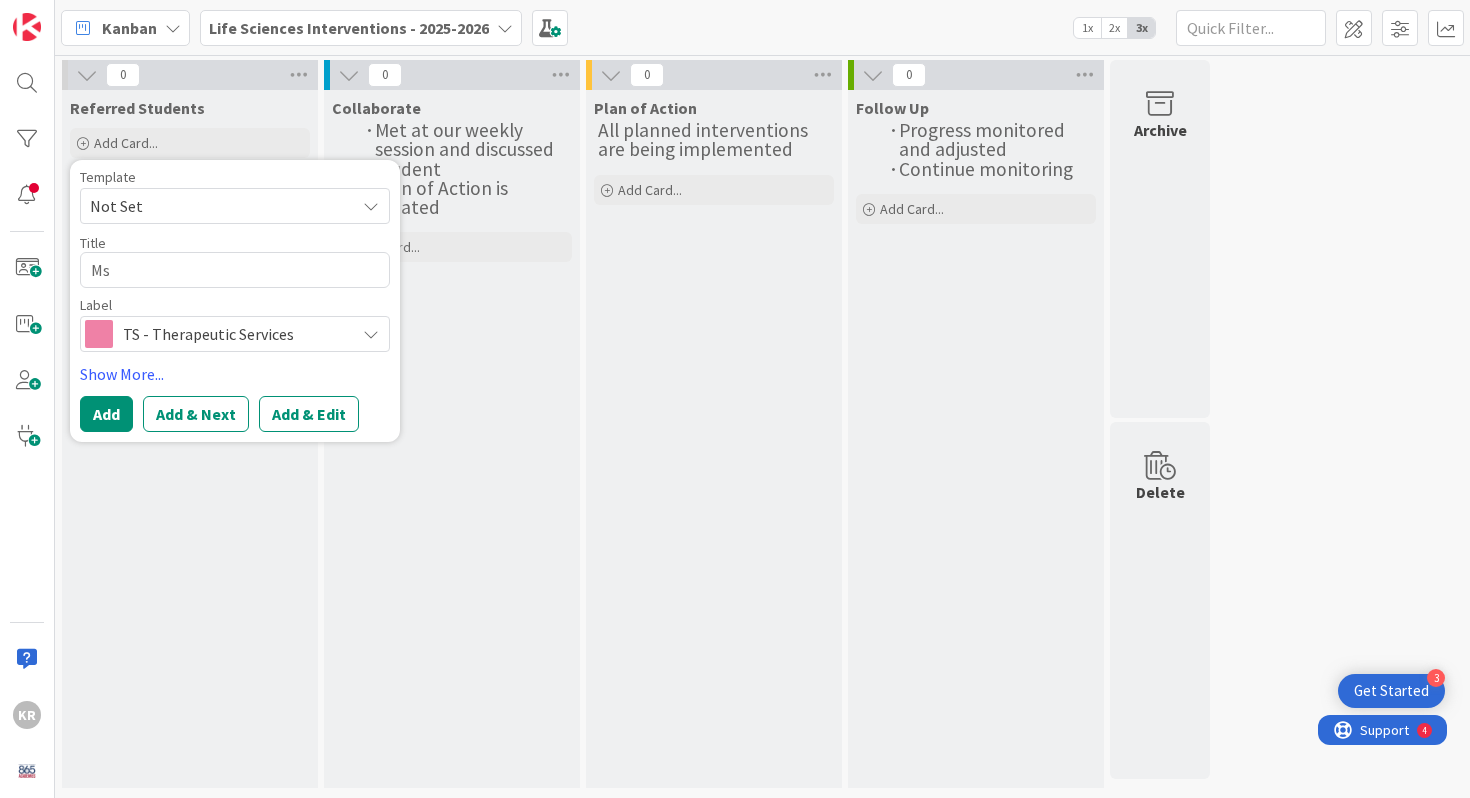 type on "x" 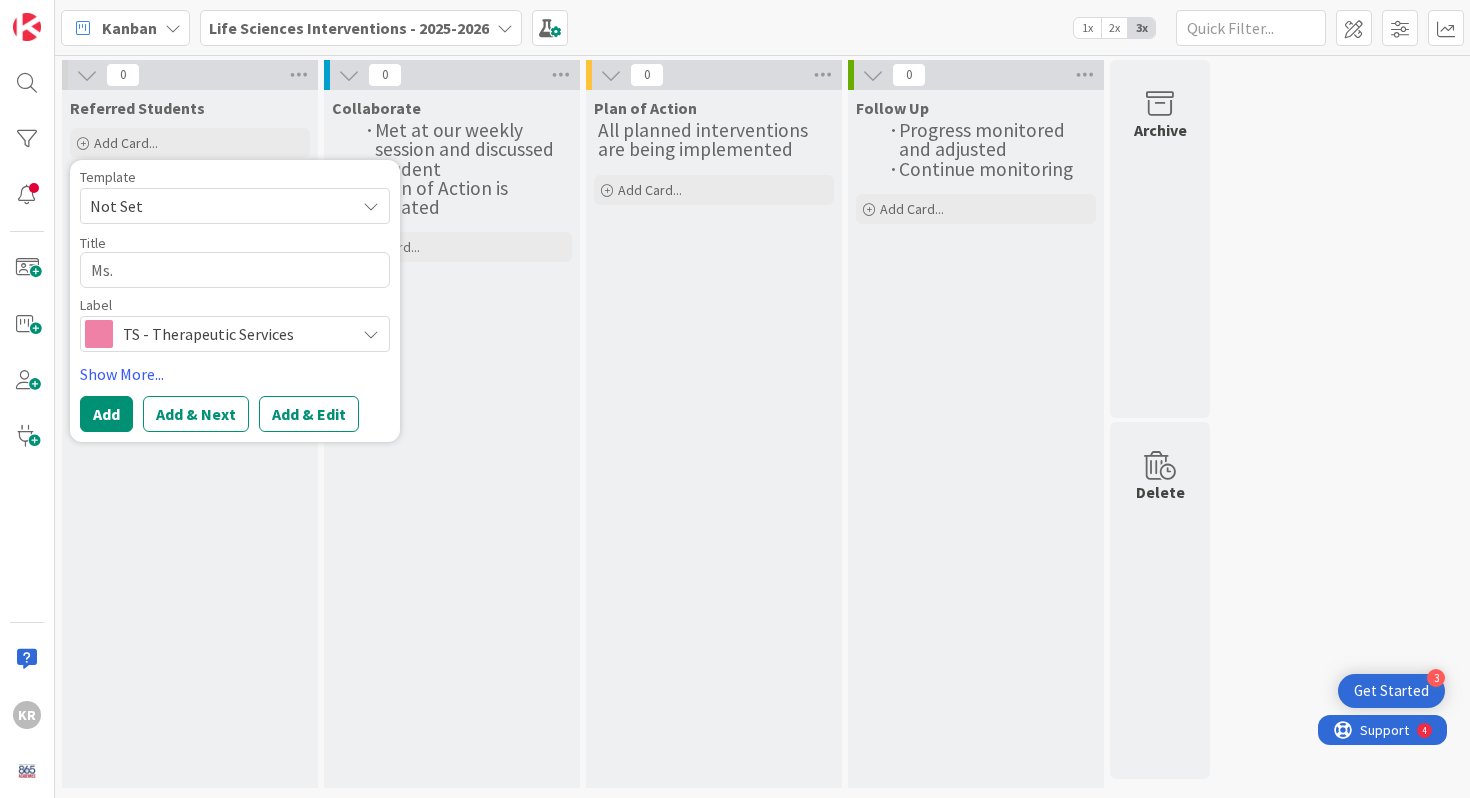 type on "x" 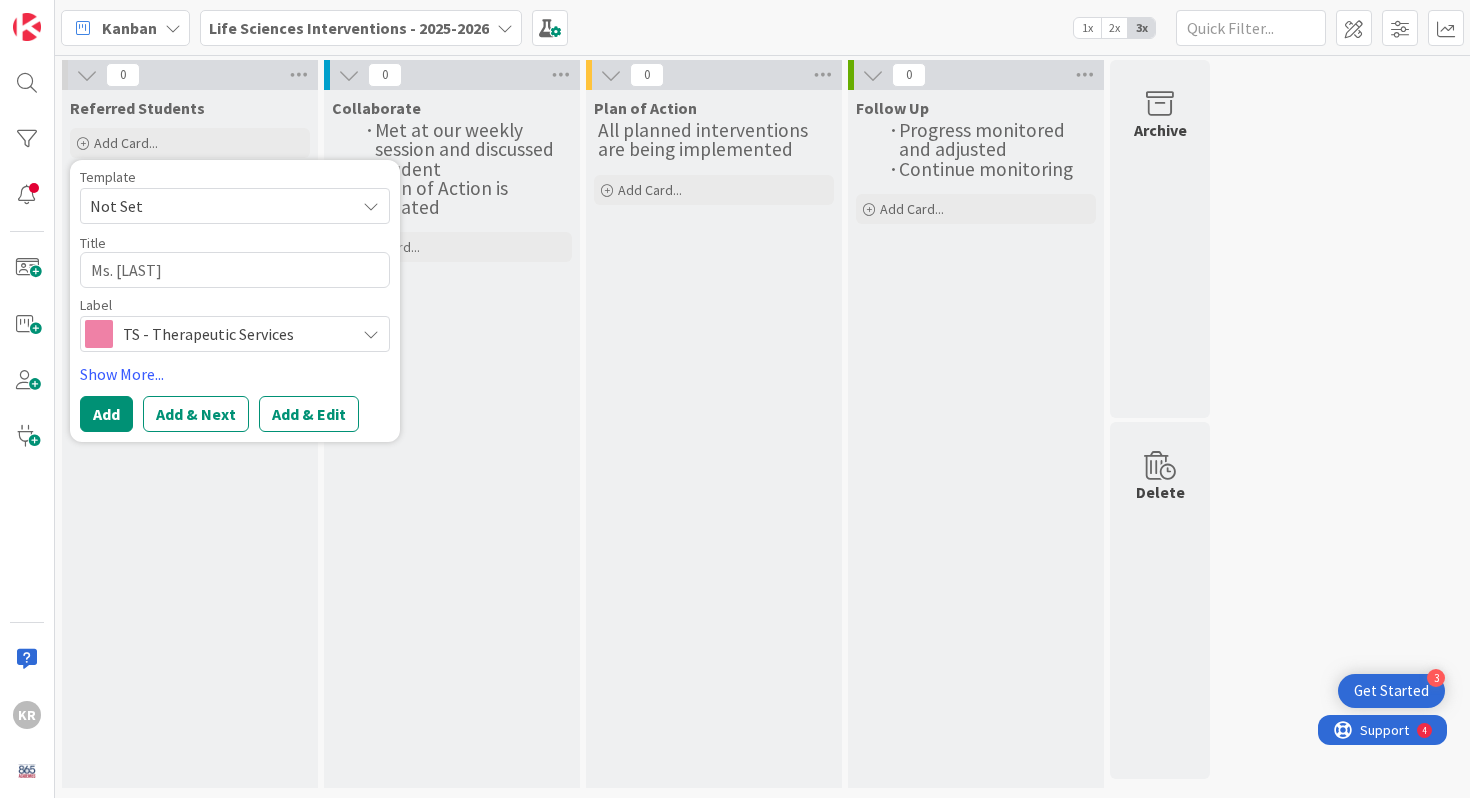 type on "x" 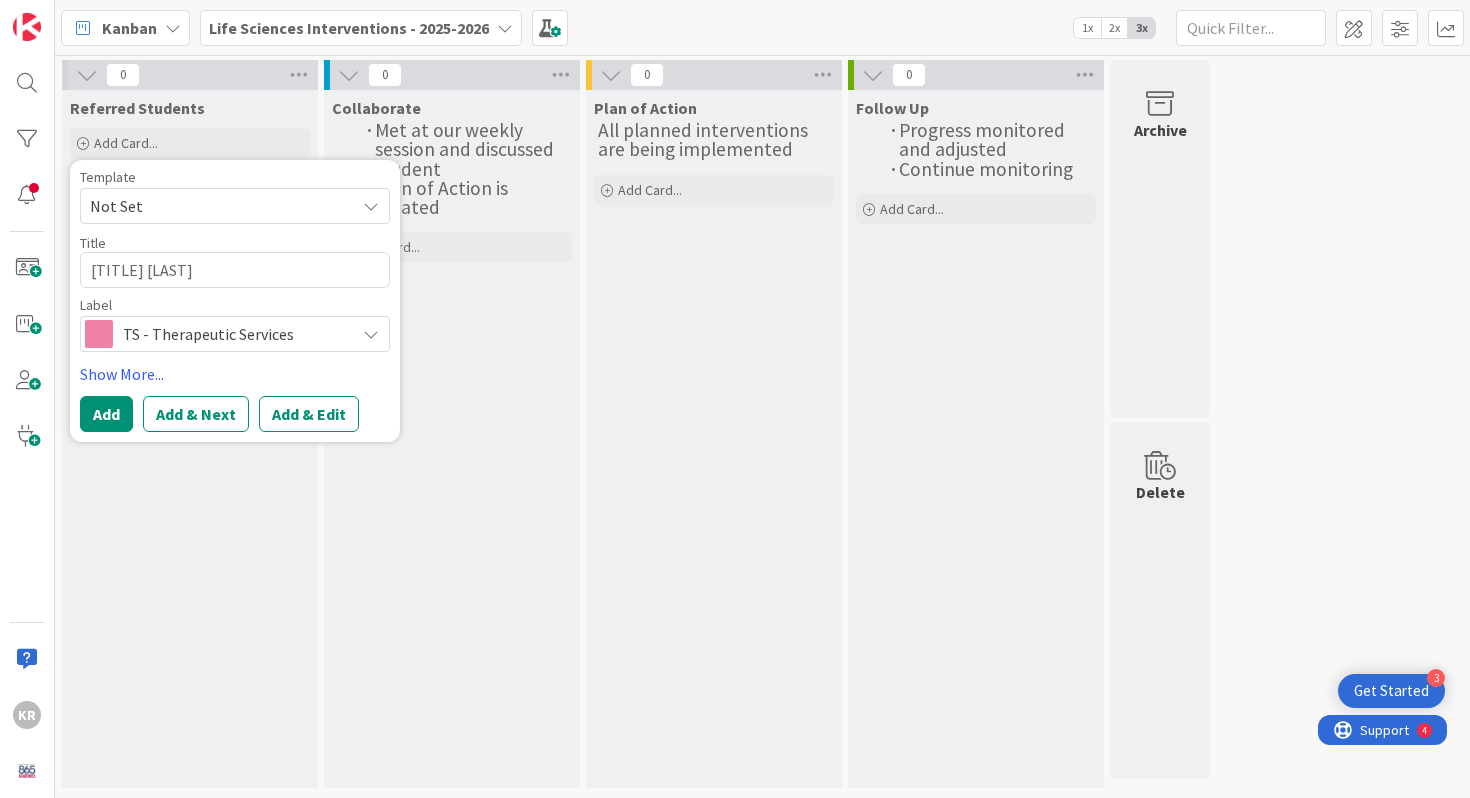 type on "x" 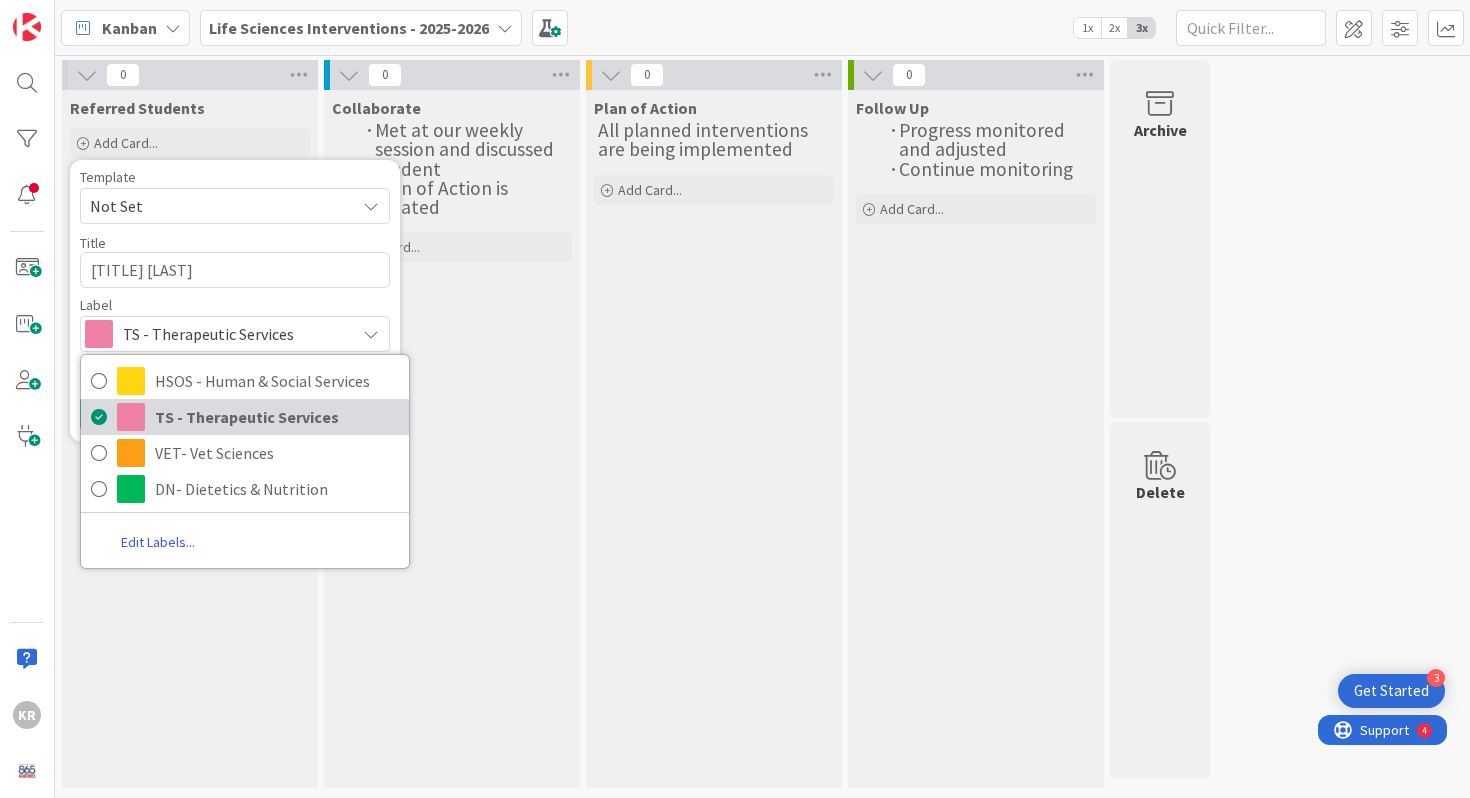click on "TS - Therapeutic Services" at bounding box center [245, 417] 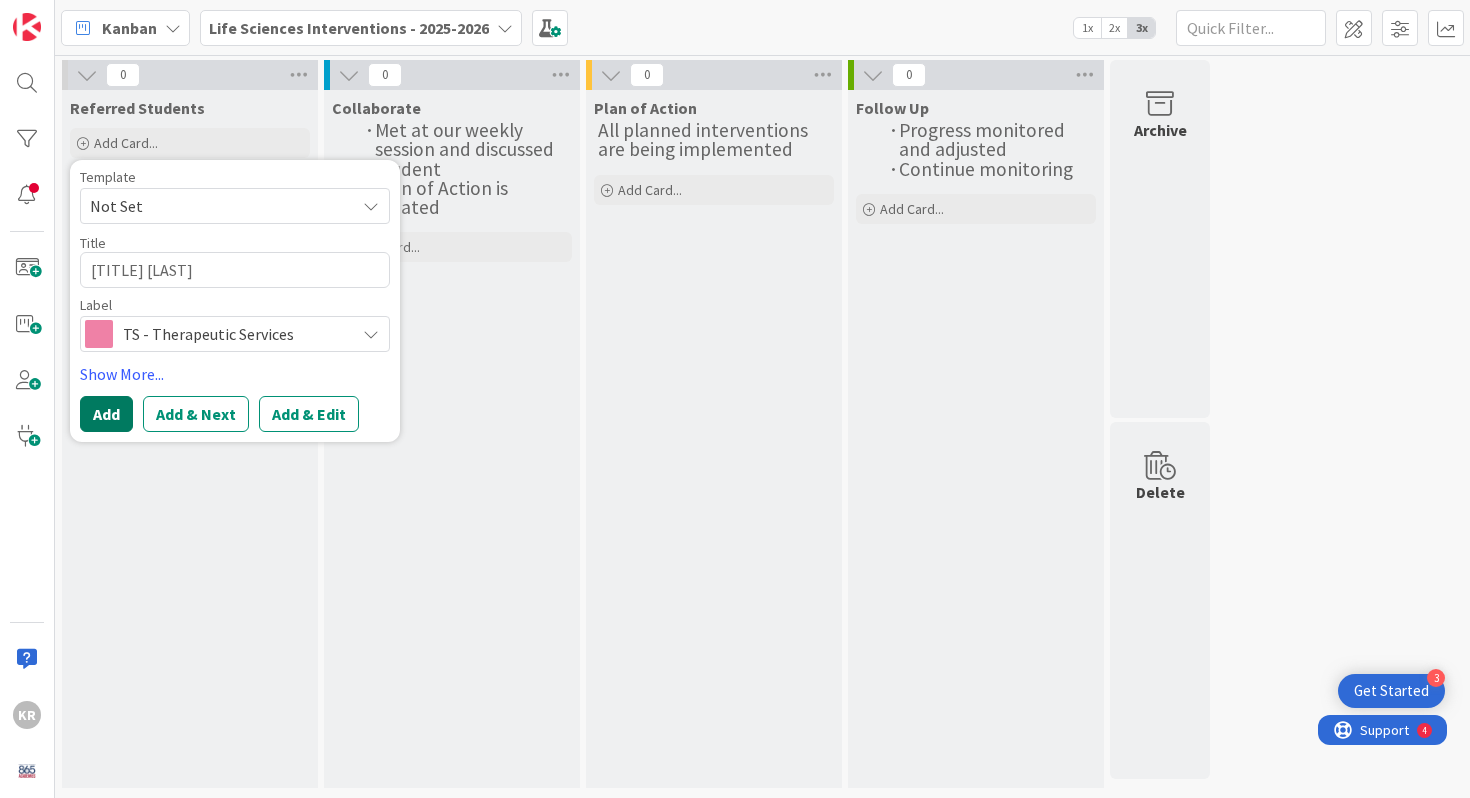 click on "Add" at bounding box center [106, 414] 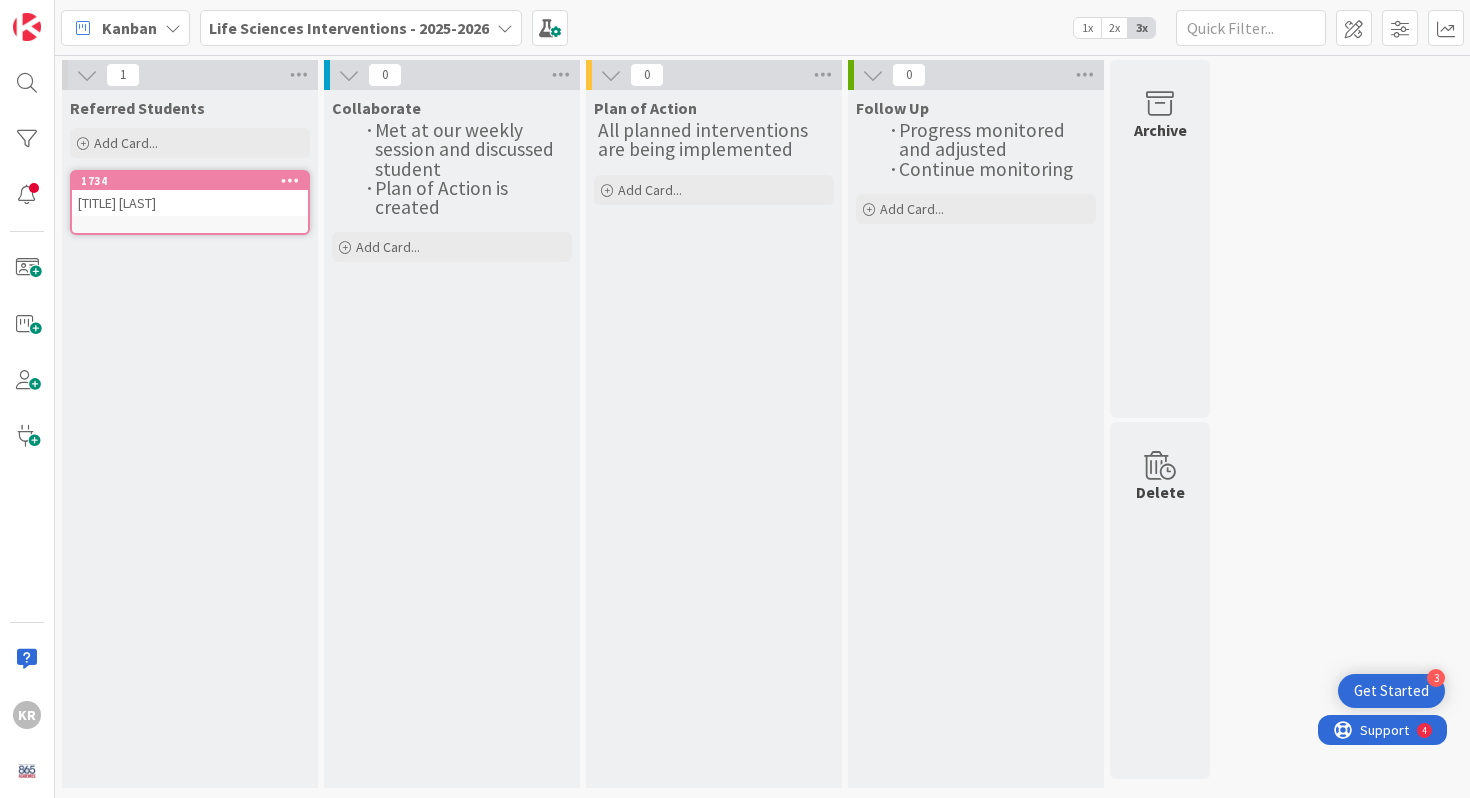 click at bounding box center (290, 180) 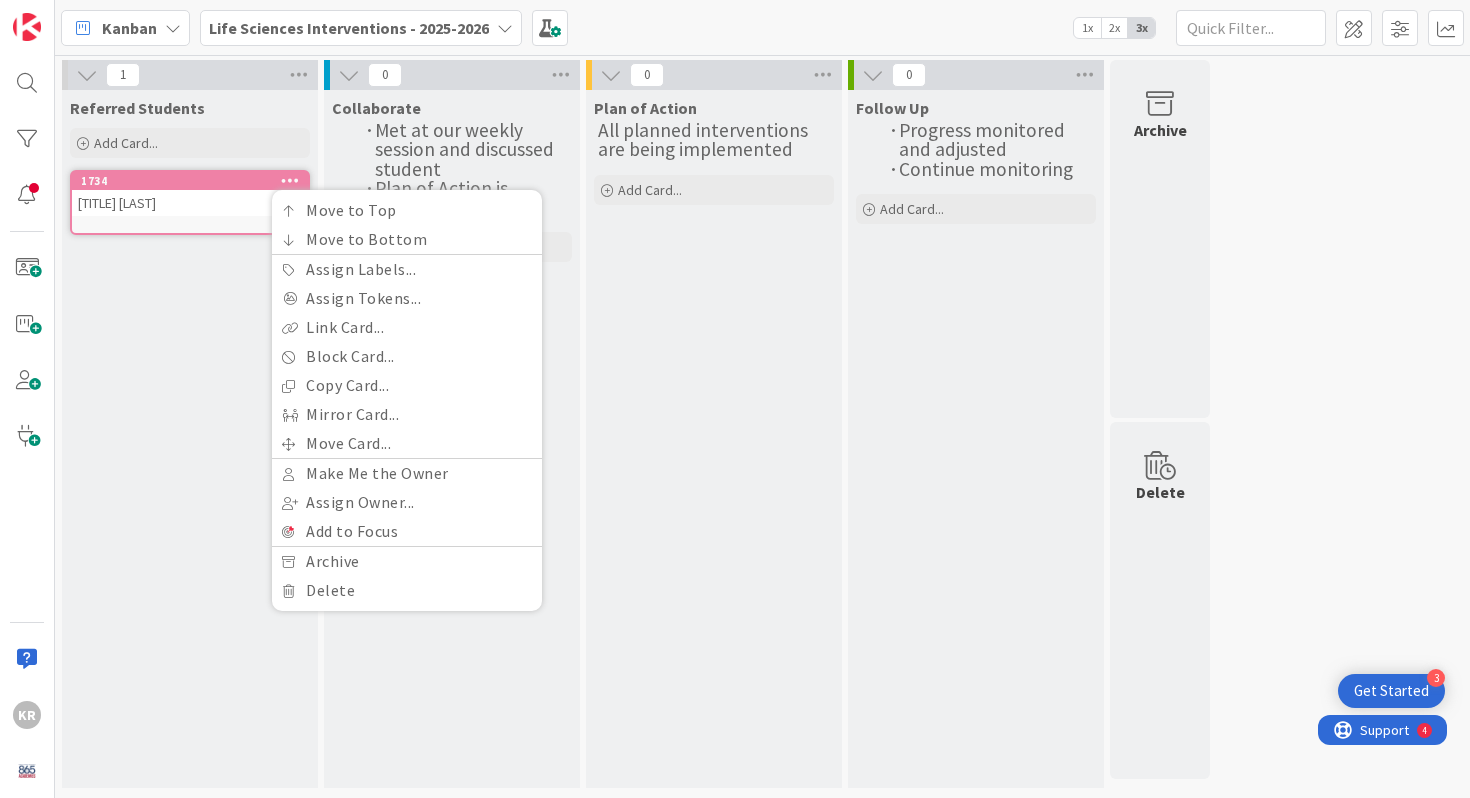 click on "[TITLE] [LAST]" at bounding box center [190, 203] 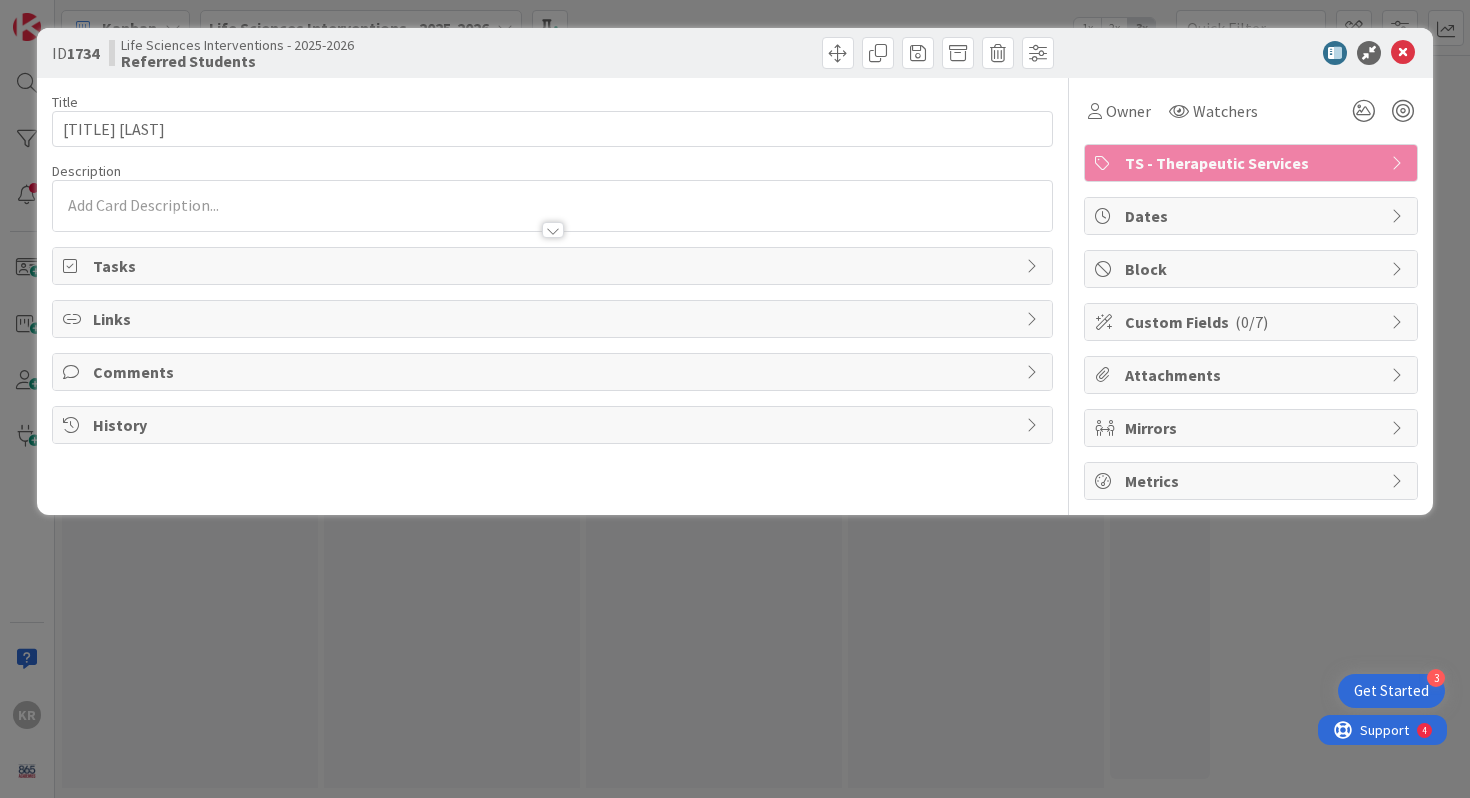 scroll, scrollTop: 0, scrollLeft: 0, axis: both 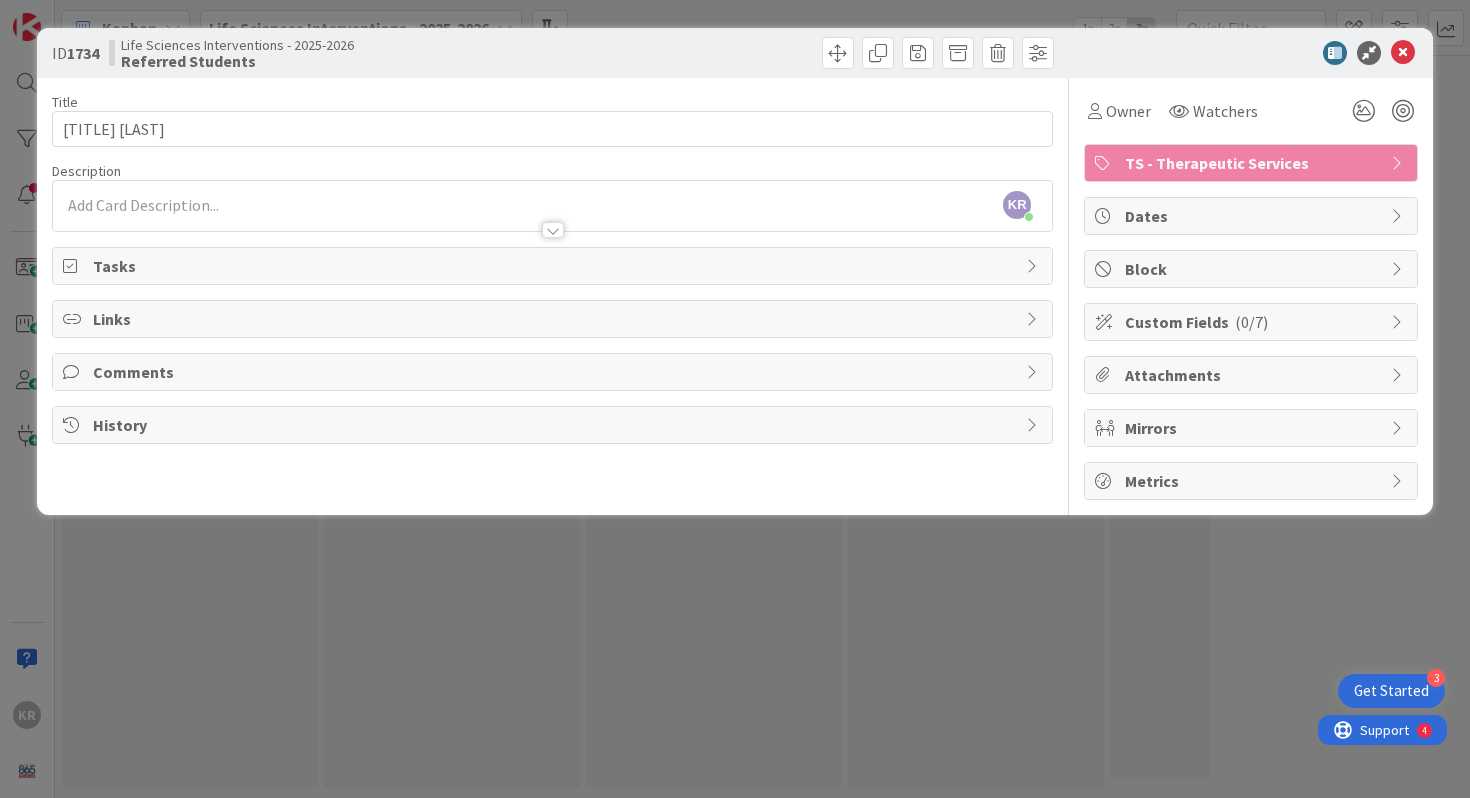 click at bounding box center (553, 220) 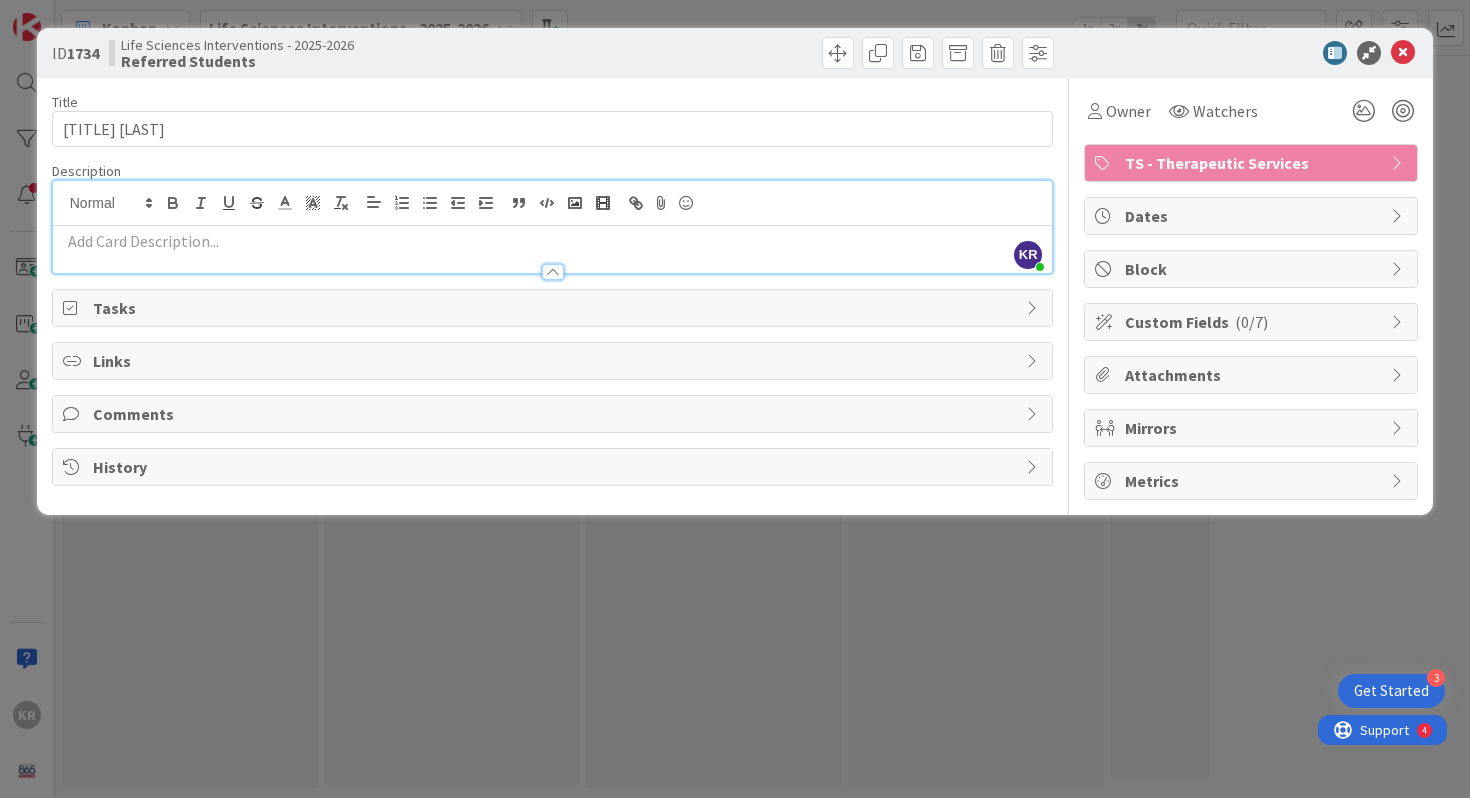 click on "Comments" at bounding box center (555, 414) 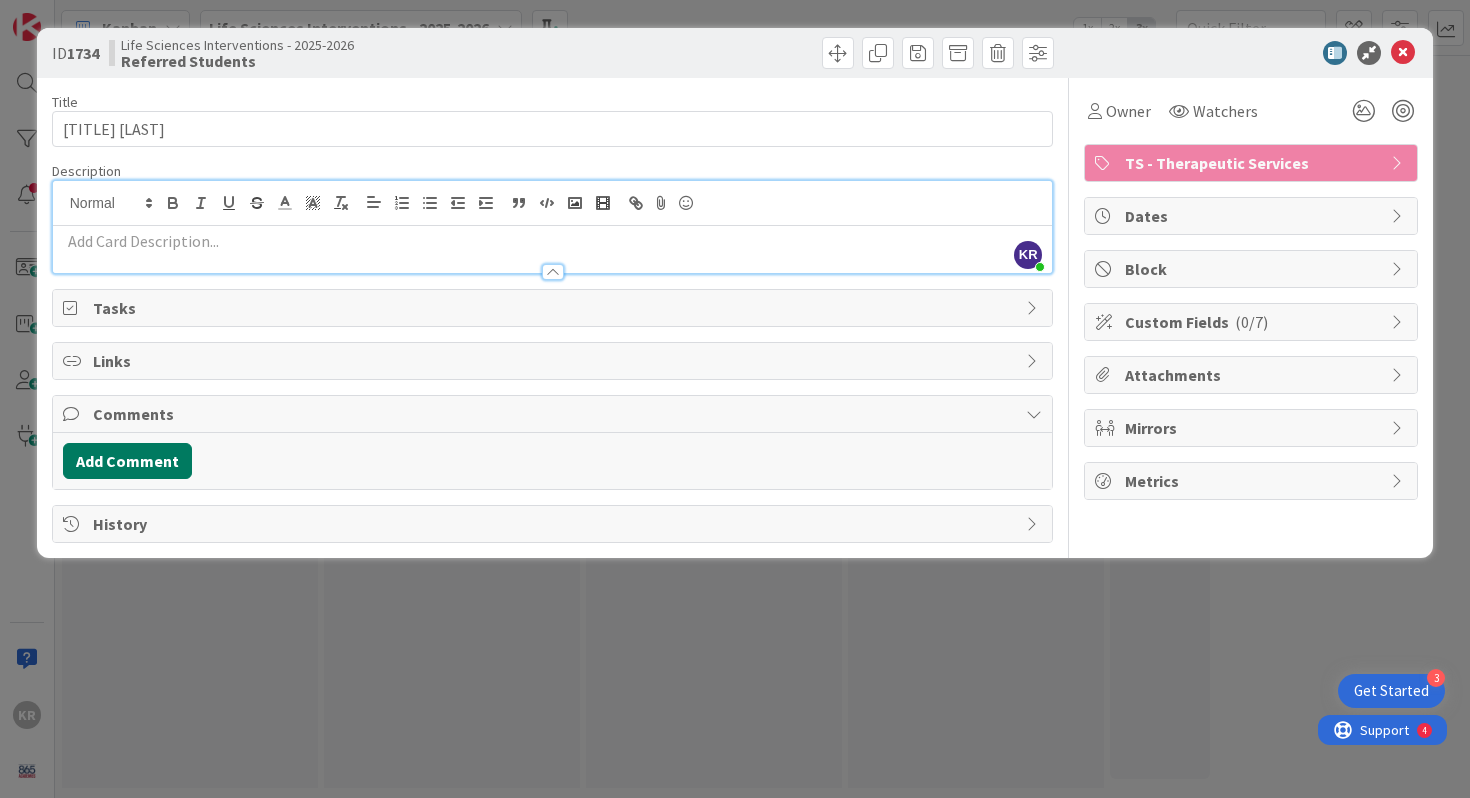 click on "Add Comment" at bounding box center (127, 461) 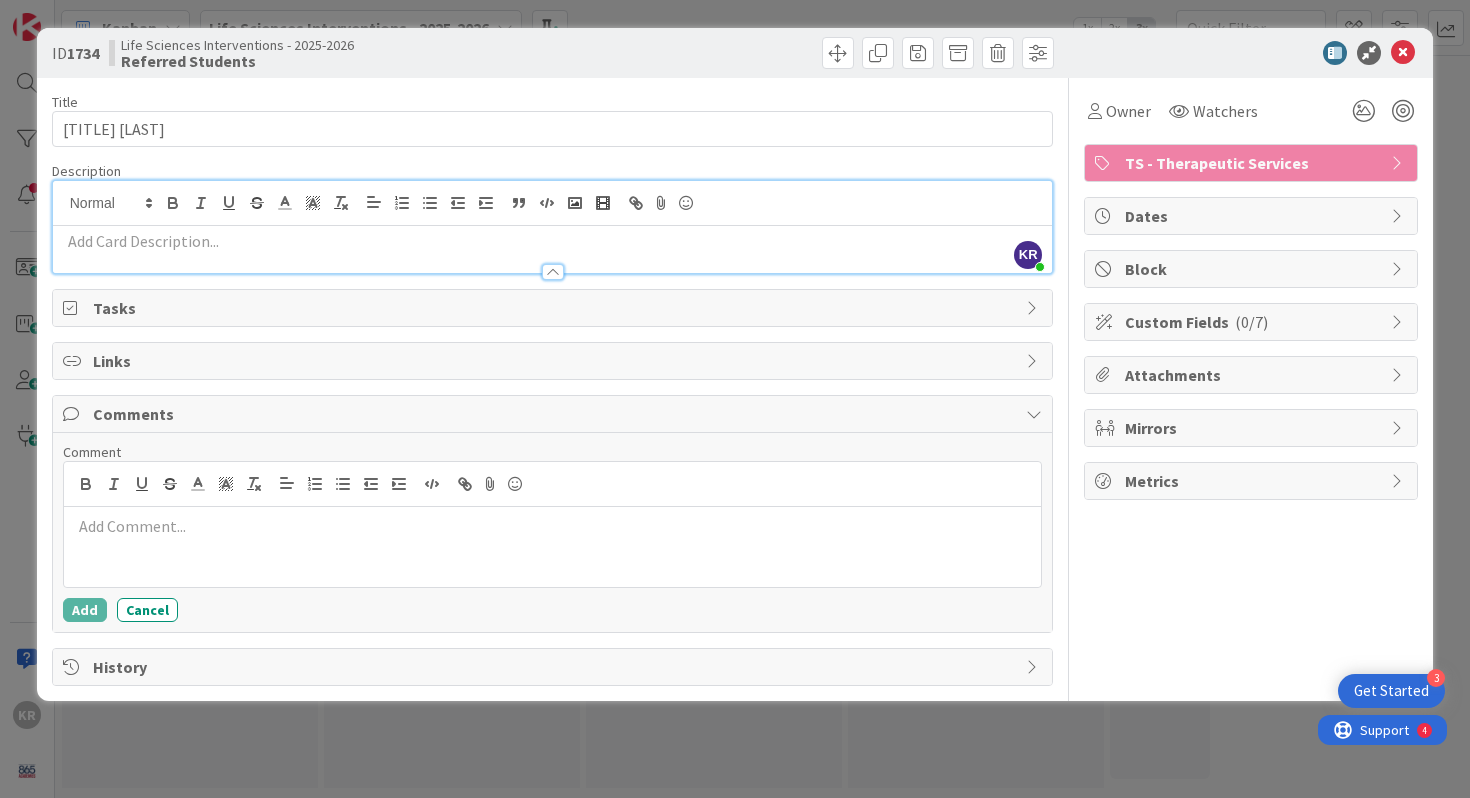 type 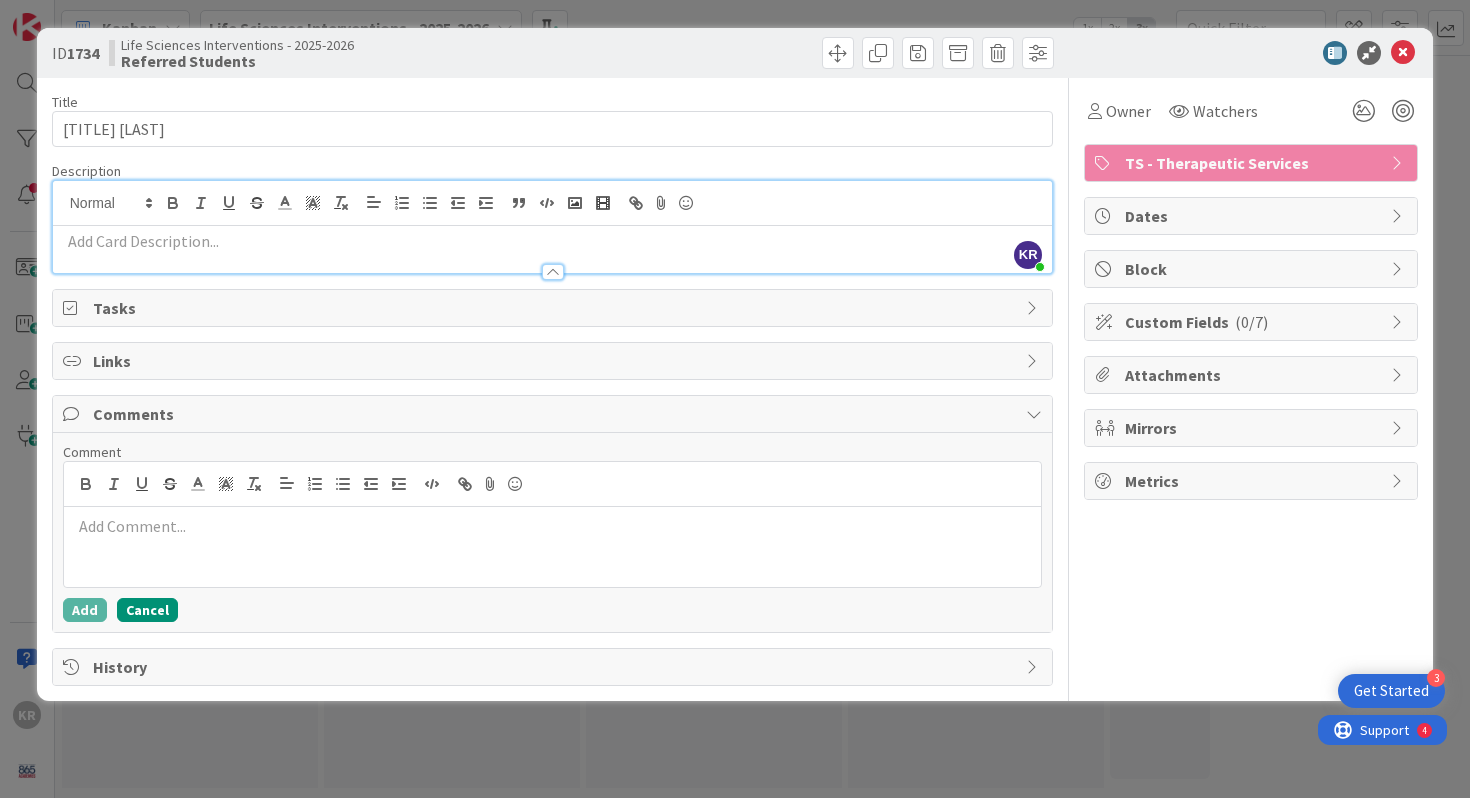 click on "Cancel" at bounding box center [147, 610] 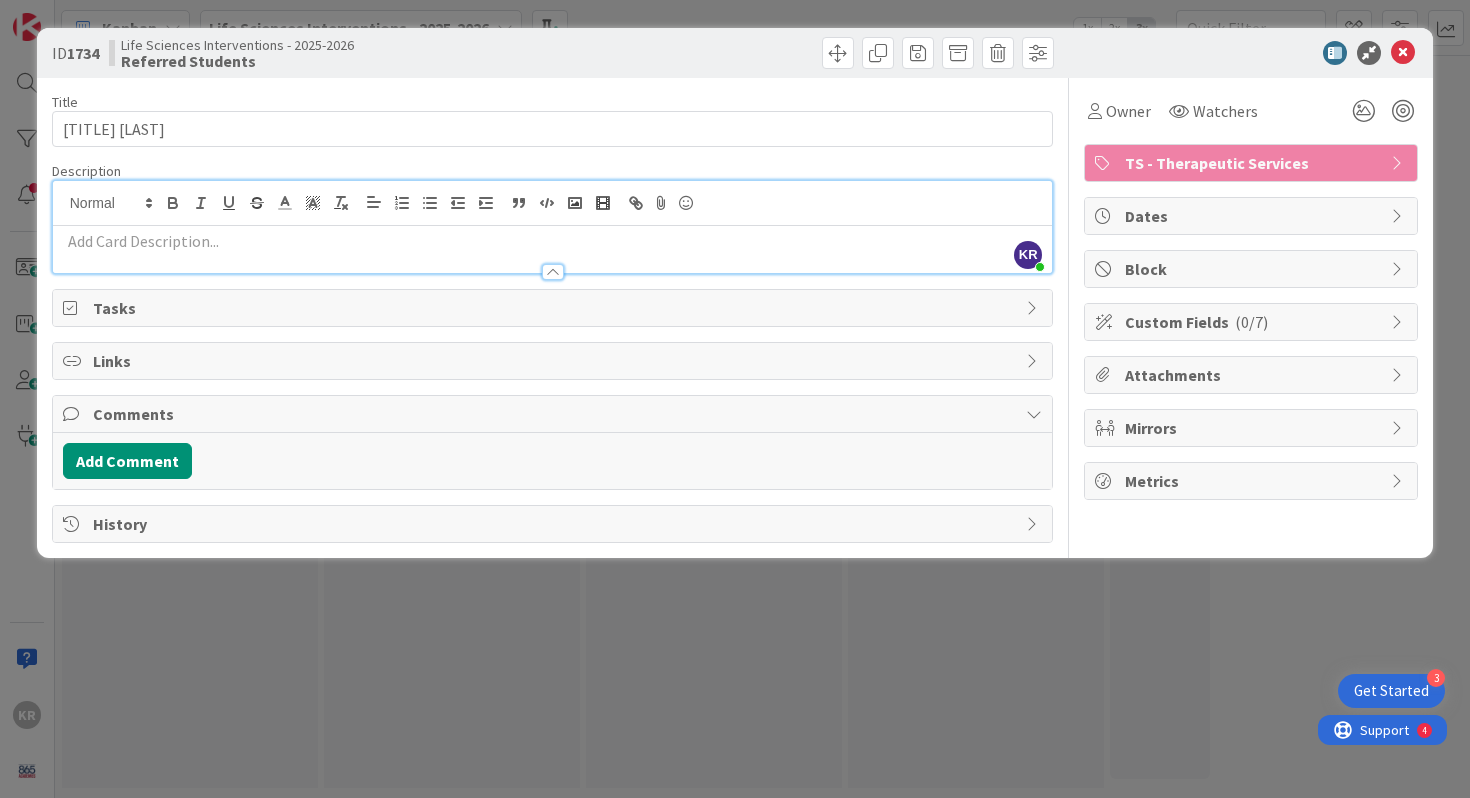 click at bounding box center (1403, 53) 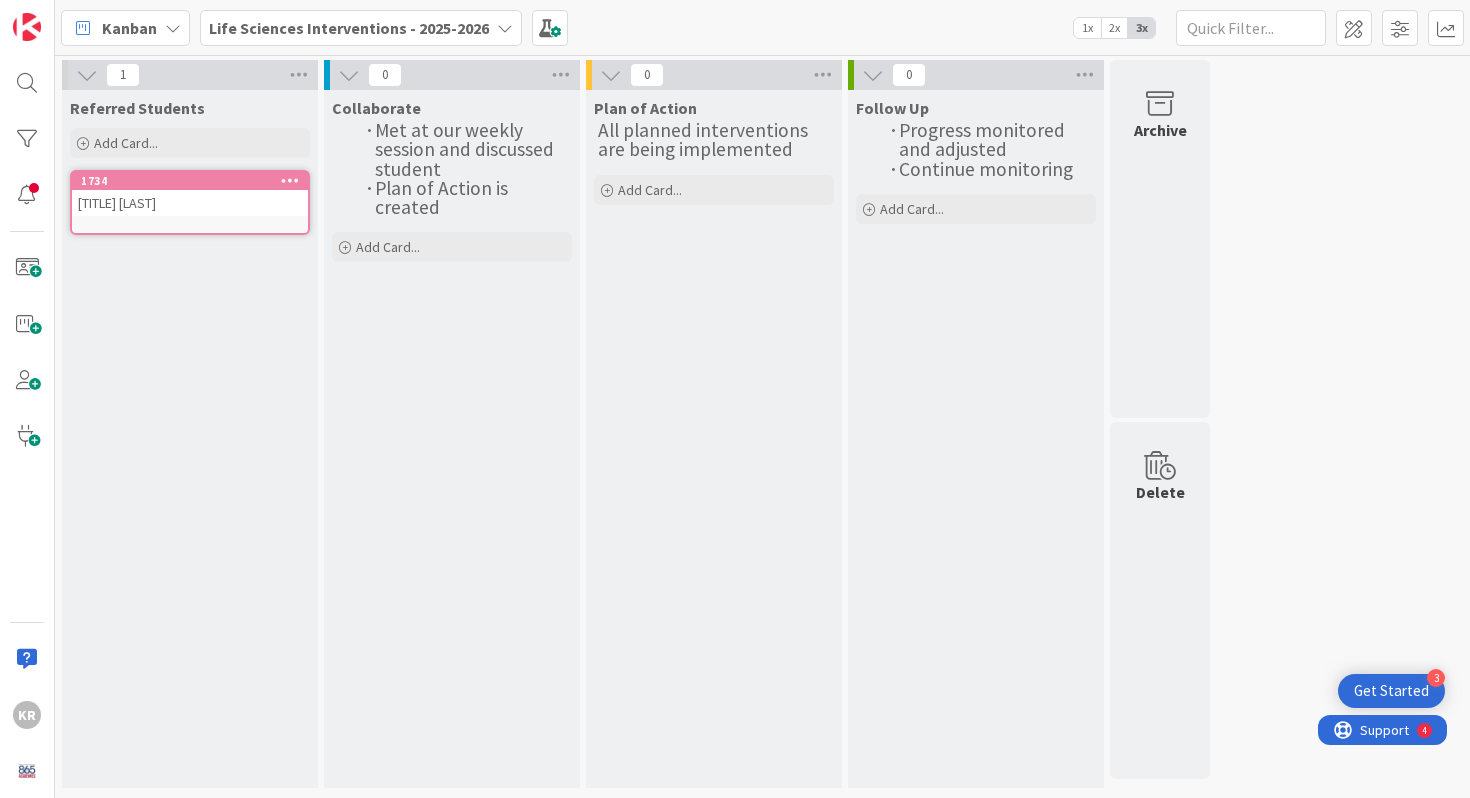 scroll, scrollTop: 0, scrollLeft: 0, axis: both 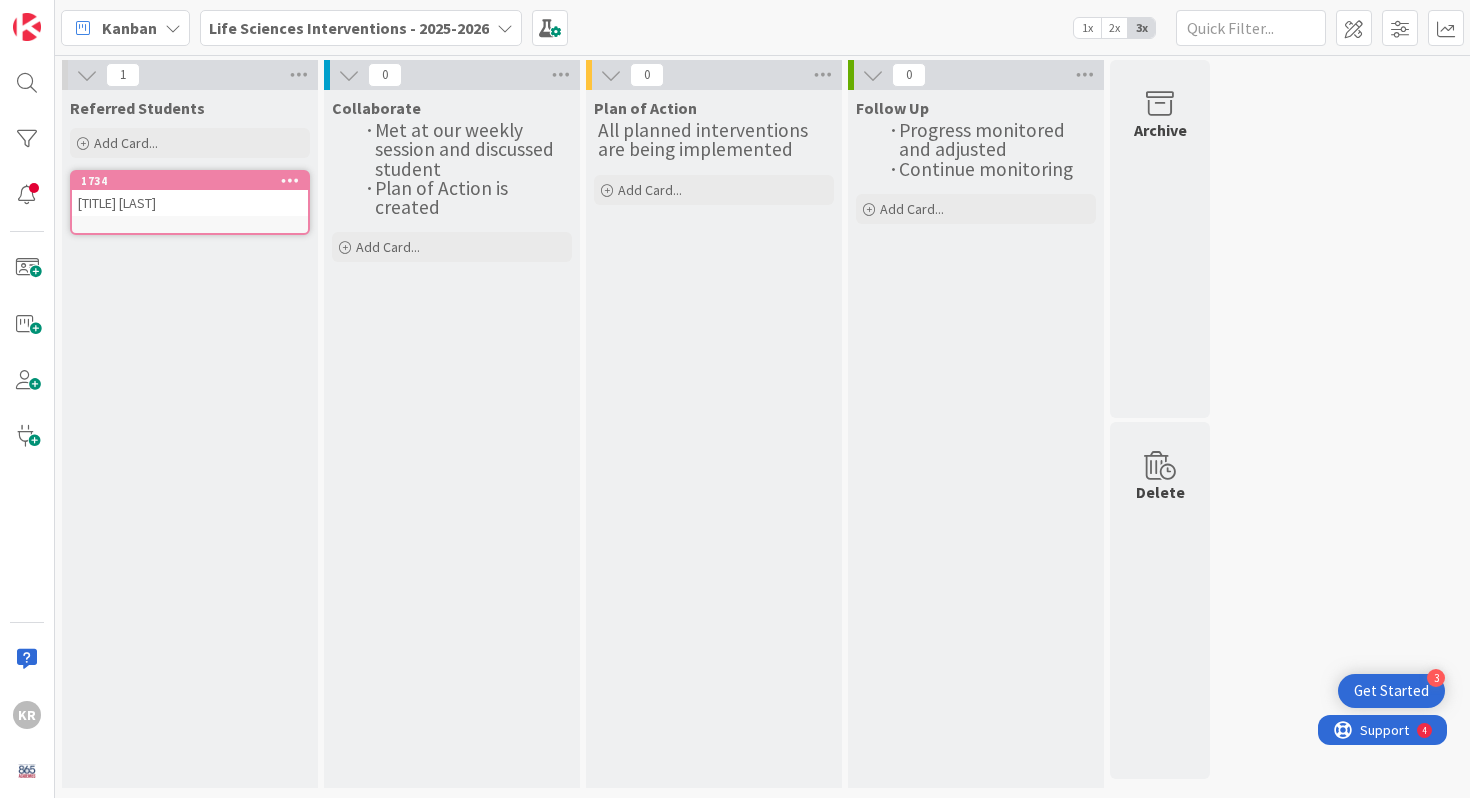 click on "1734 Move to Top Move to Bottom Assign Labels... Assign Tokens... Link Card... Block Card... Copy Card... Mirror Card... Move Card... Make Me the Owner Assign Owner... Add to Focus Archive Delete Ms. [LAST]" at bounding box center [190, 202] 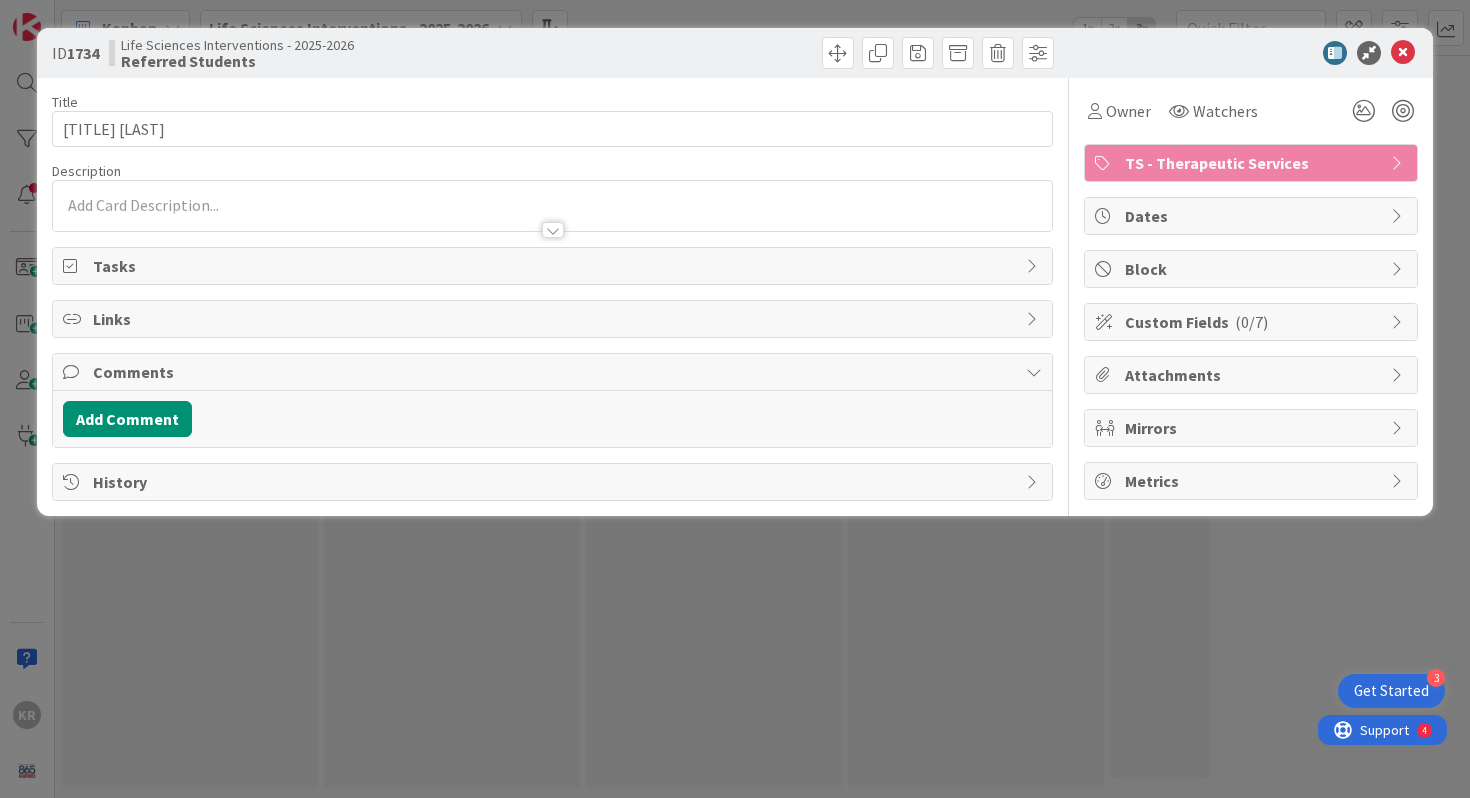 scroll, scrollTop: 0, scrollLeft: 0, axis: both 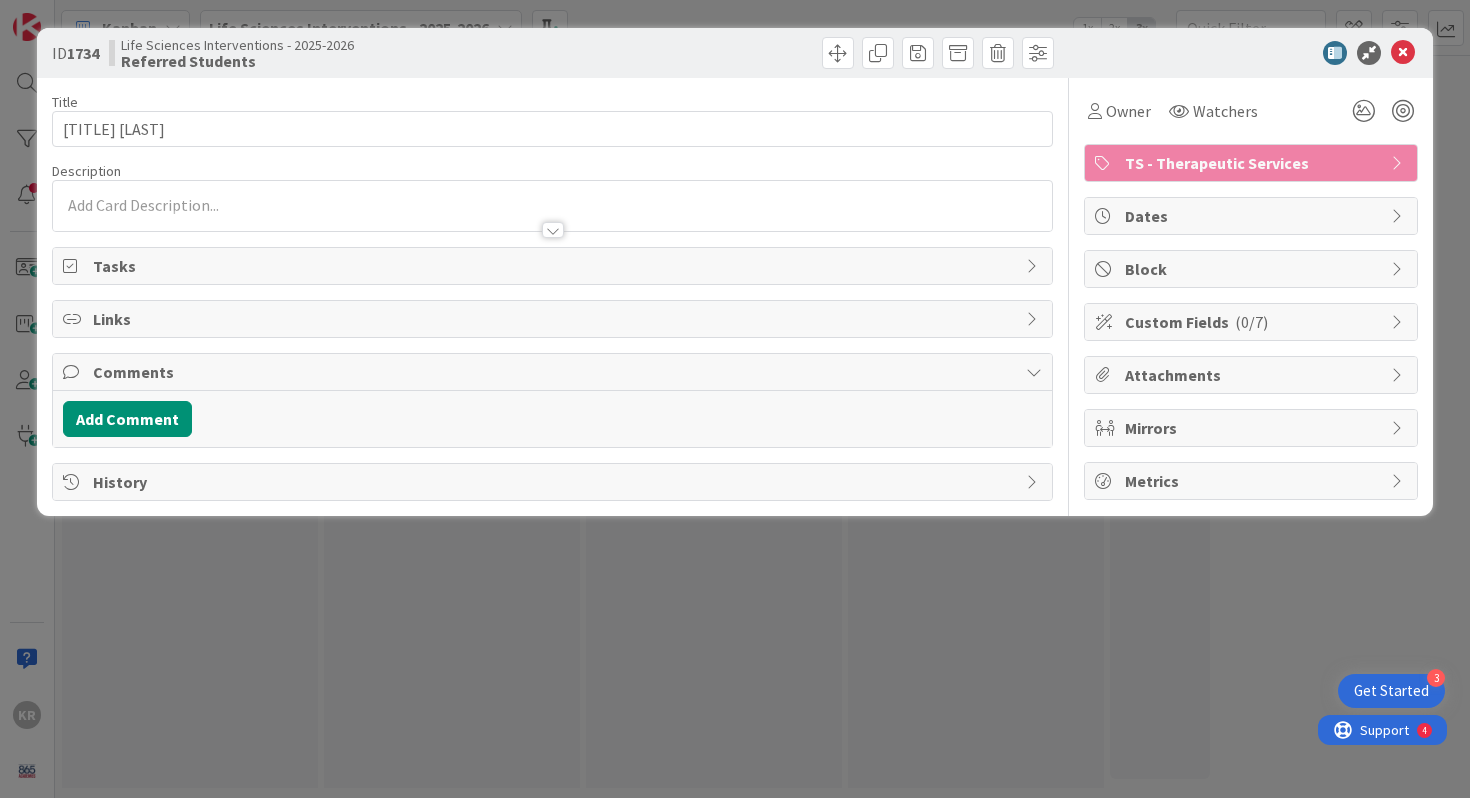 click at bounding box center [553, 220] 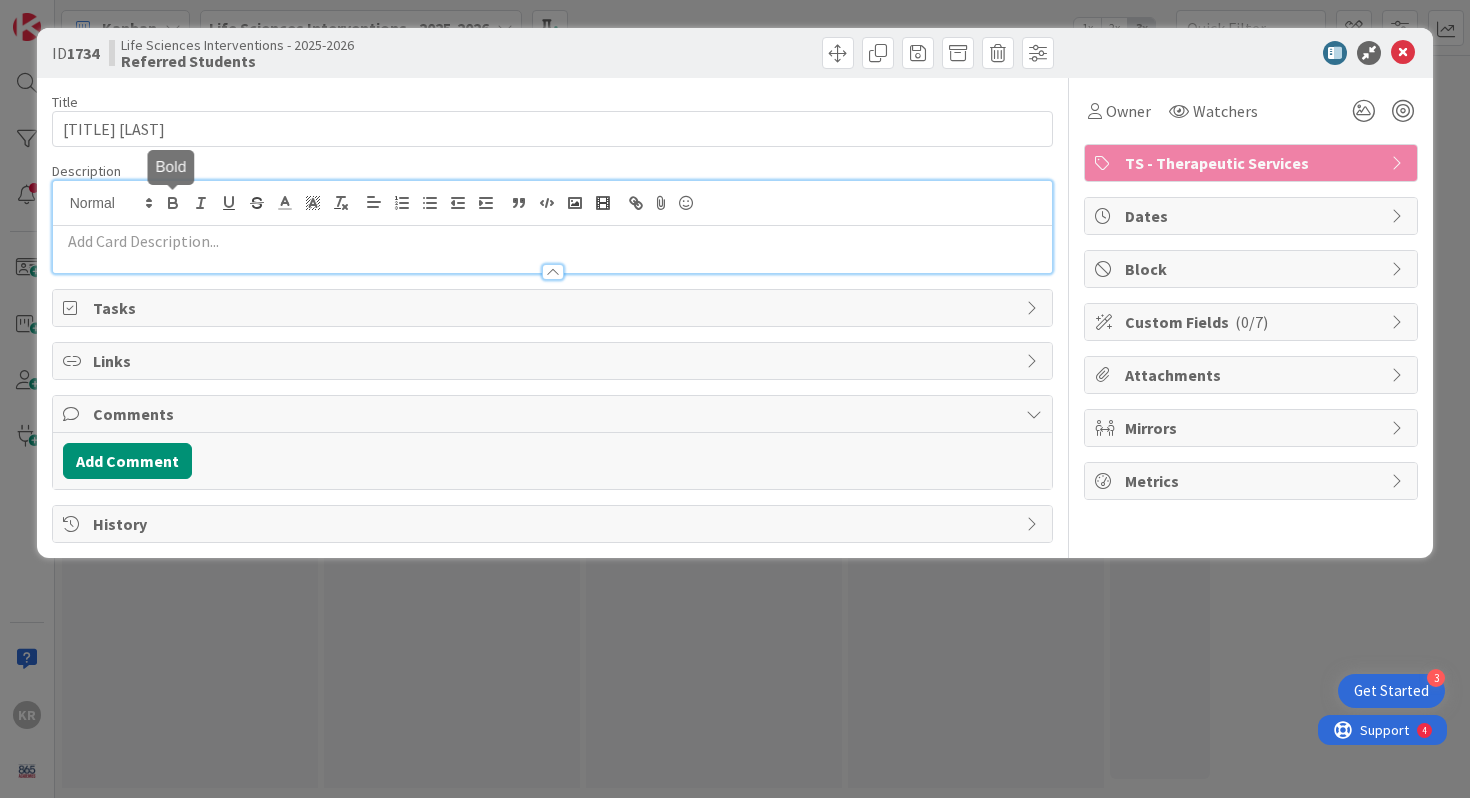 click at bounding box center [553, 241] 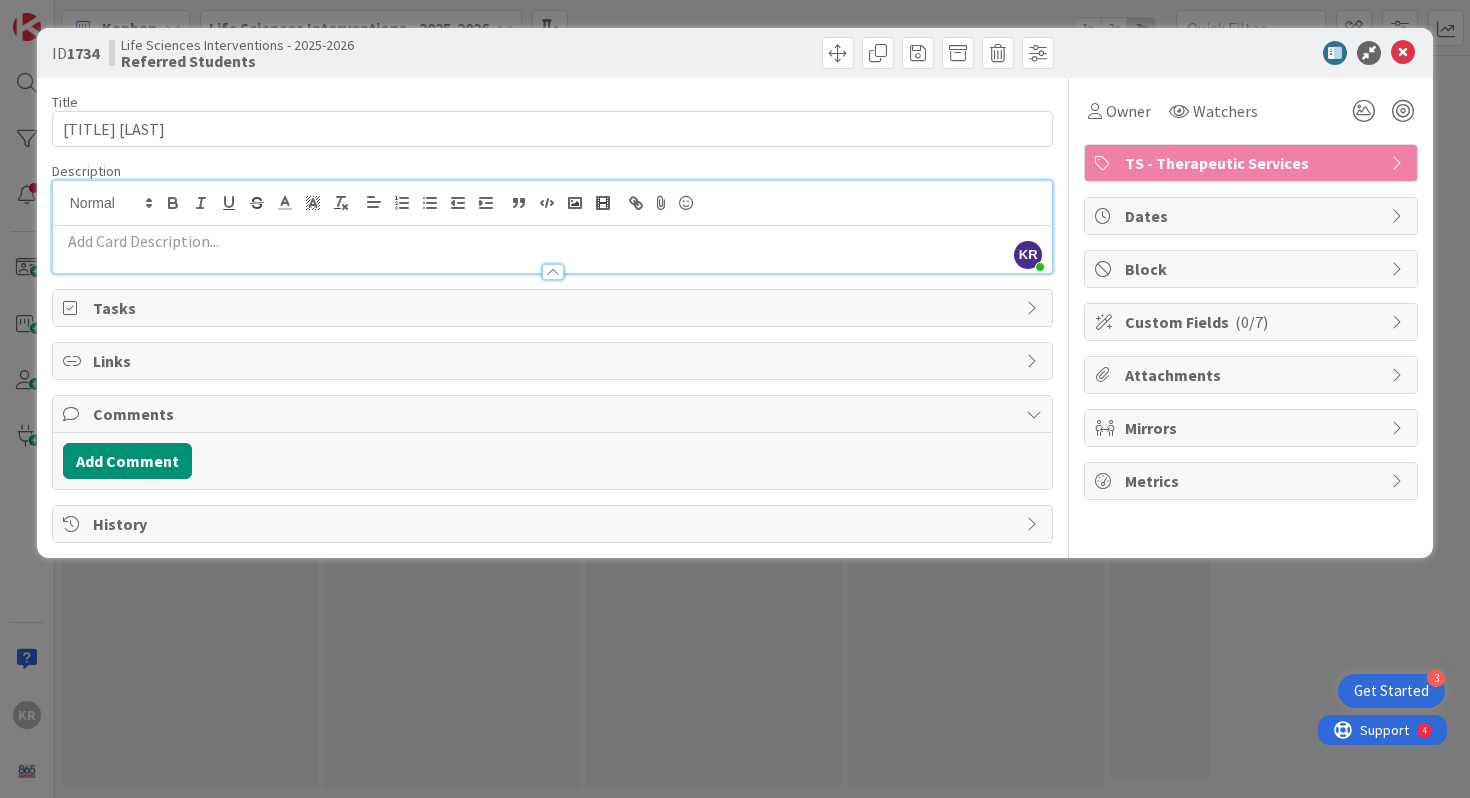 type 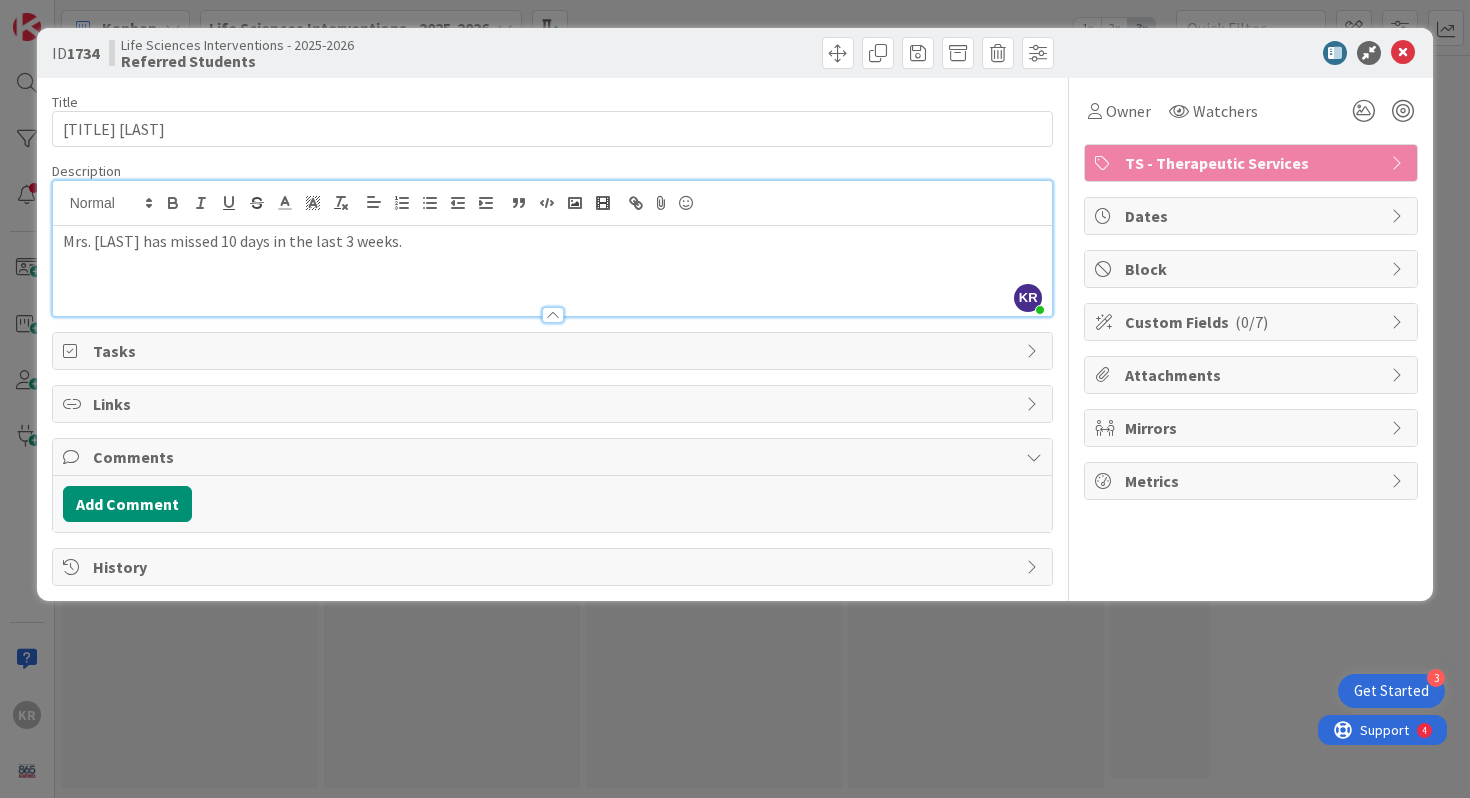 click on "Mrs. [LAST] has missed 10 days in the last 3 weeks." at bounding box center [553, 241] 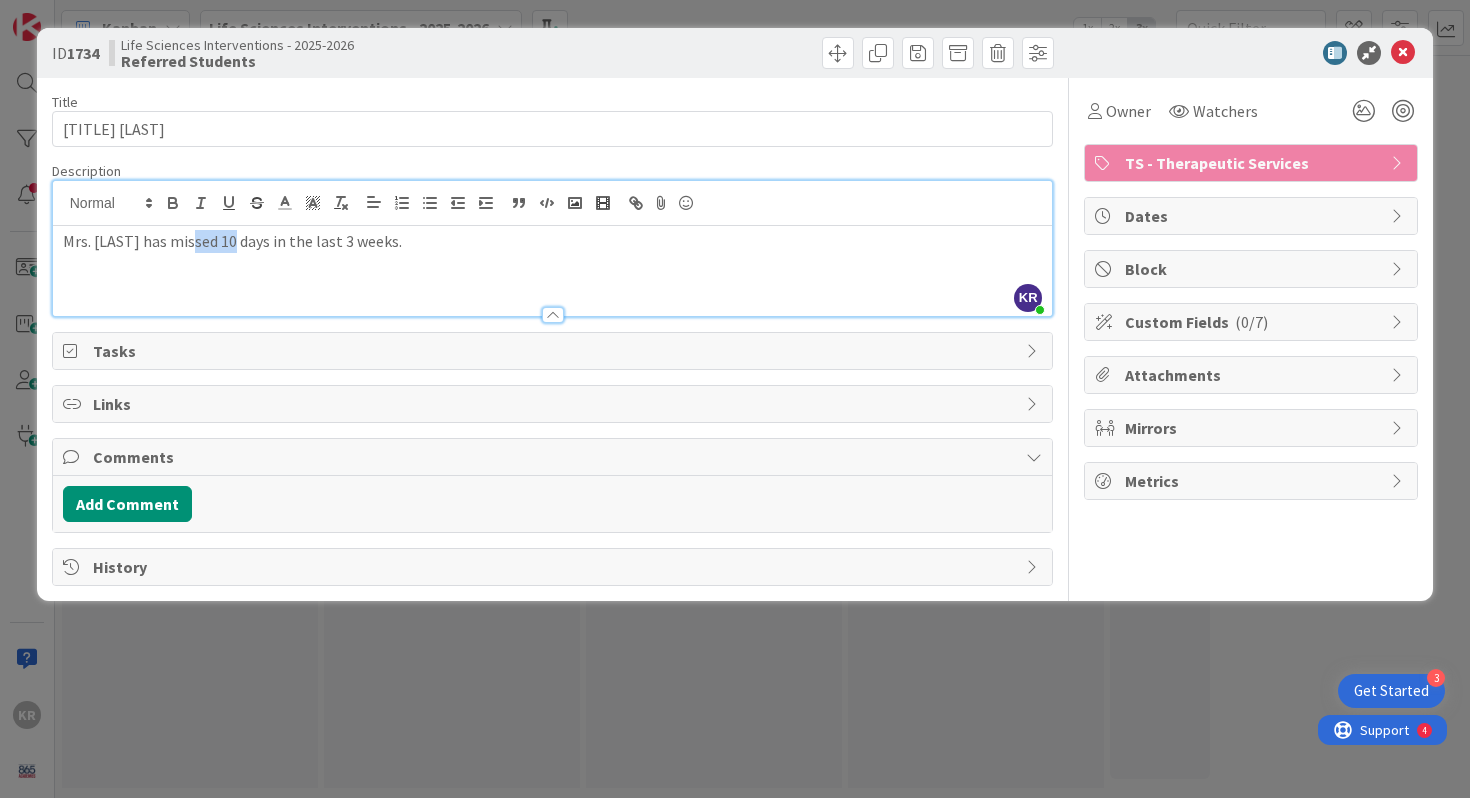 click on "Mrs. [LAST] has missed 10 days in the last 3 weeks." at bounding box center [553, 241] 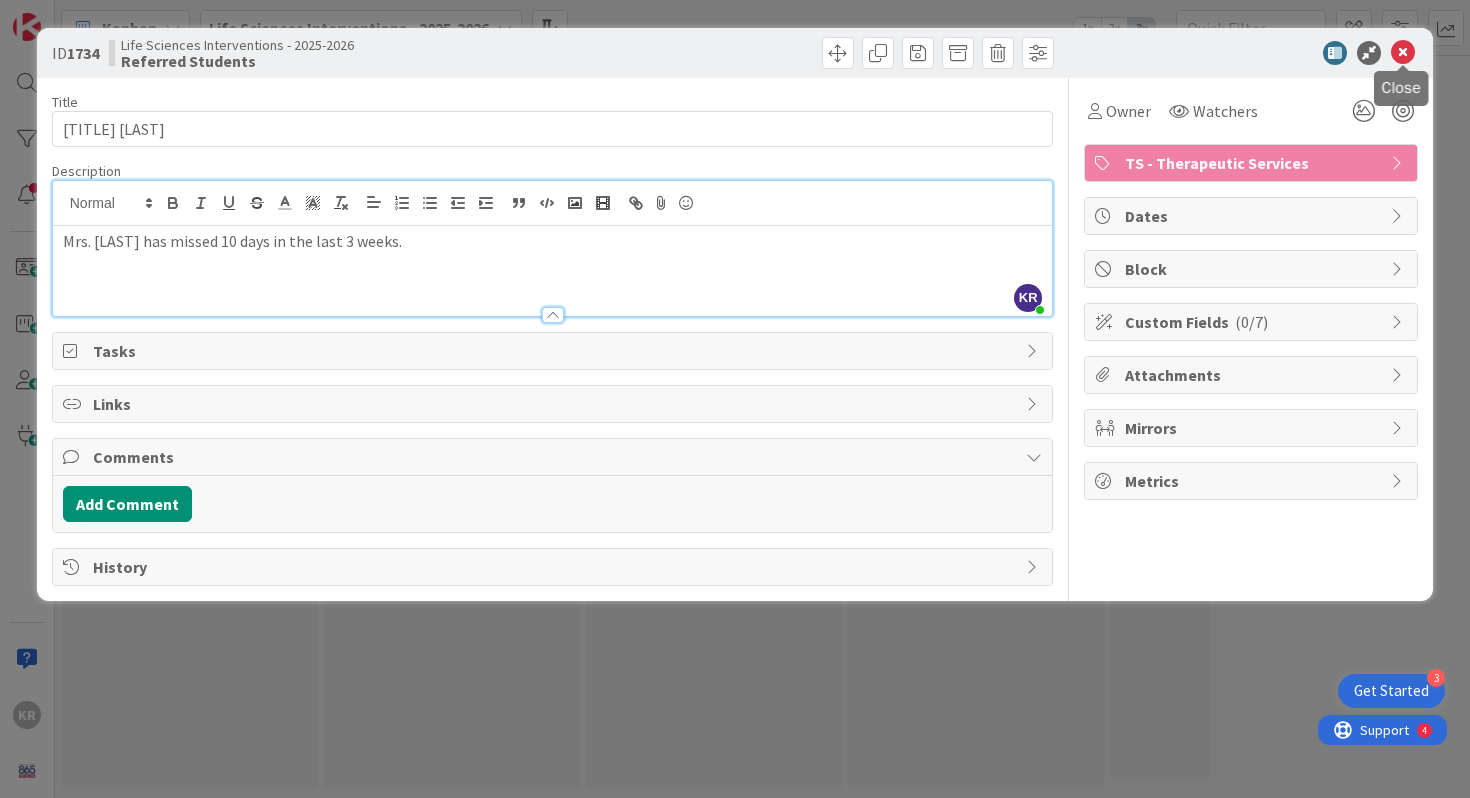click at bounding box center [1403, 53] 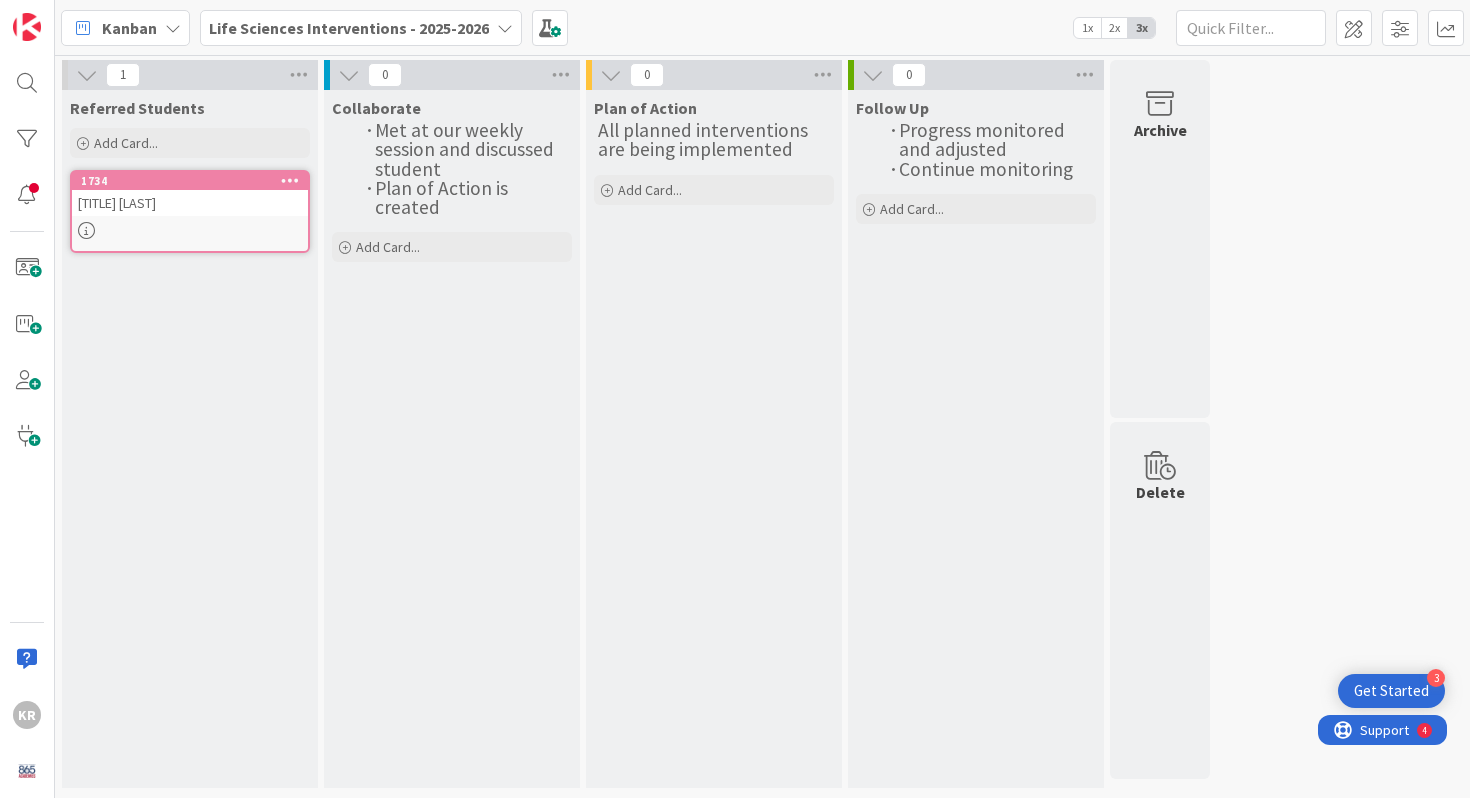 click on "1734 Move to Top Move to Bottom Assign Labels... Assign Tokens... Link Card... Block Card... Copy Card... Mirror Card... Move Card... Make Me the Owner Assign Owner... Add to Focus Archive Delete Ms. [LAST]" at bounding box center (190, 211) 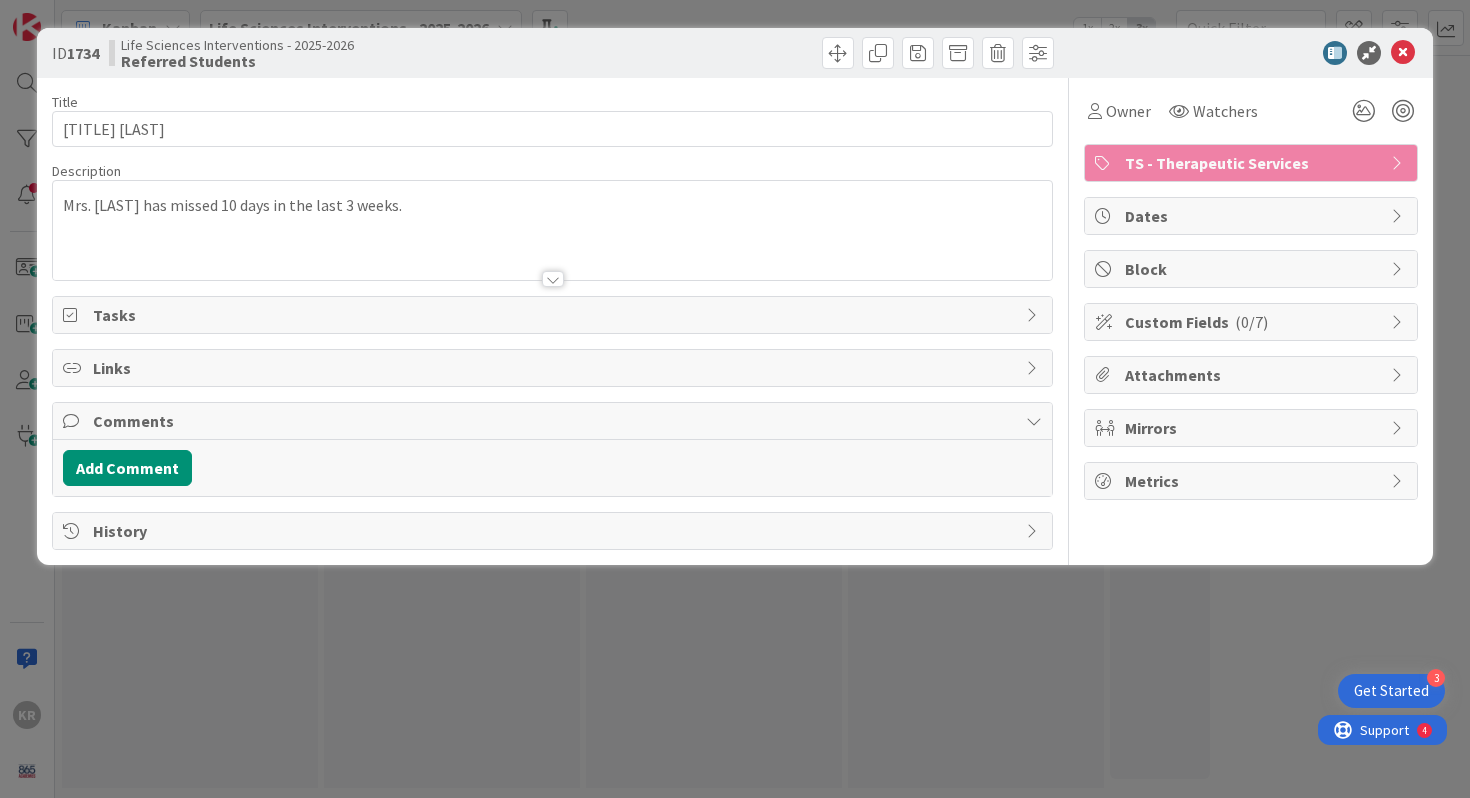 scroll, scrollTop: 0, scrollLeft: 0, axis: both 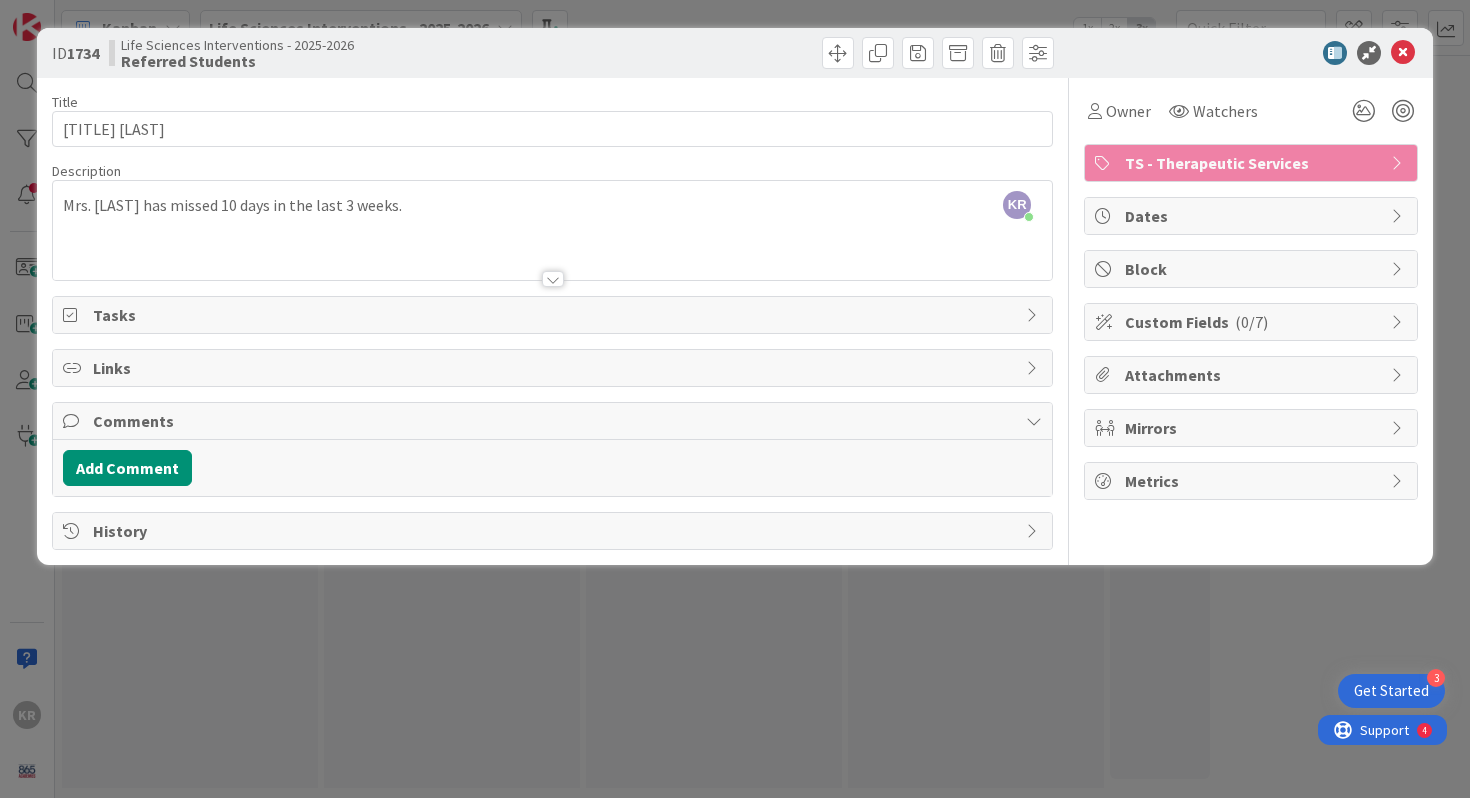 click at bounding box center (1403, 53) 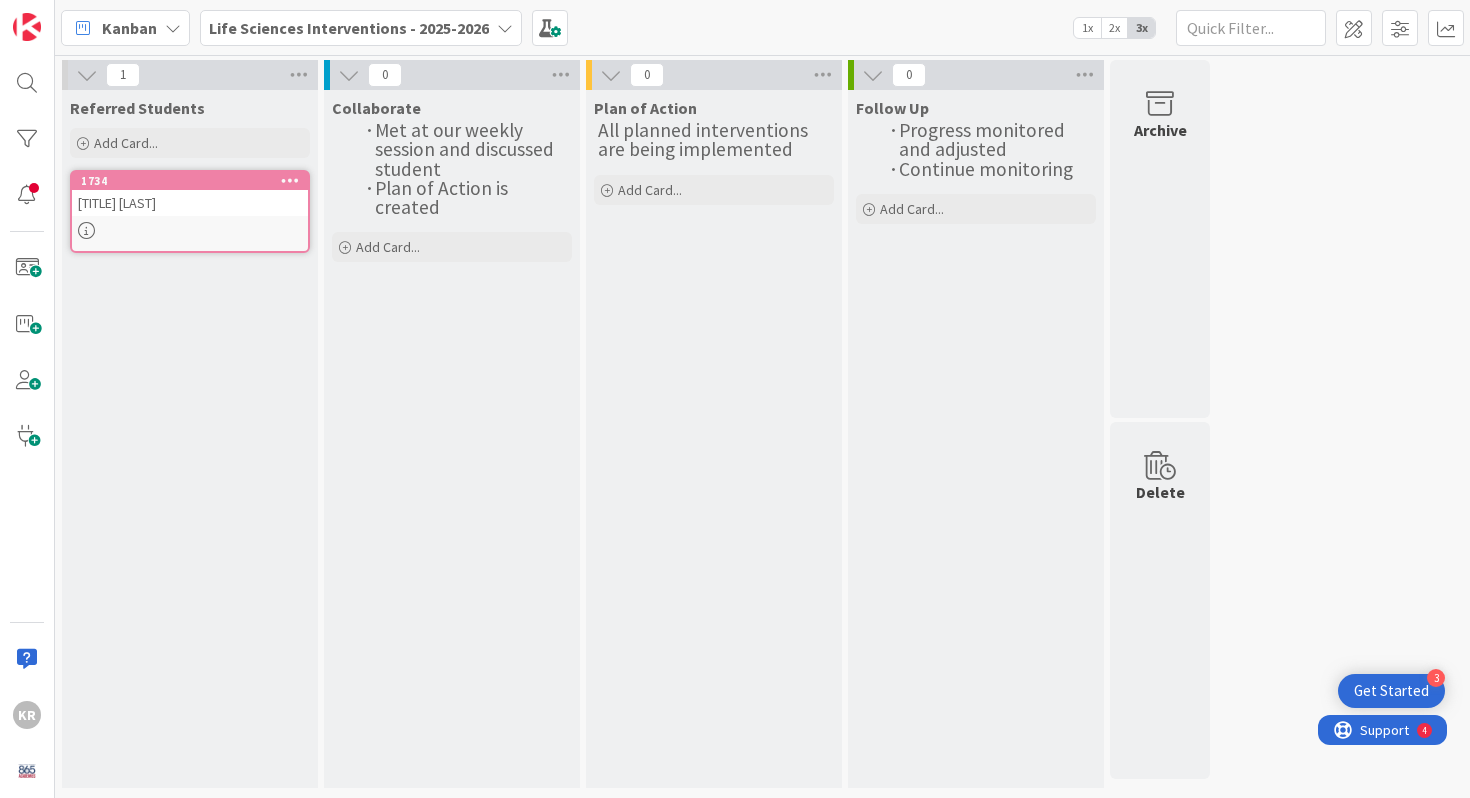 scroll, scrollTop: 0, scrollLeft: 0, axis: both 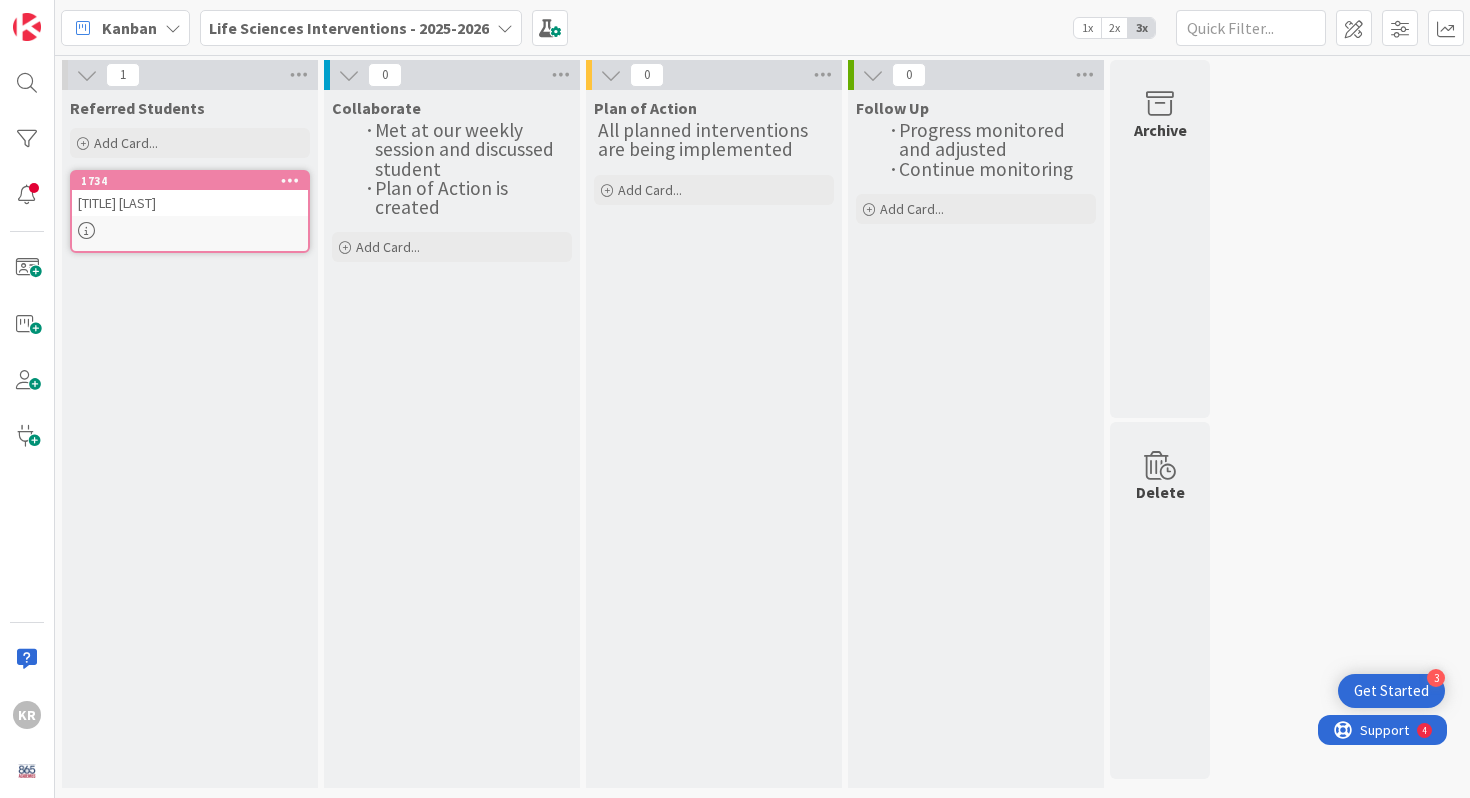 click at bounding box center [86, 230] 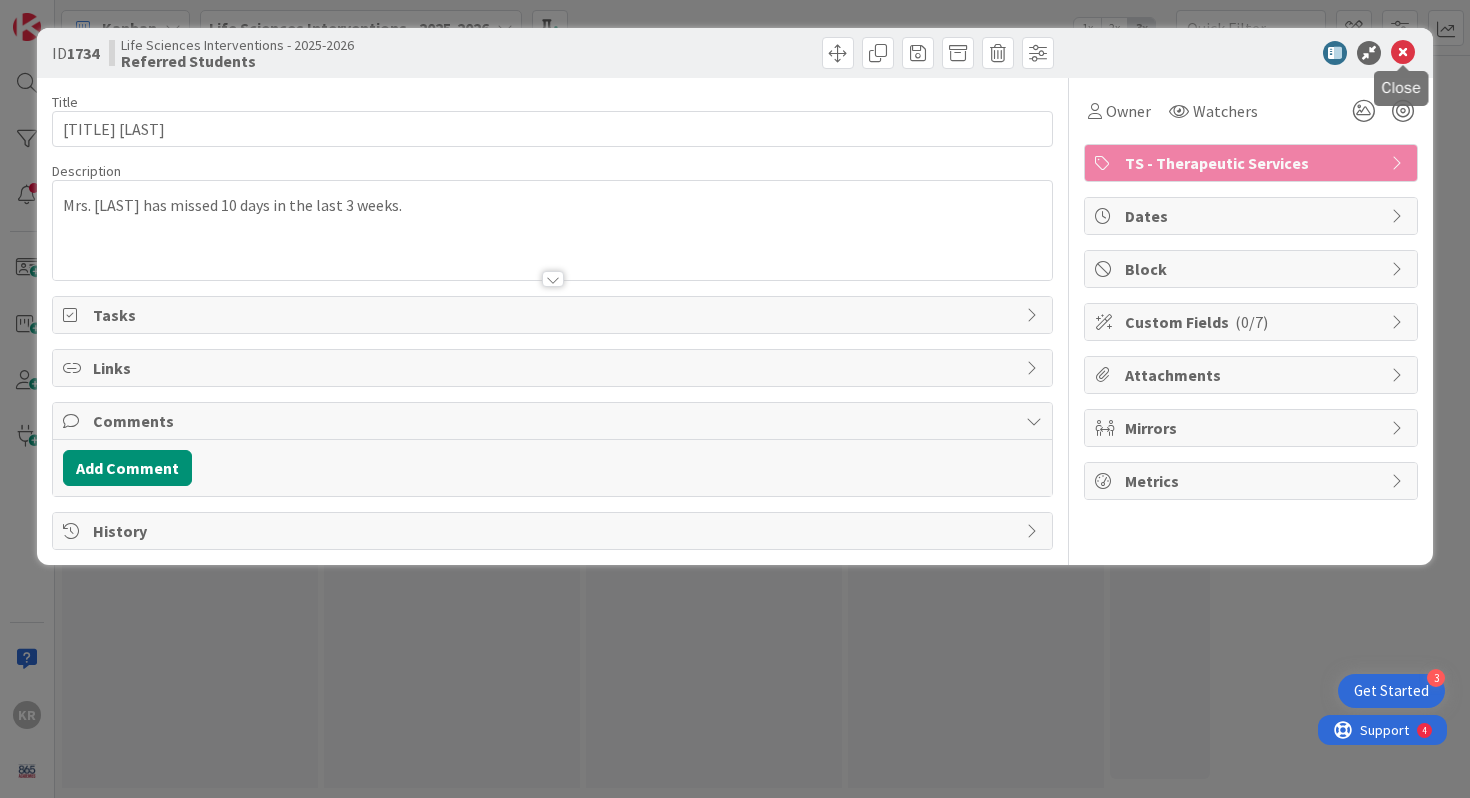 scroll, scrollTop: 0, scrollLeft: 0, axis: both 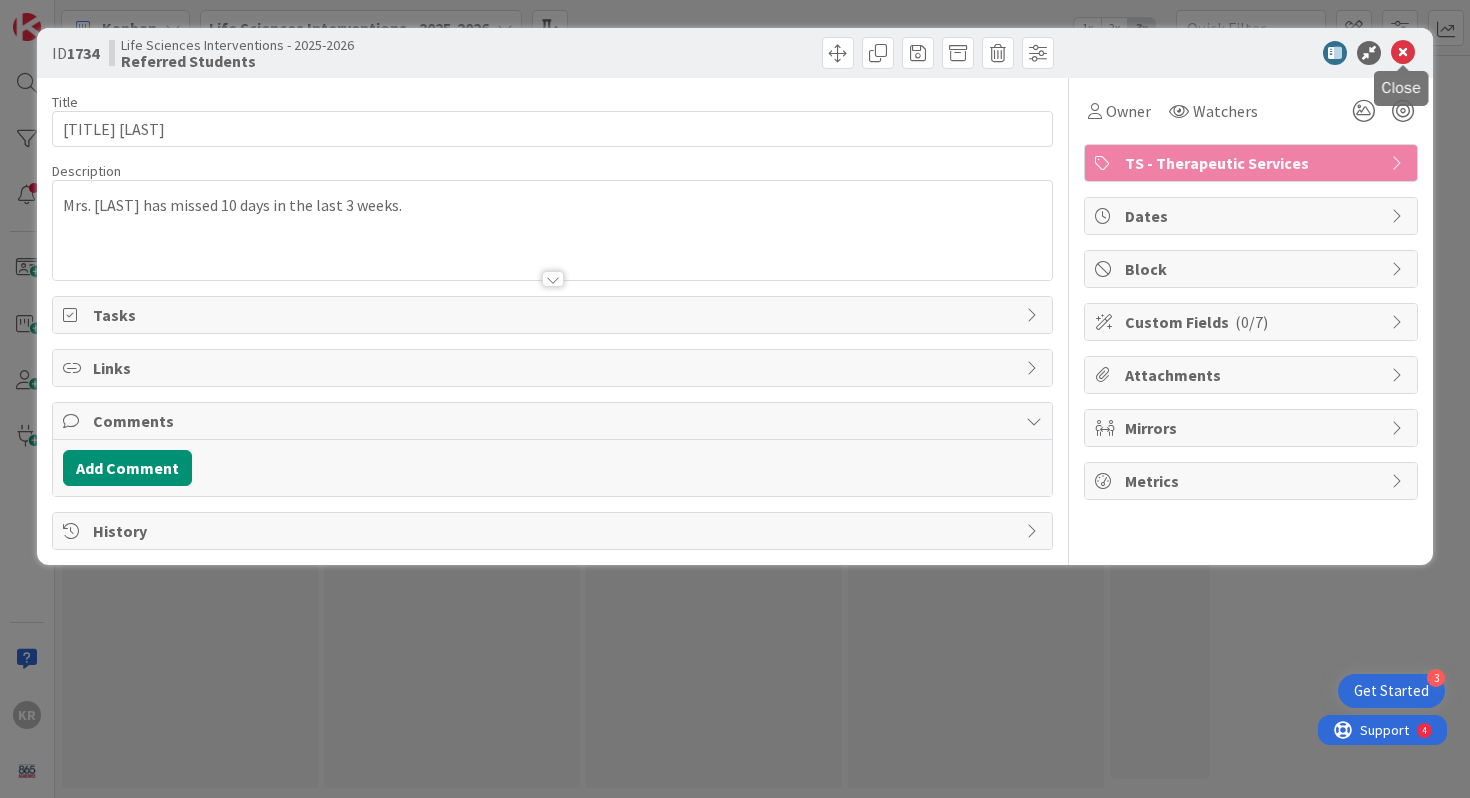 click at bounding box center (1403, 53) 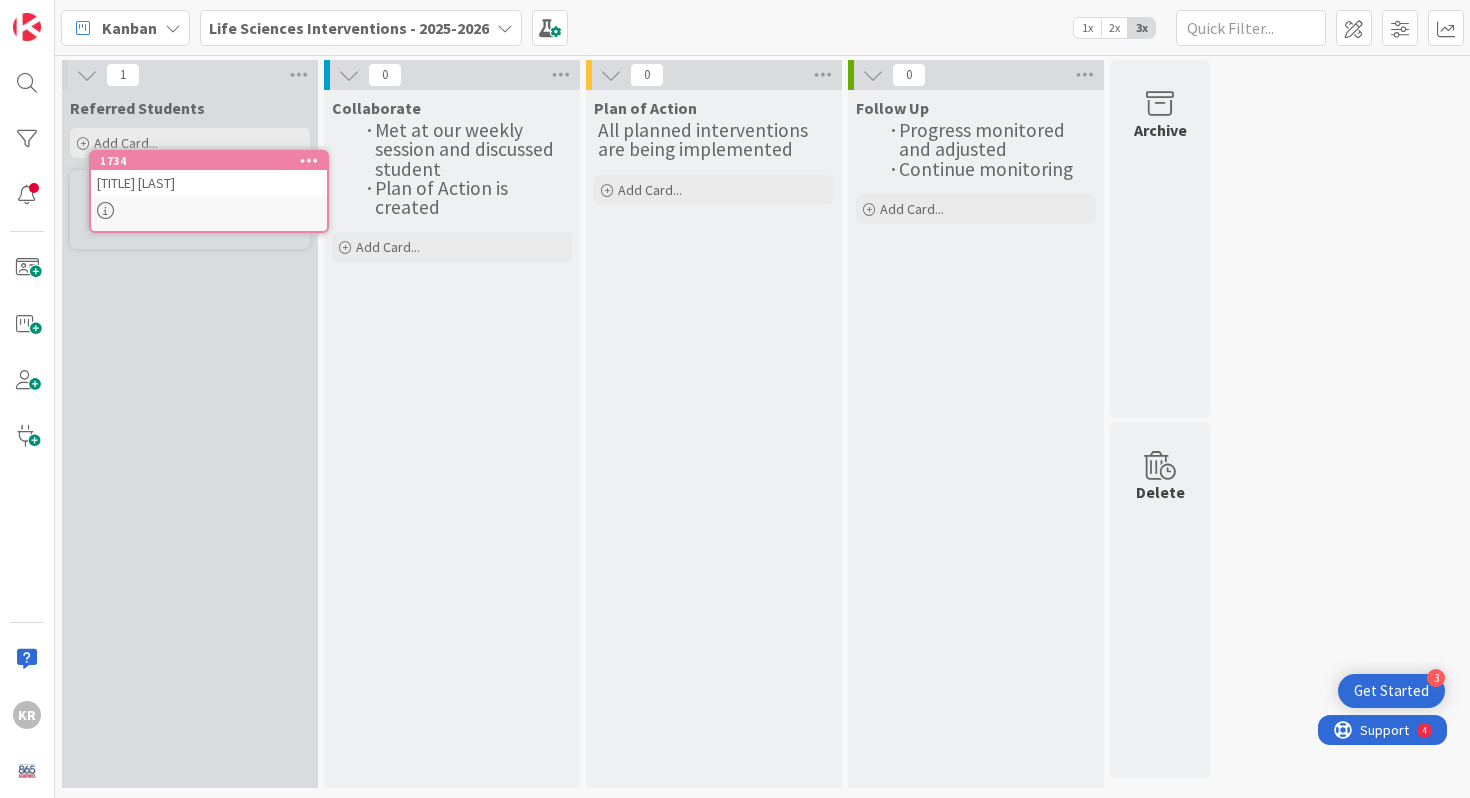 scroll, scrollTop: 0, scrollLeft: 0, axis: both 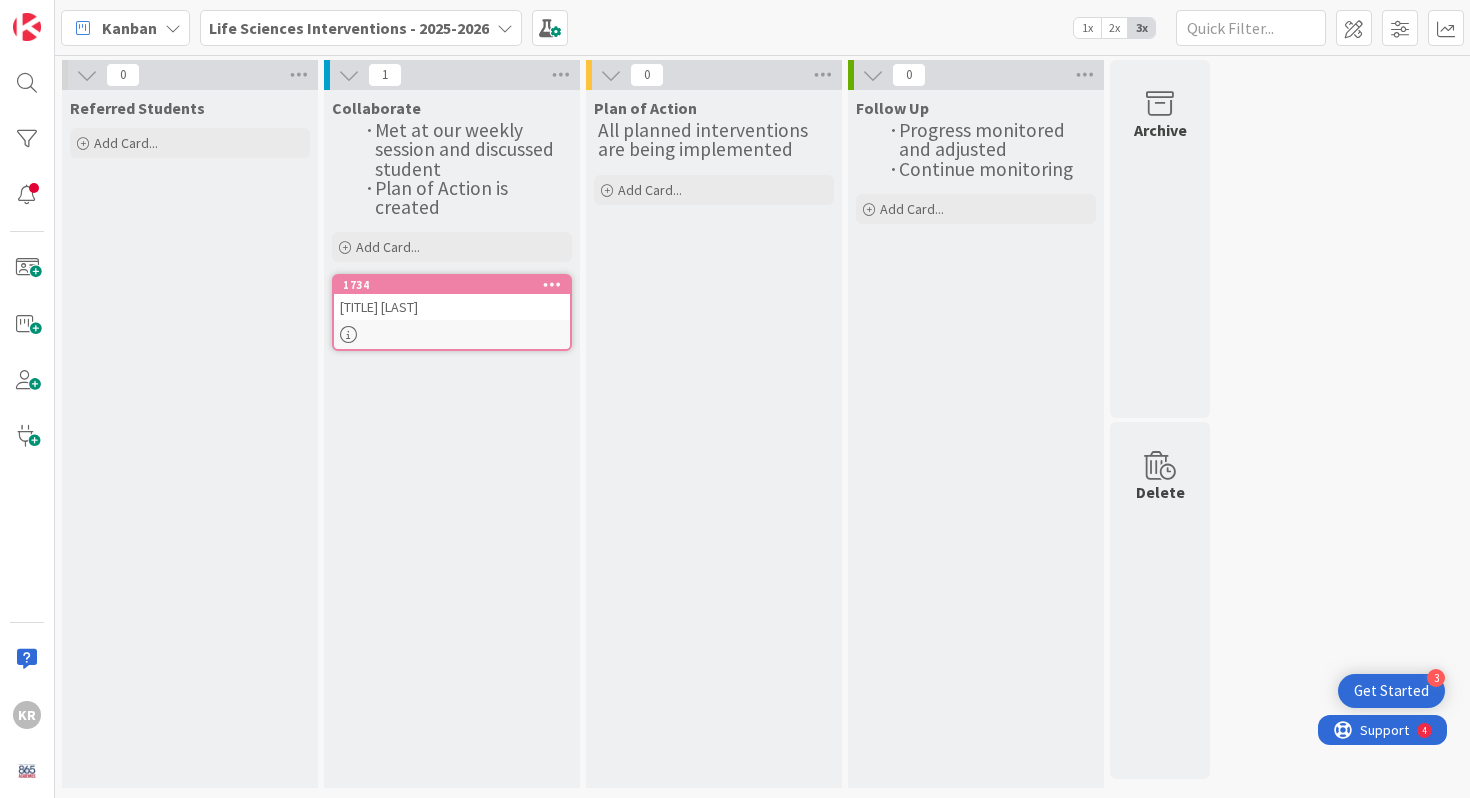 click at bounding box center [452, 334] 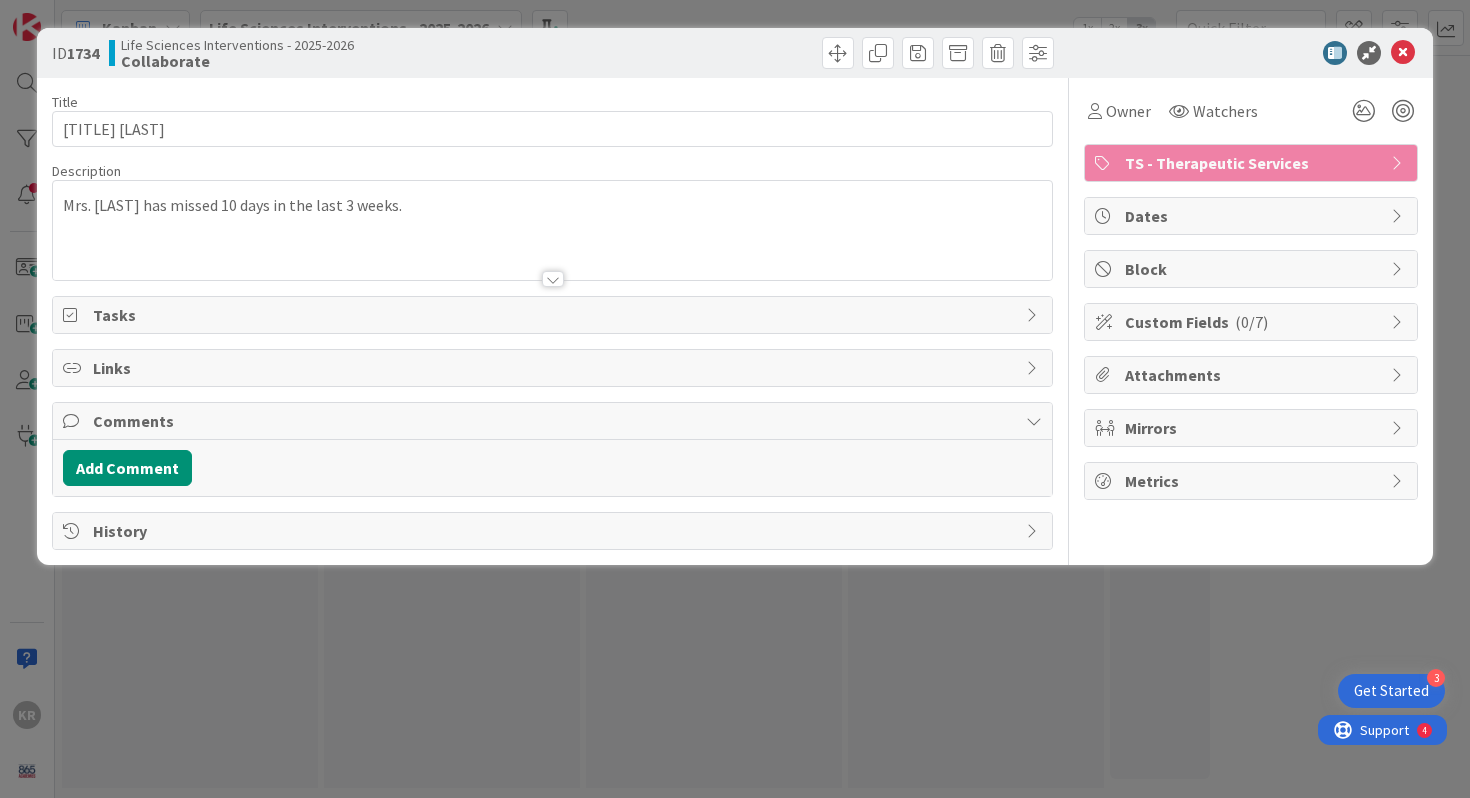 scroll, scrollTop: 0, scrollLeft: 0, axis: both 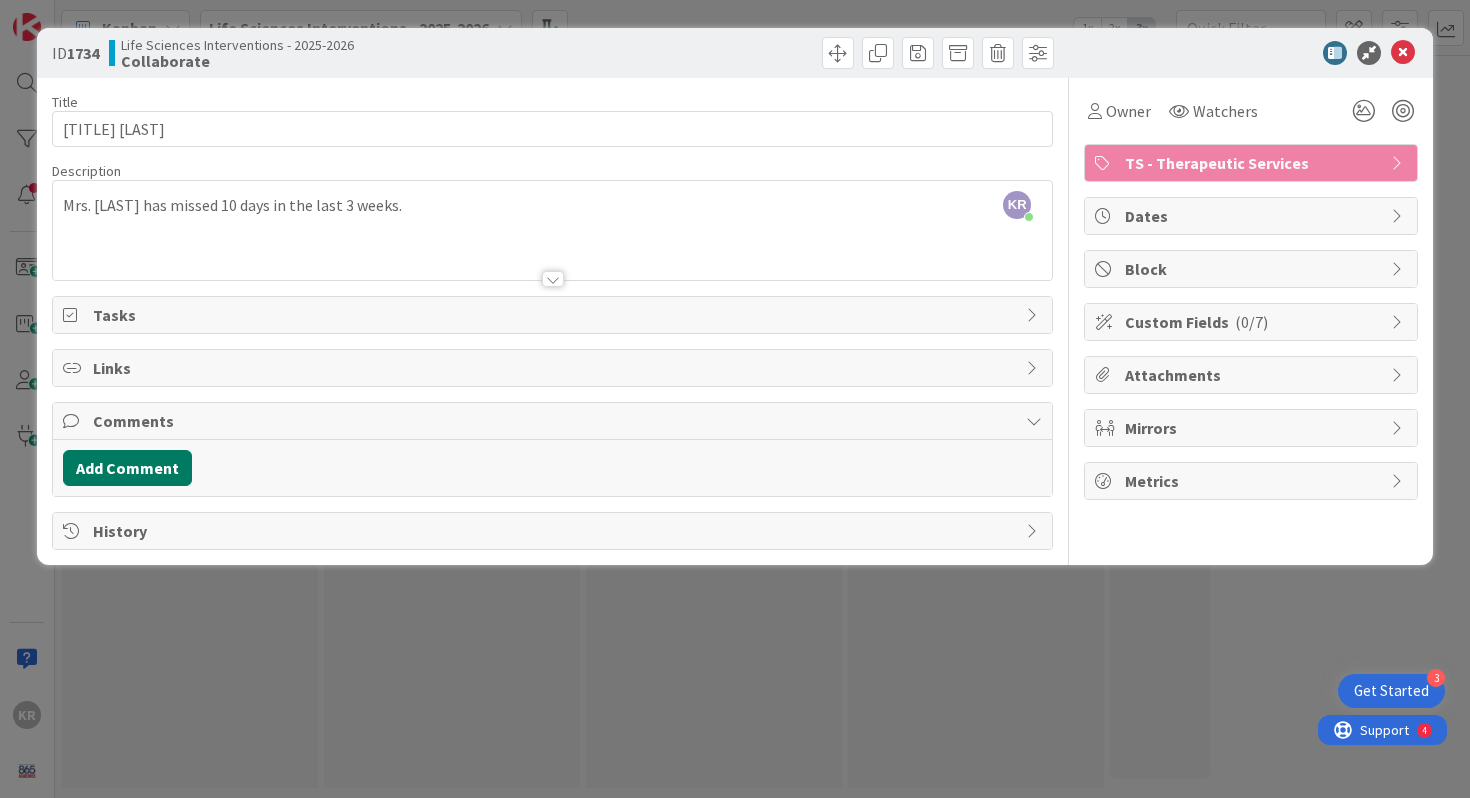 click on "Add Comment" at bounding box center (127, 468) 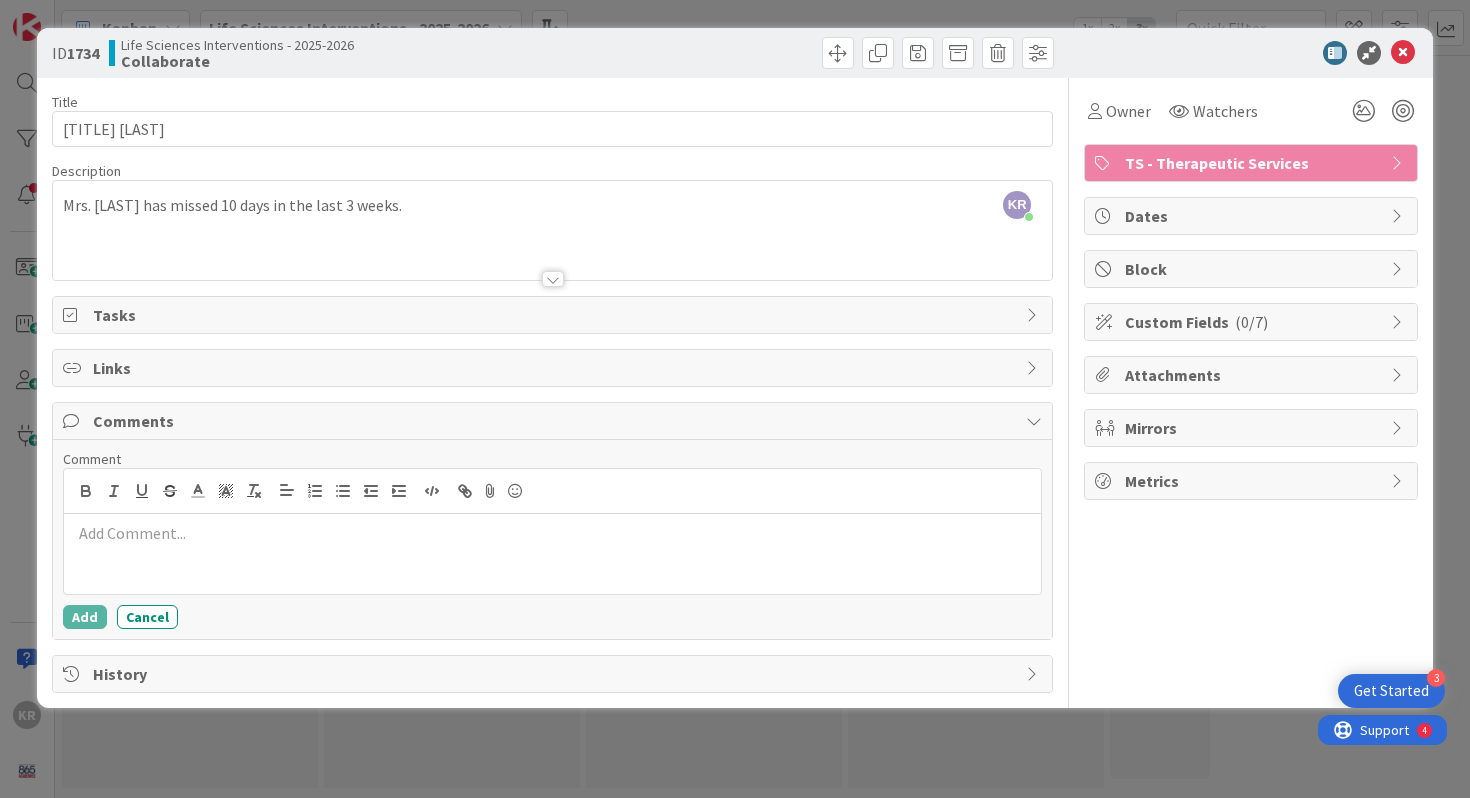 type 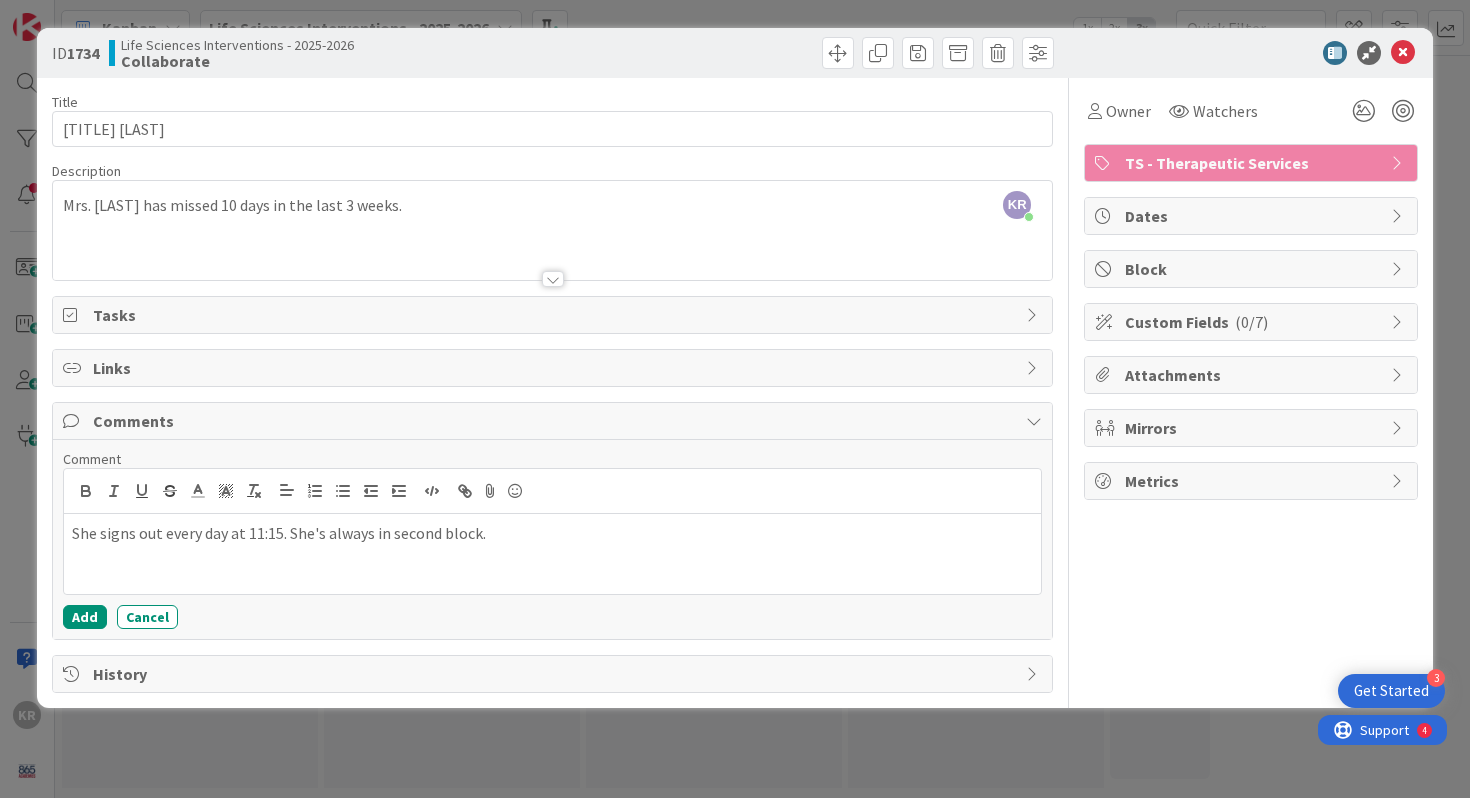 click 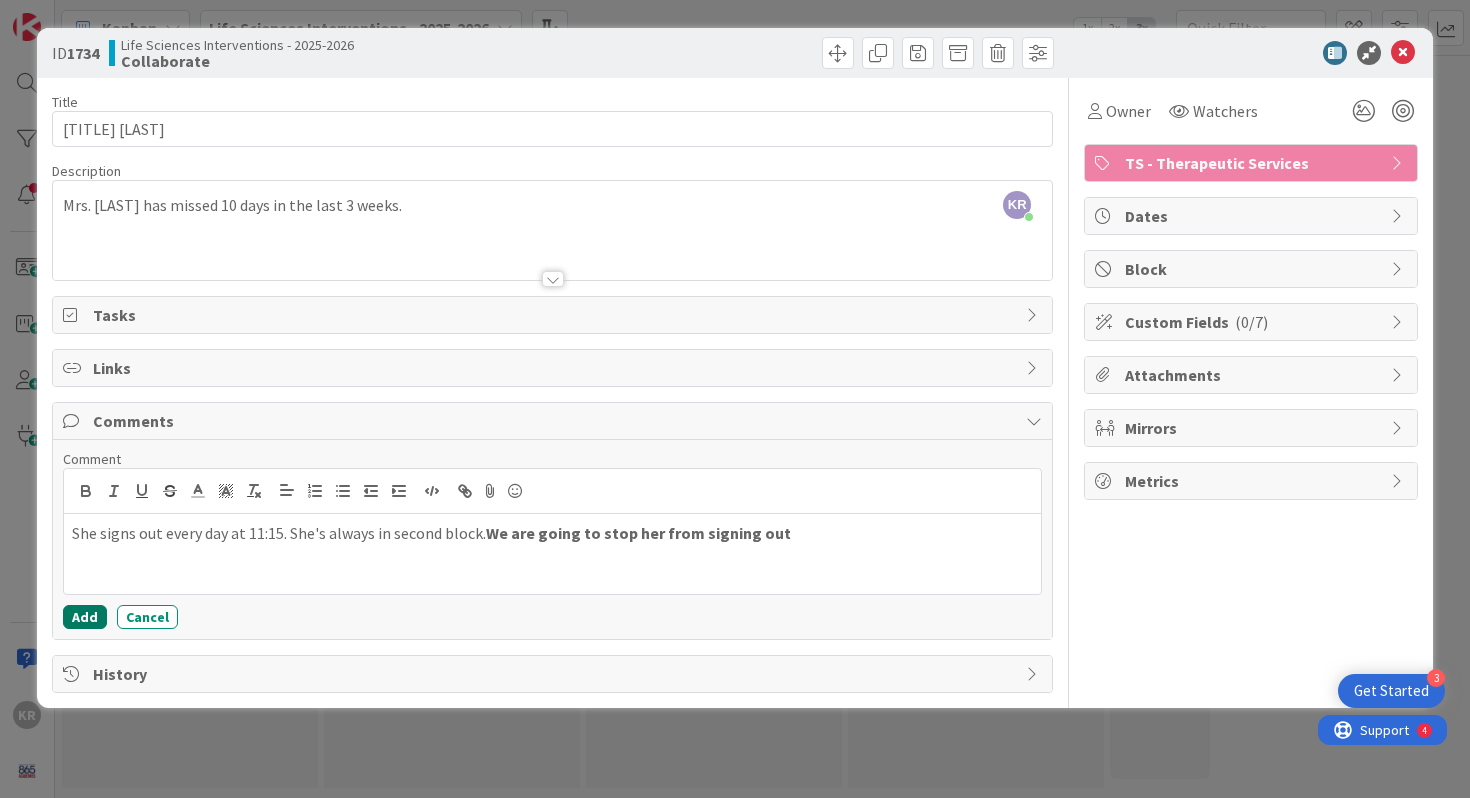 click on "Add" at bounding box center (85, 617) 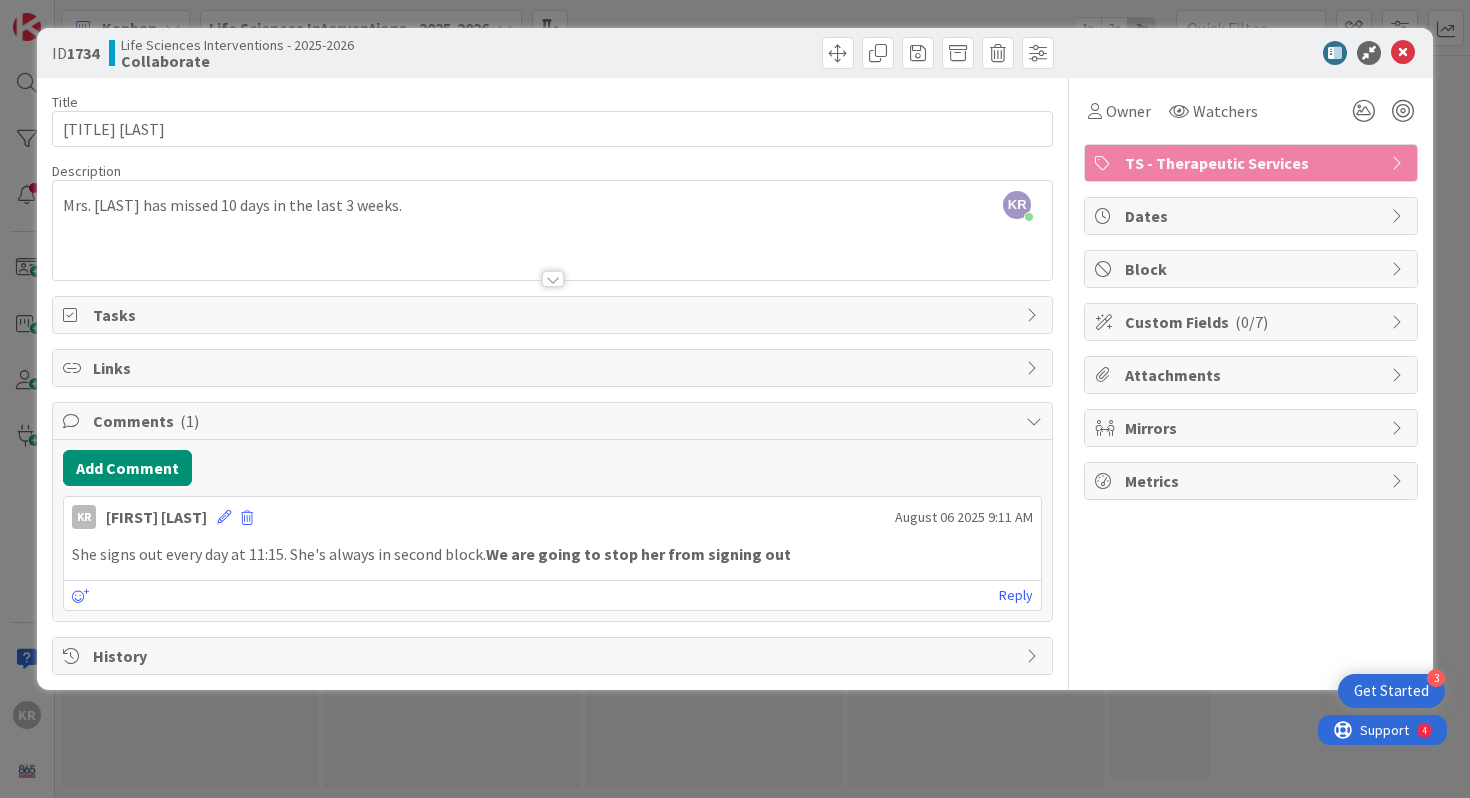 click at bounding box center [1241, 53] 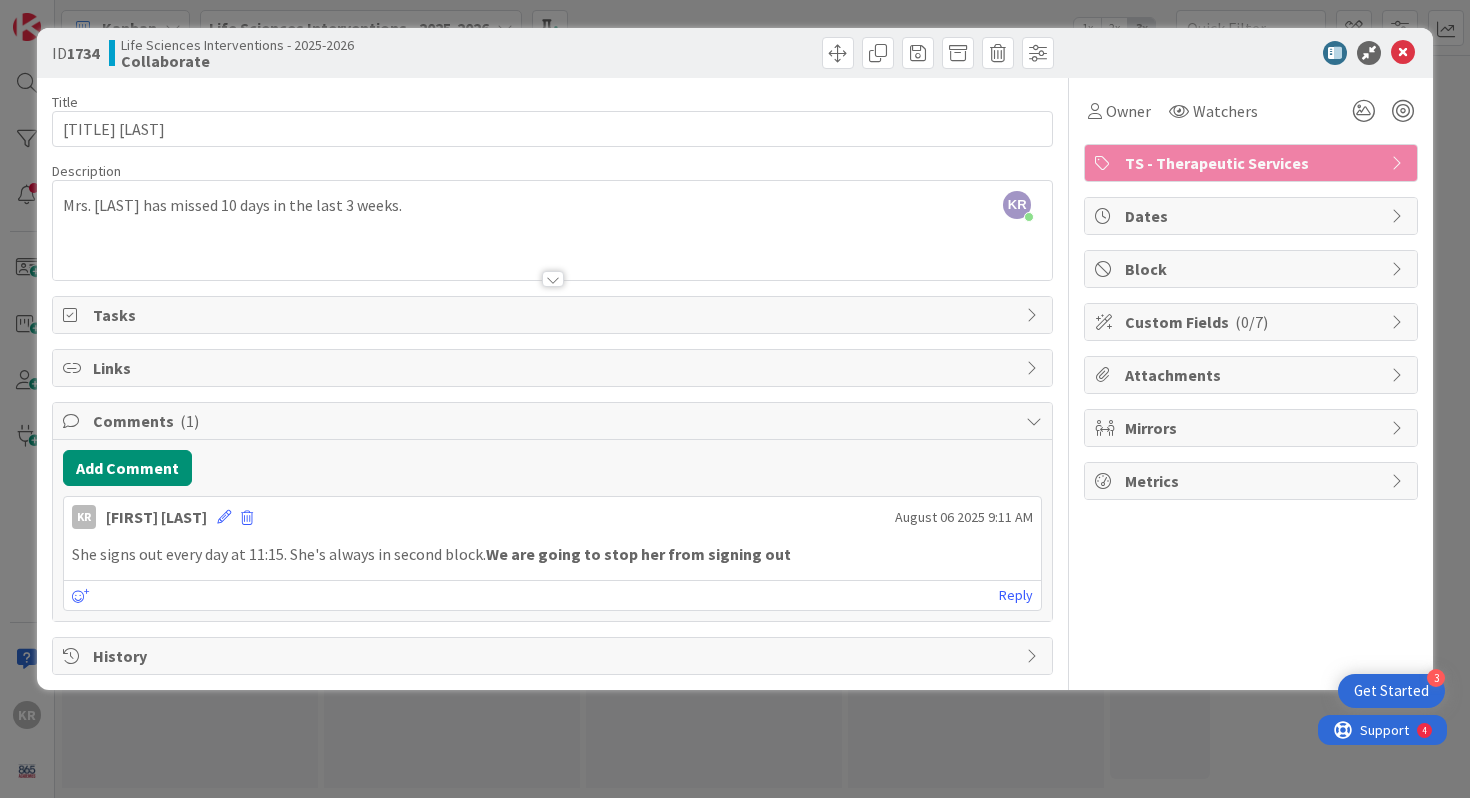 click at bounding box center (1403, 53) 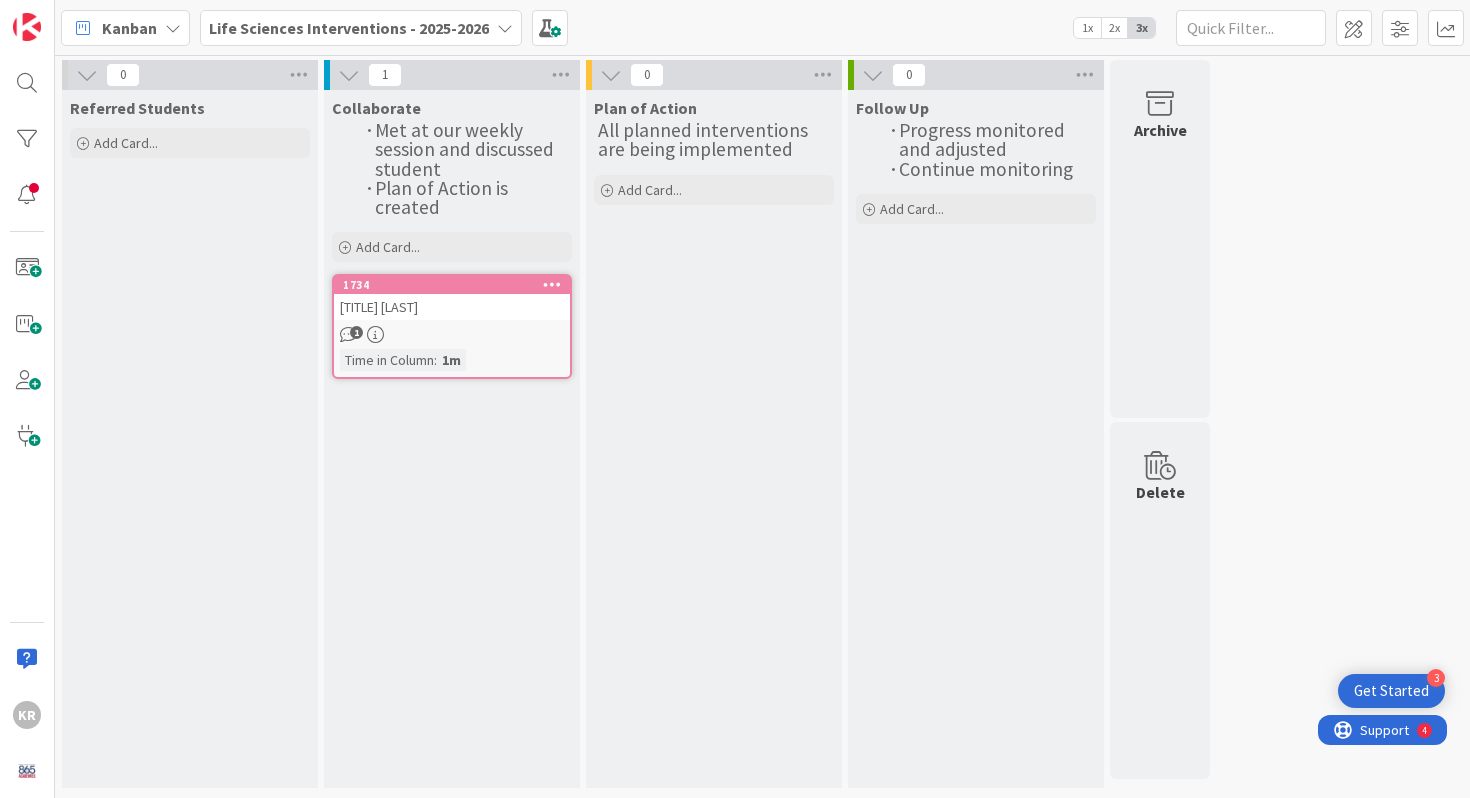 scroll, scrollTop: 0, scrollLeft: 0, axis: both 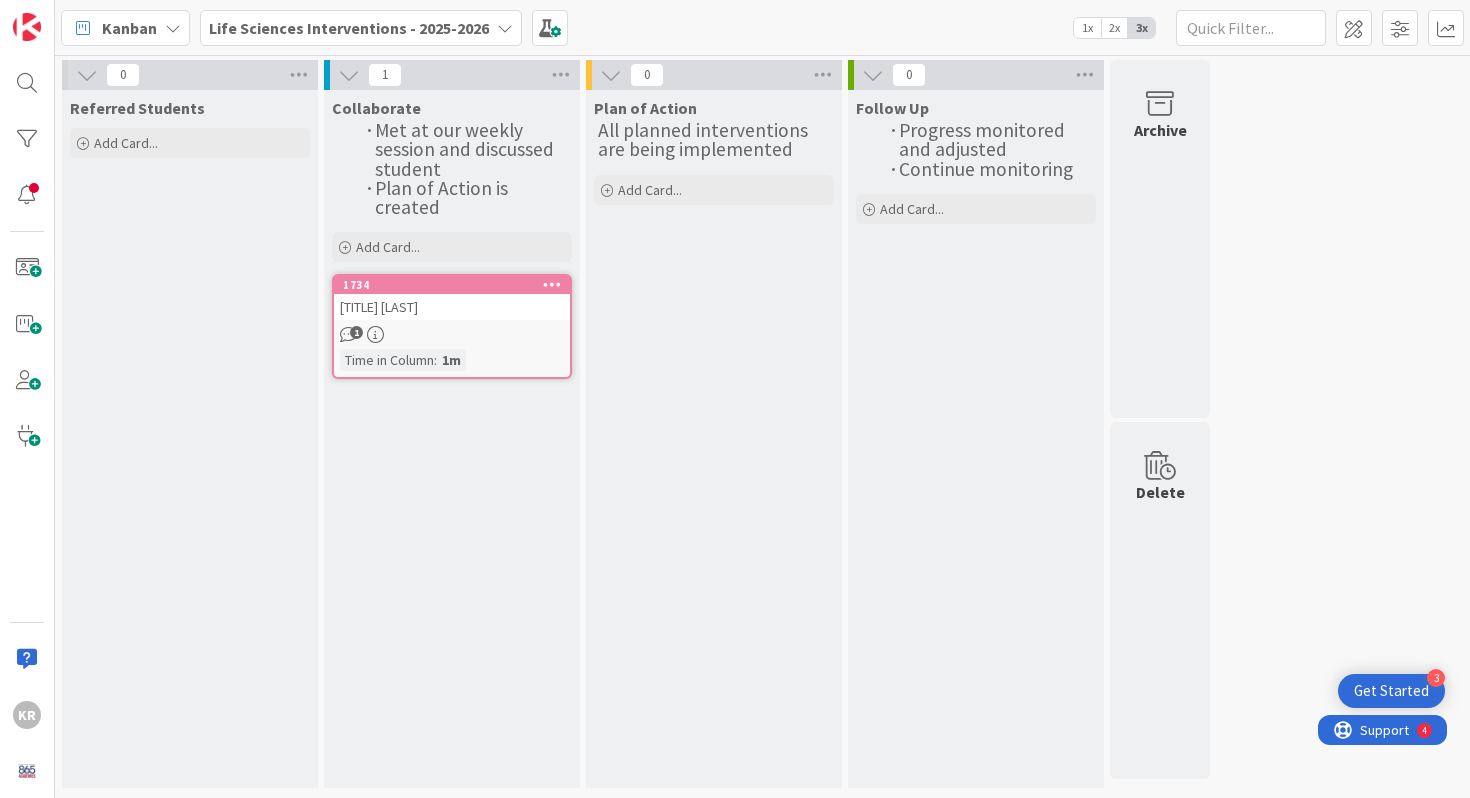 click at bounding box center [552, 284] 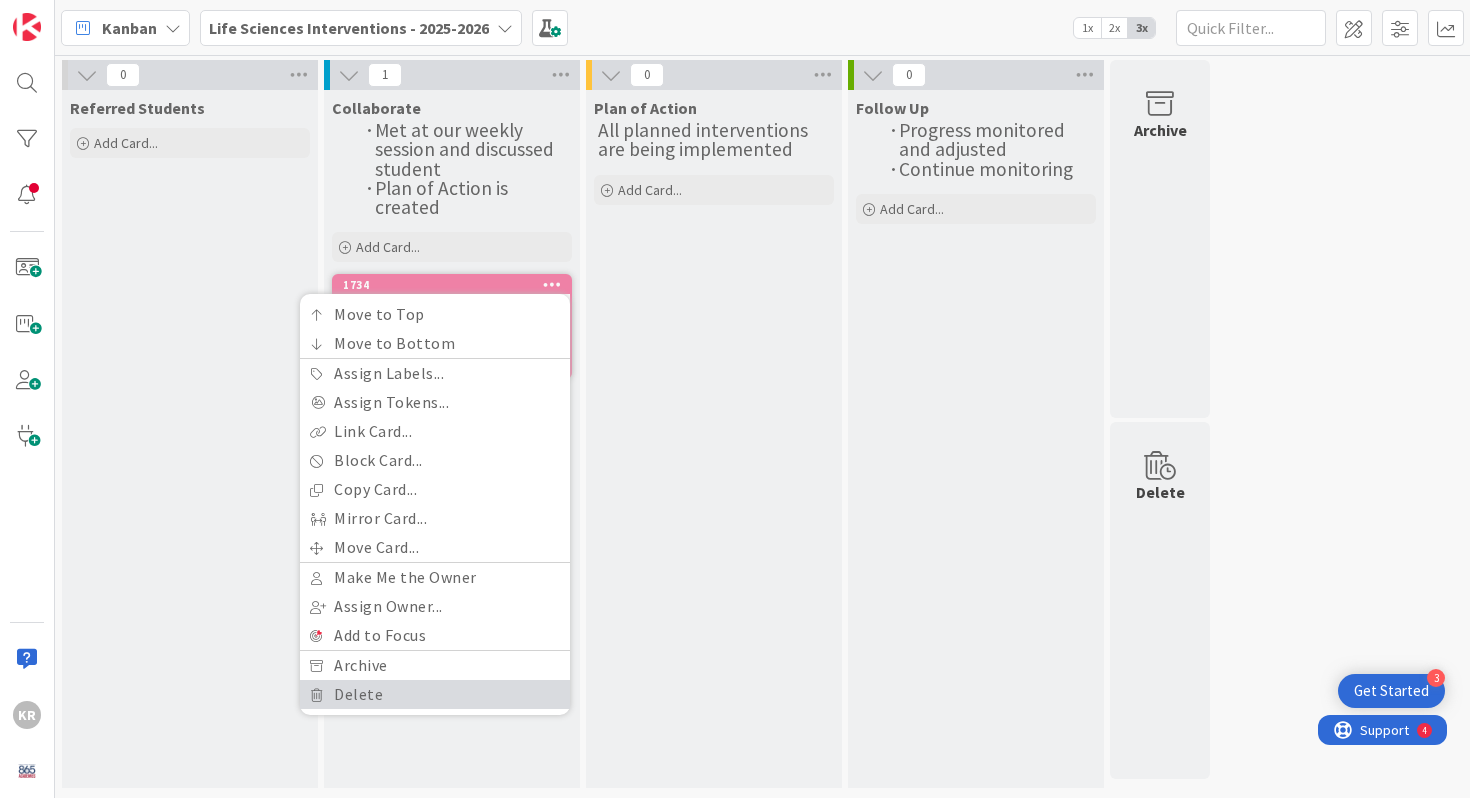 click on "Delete" at bounding box center (435, 694) 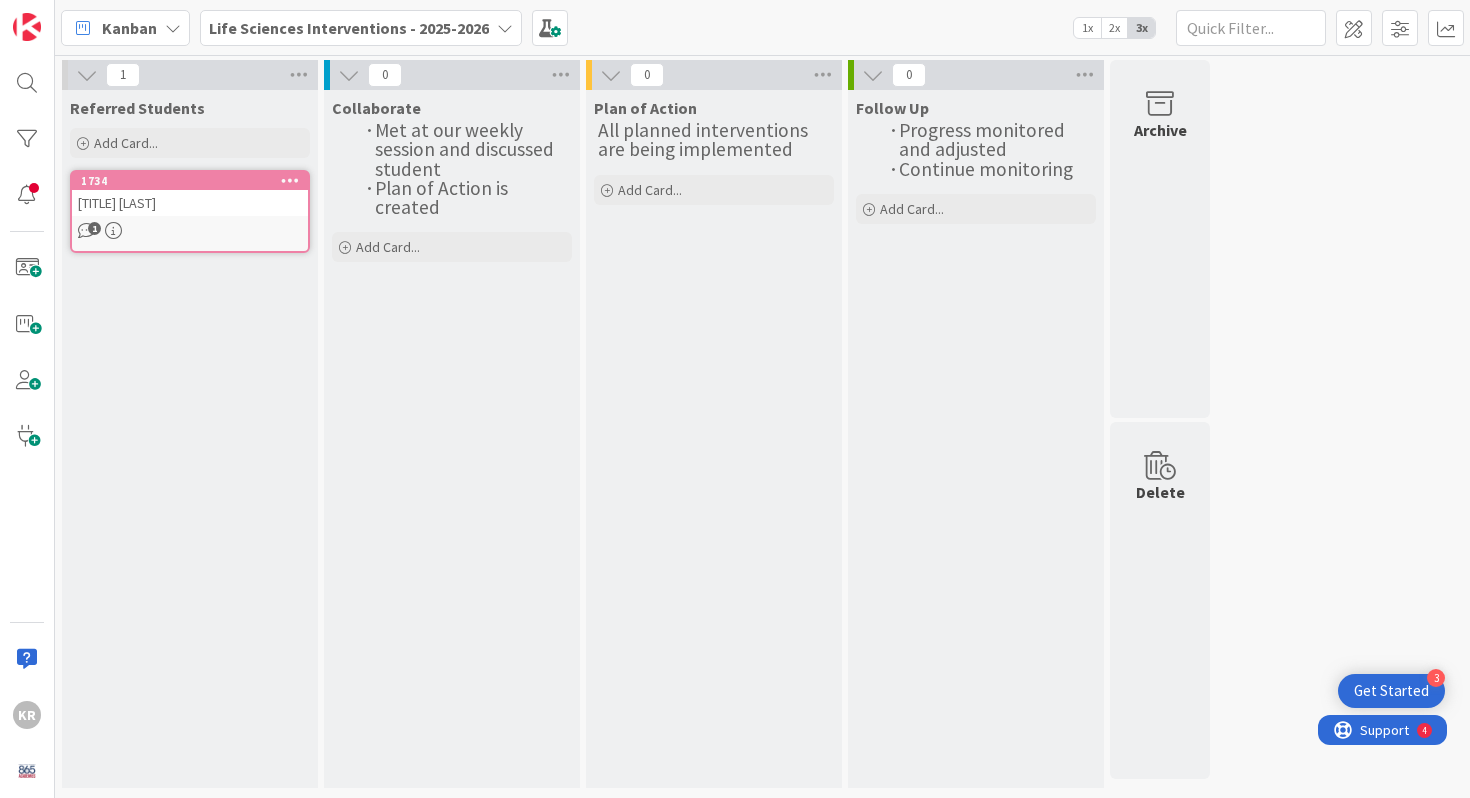 click on "[TITLE] [LAST]" at bounding box center (190, 203) 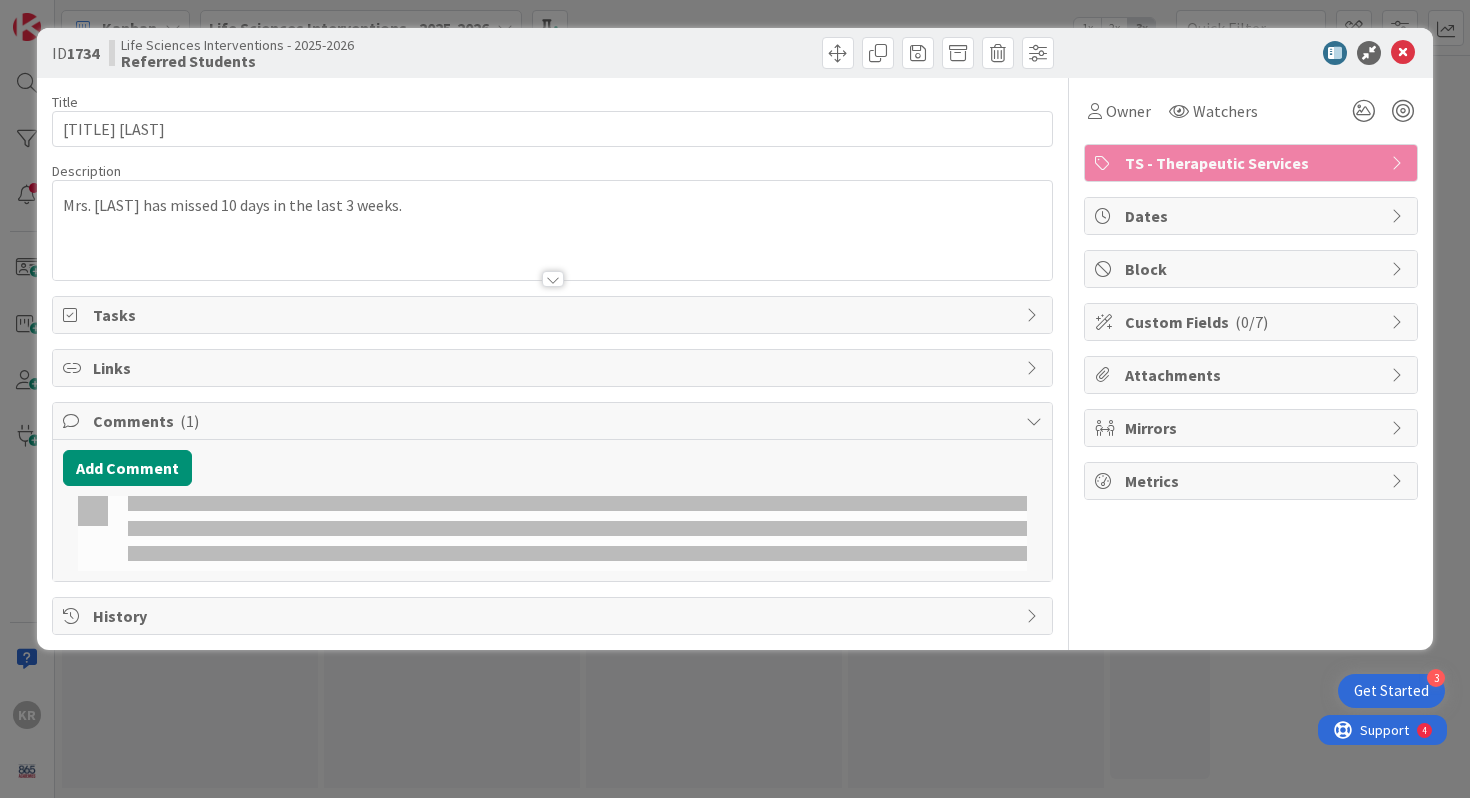 click on "Description" at bounding box center [553, 171] 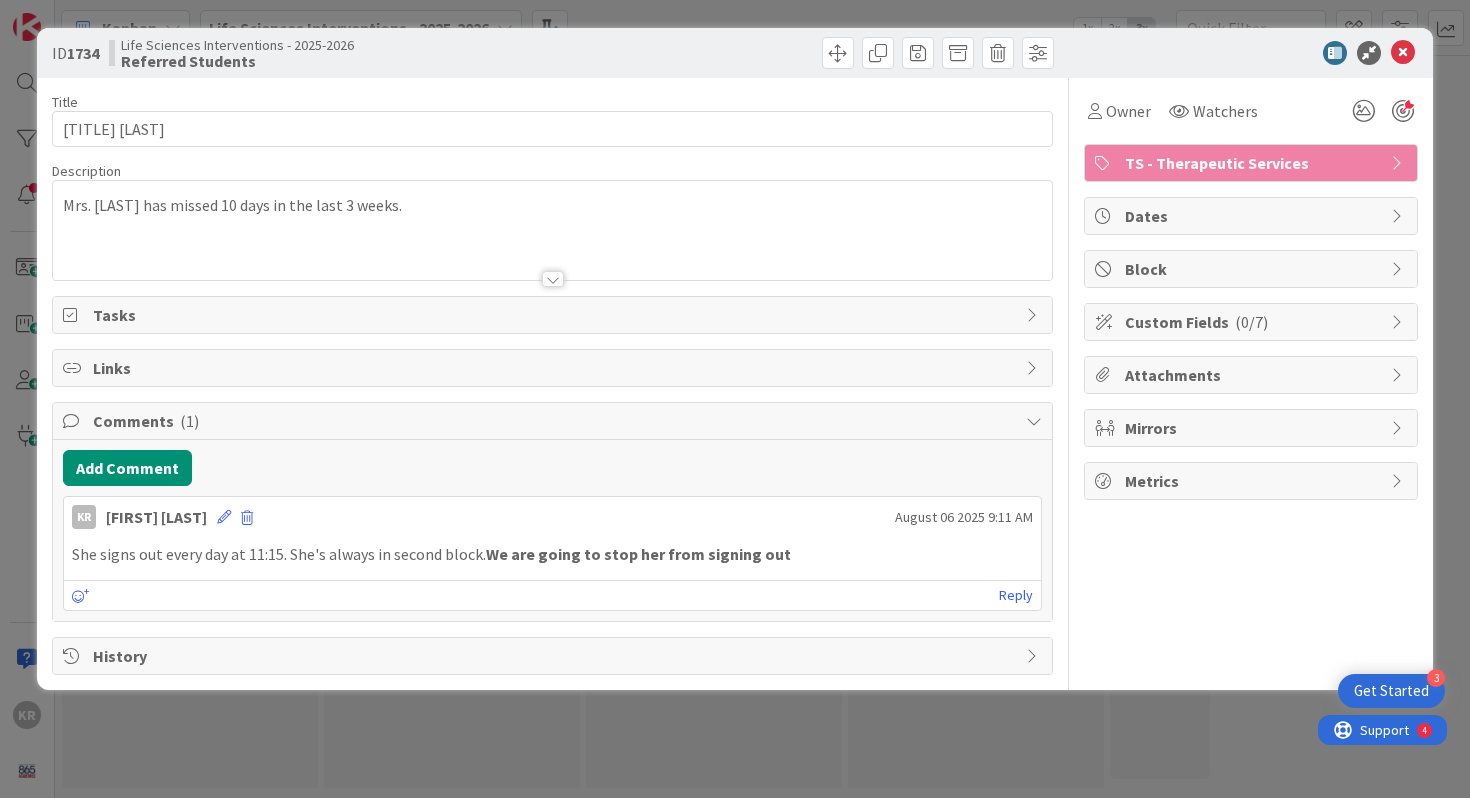 scroll, scrollTop: 0, scrollLeft: 0, axis: both 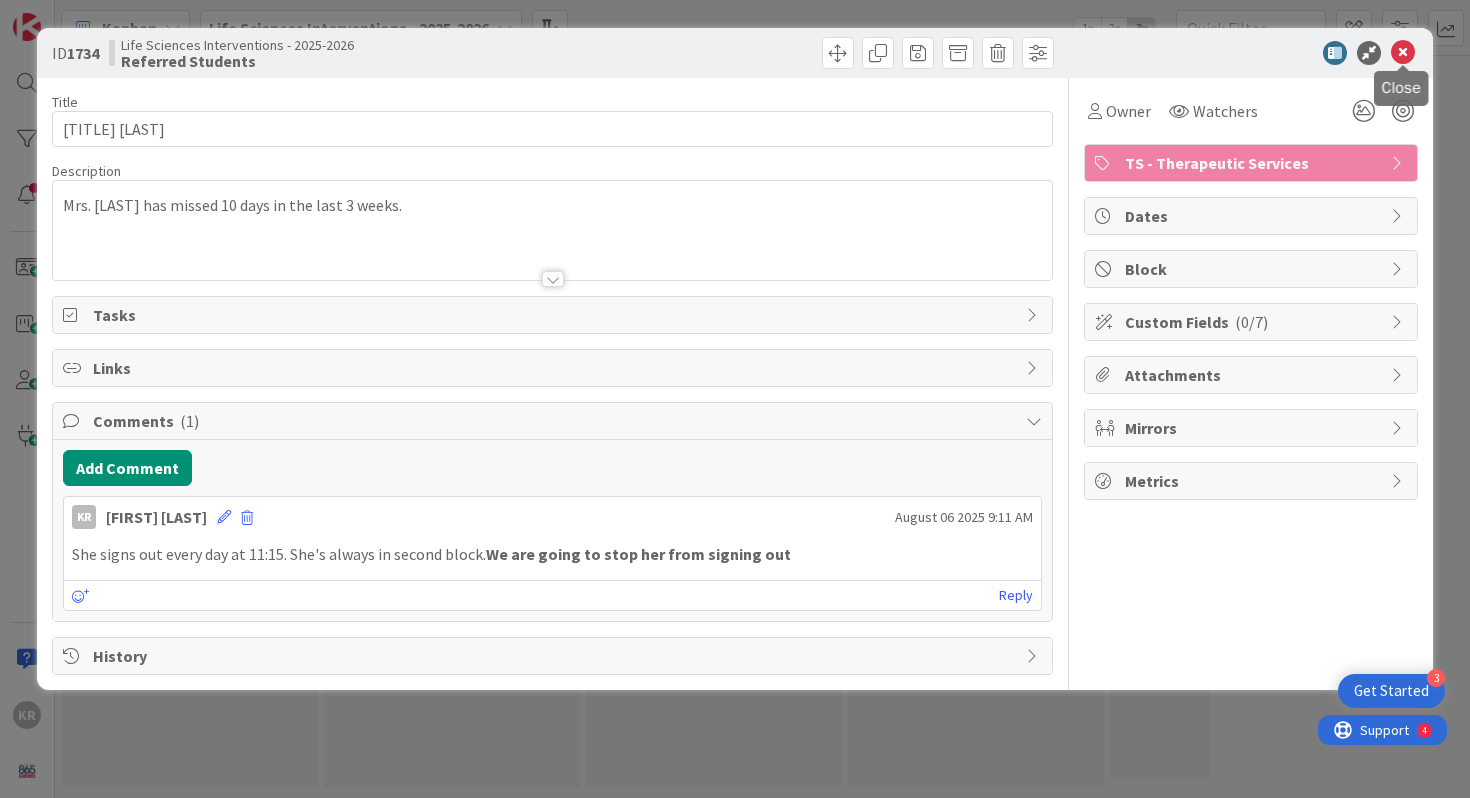 click at bounding box center [1403, 53] 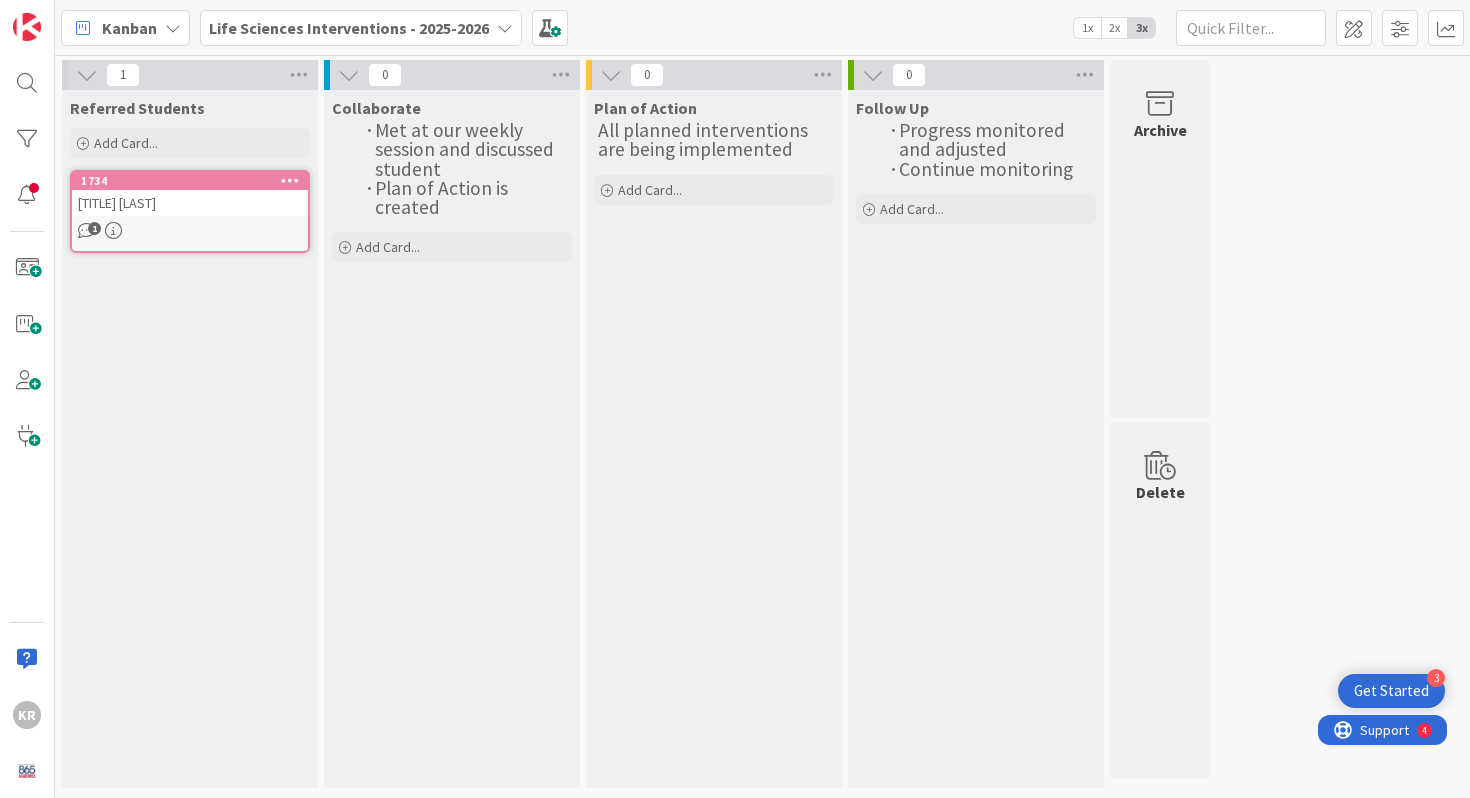 click at bounding box center [290, 180] 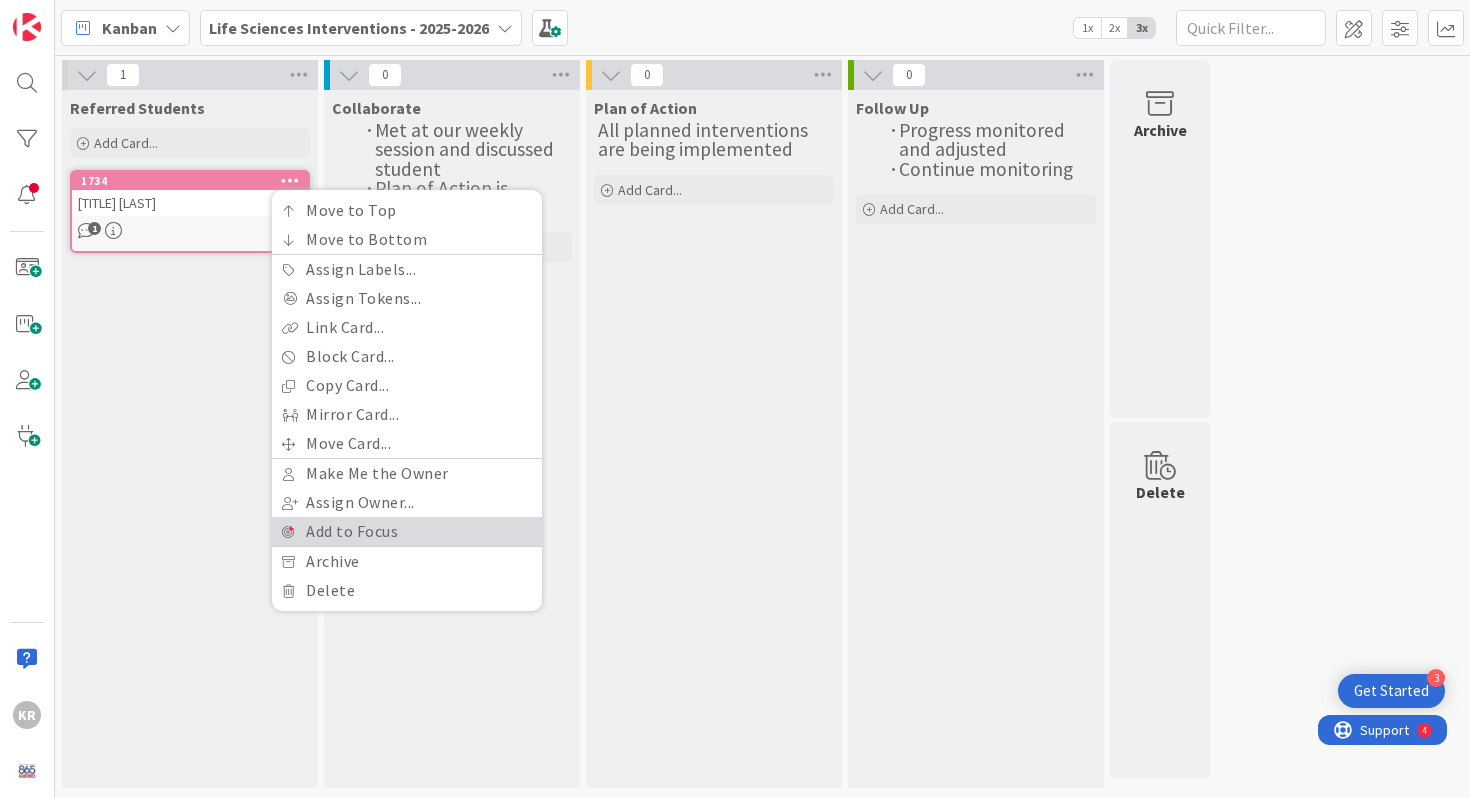 scroll, scrollTop: 0, scrollLeft: 0, axis: both 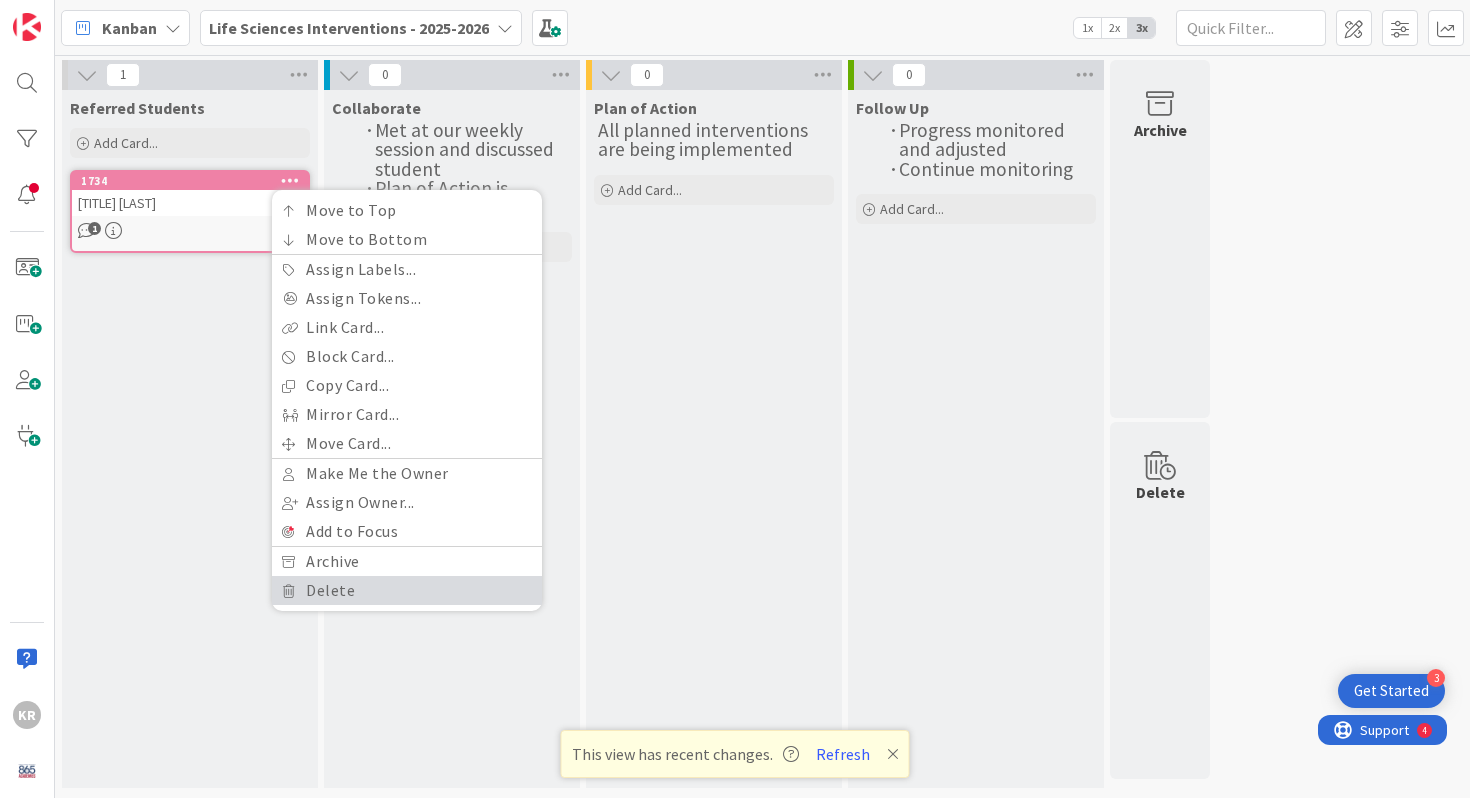 click on "Delete" at bounding box center (407, 590) 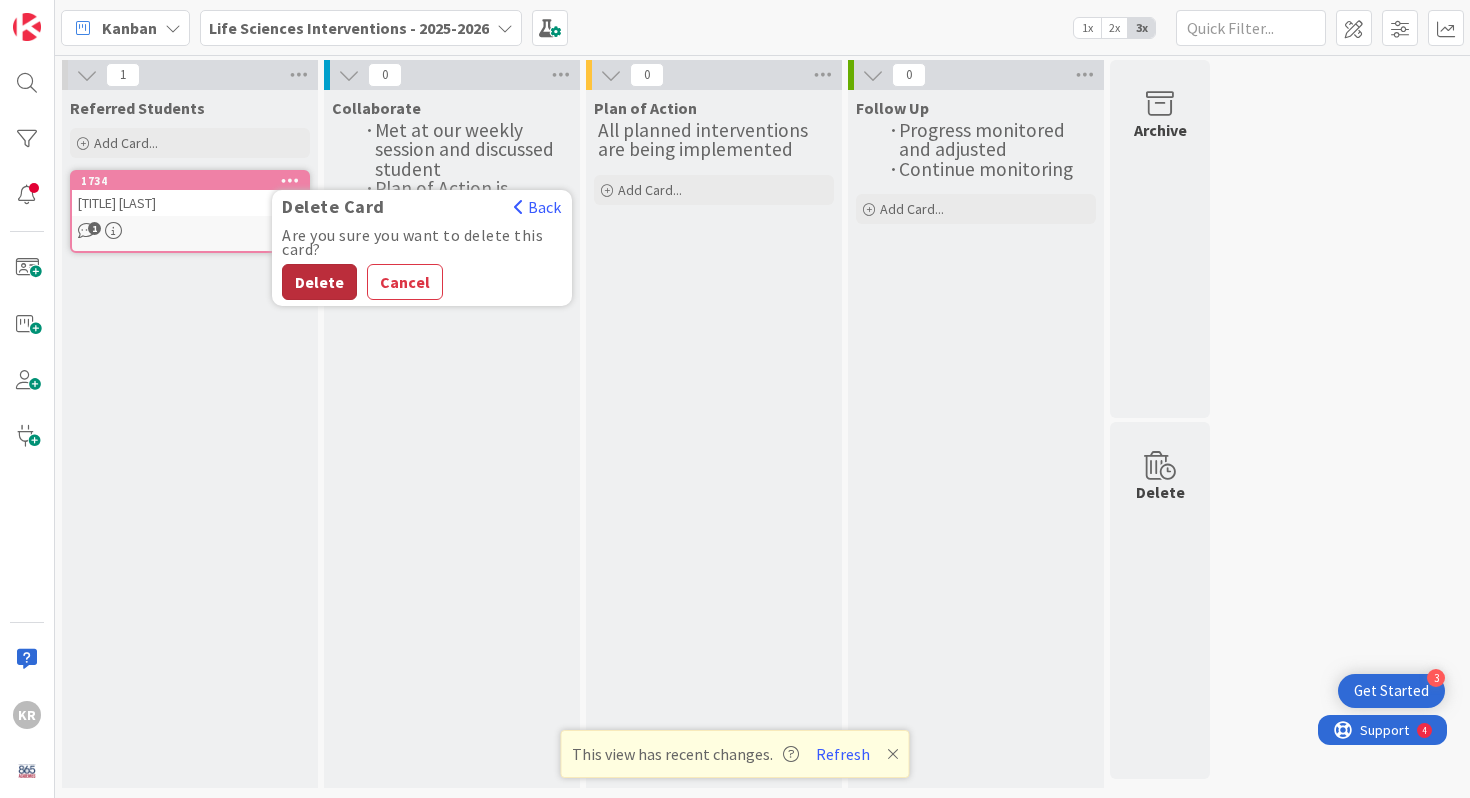 click on "Delete" at bounding box center (319, 282) 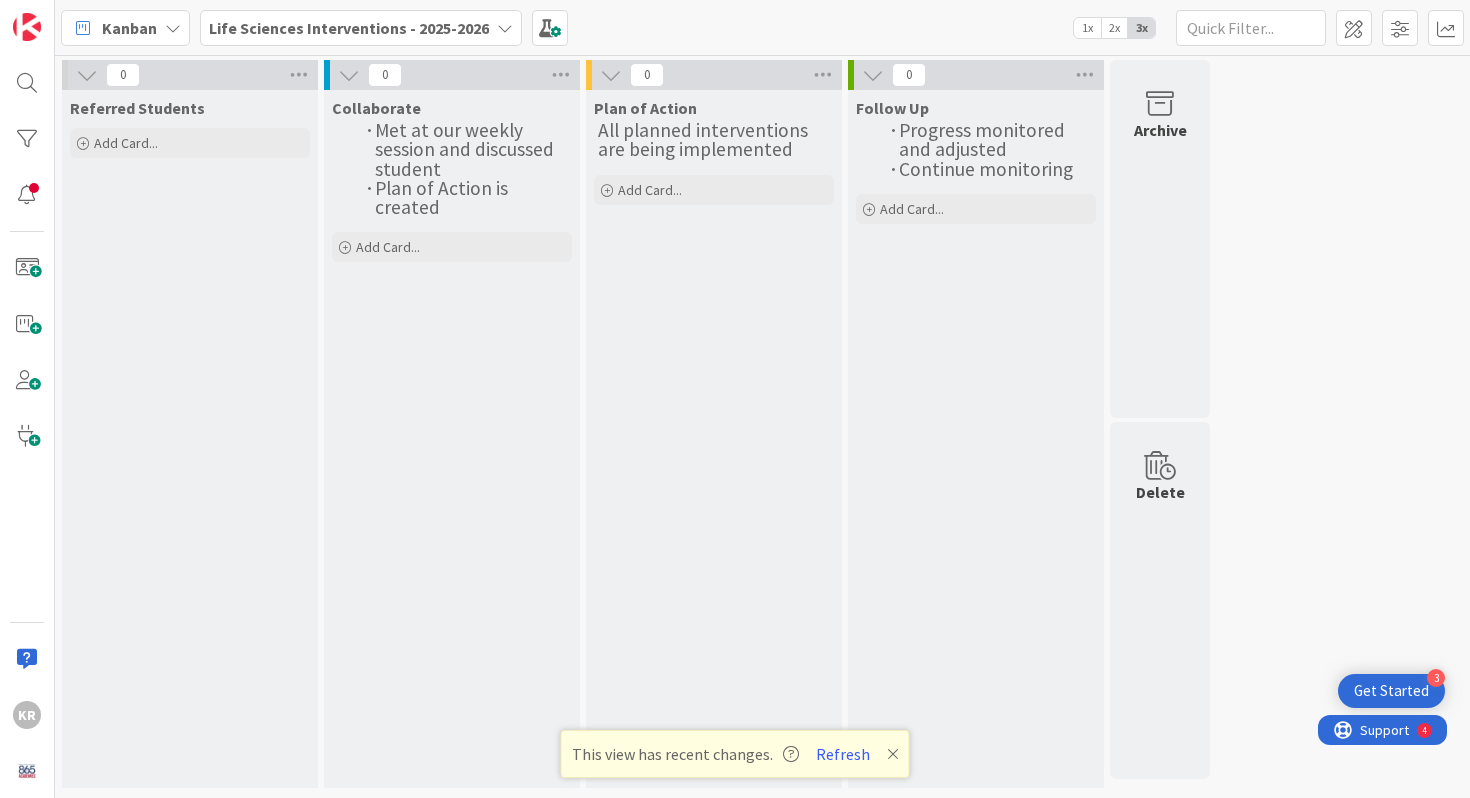 click at bounding box center [893, 754] 